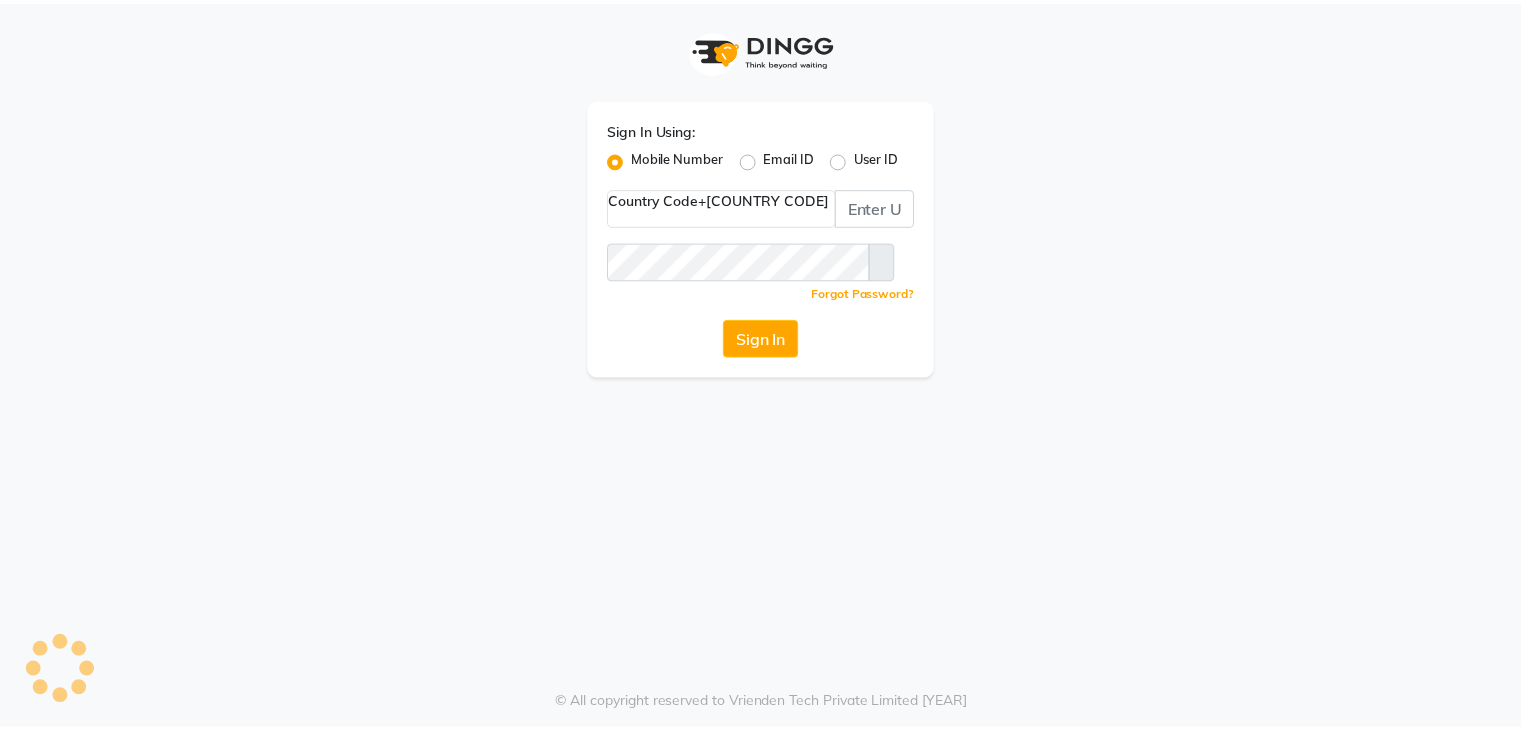 scroll, scrollTop: 0, scrollLeft: 0, axis: both 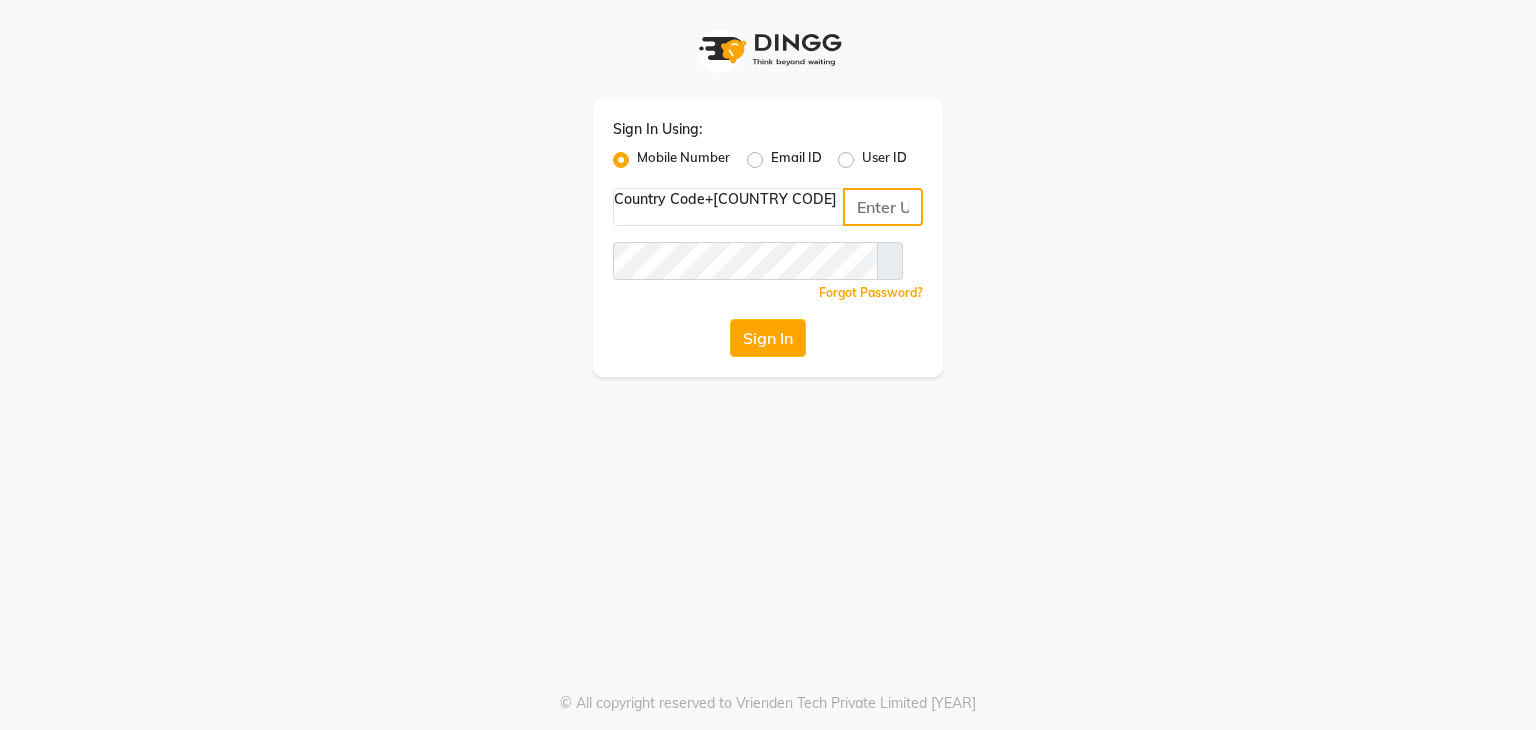 click at bounding box center [883, 207] 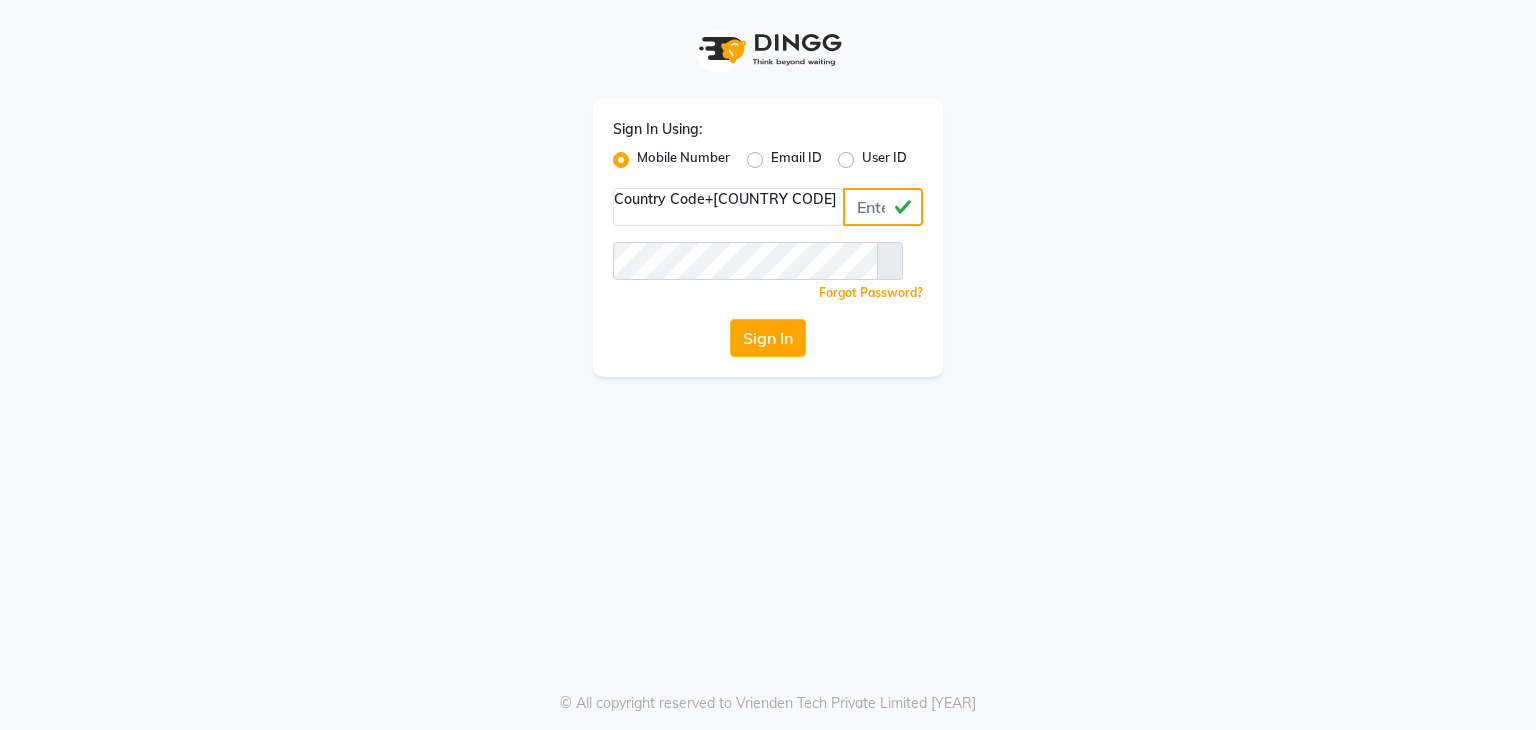 type on "9741857287" 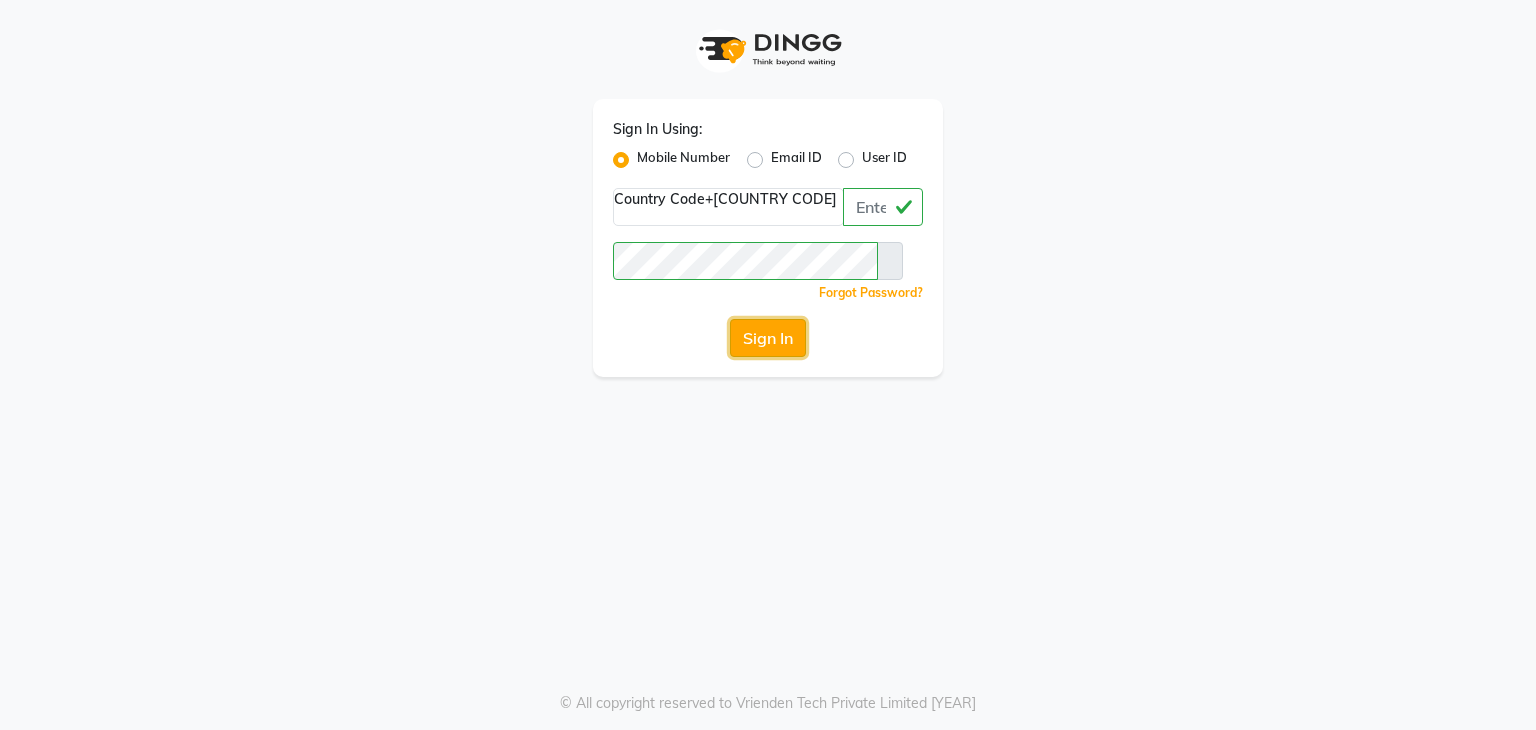 click on "Sign In" at bounding box center [768, 338] 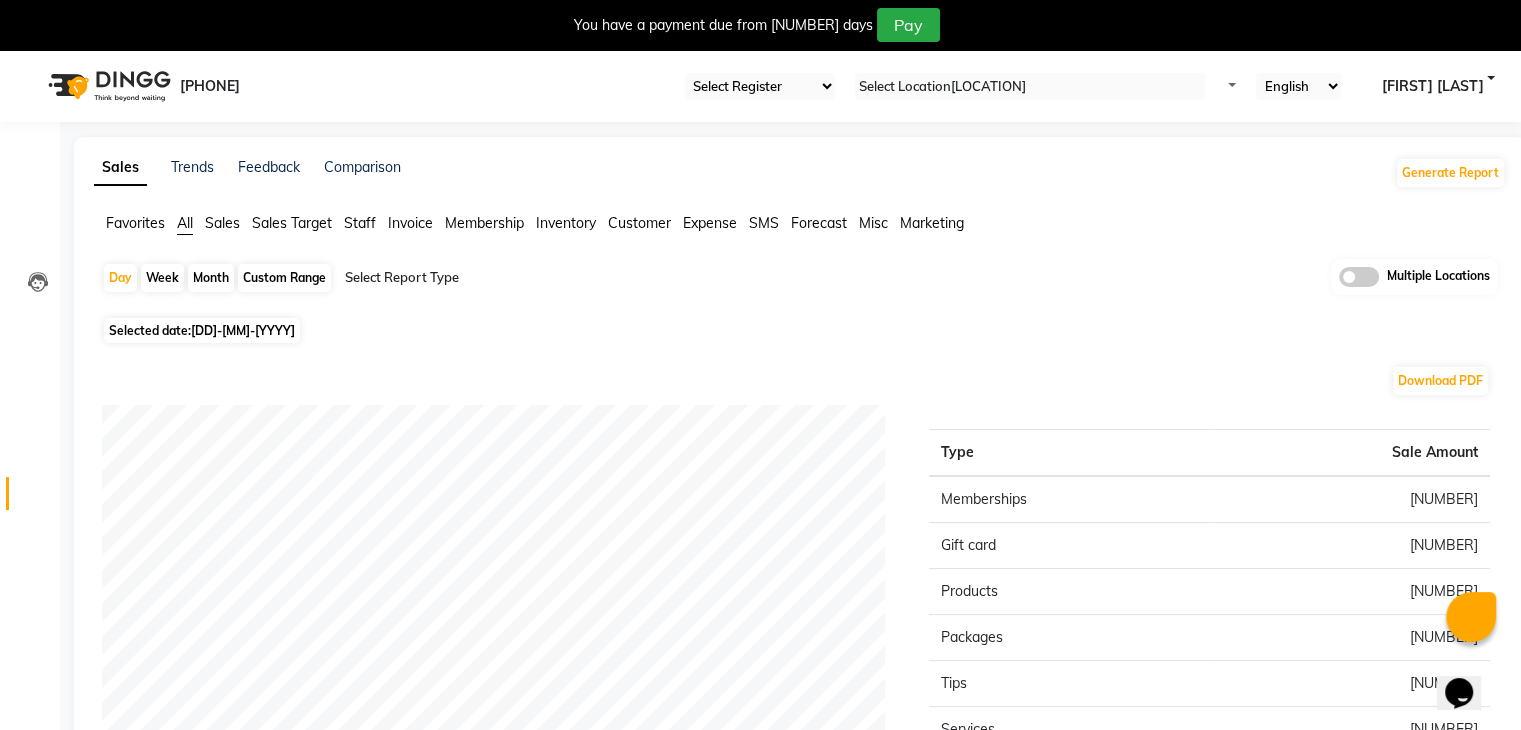 scroll, scrollTop: 0, scrollLeft: 0, axis: both 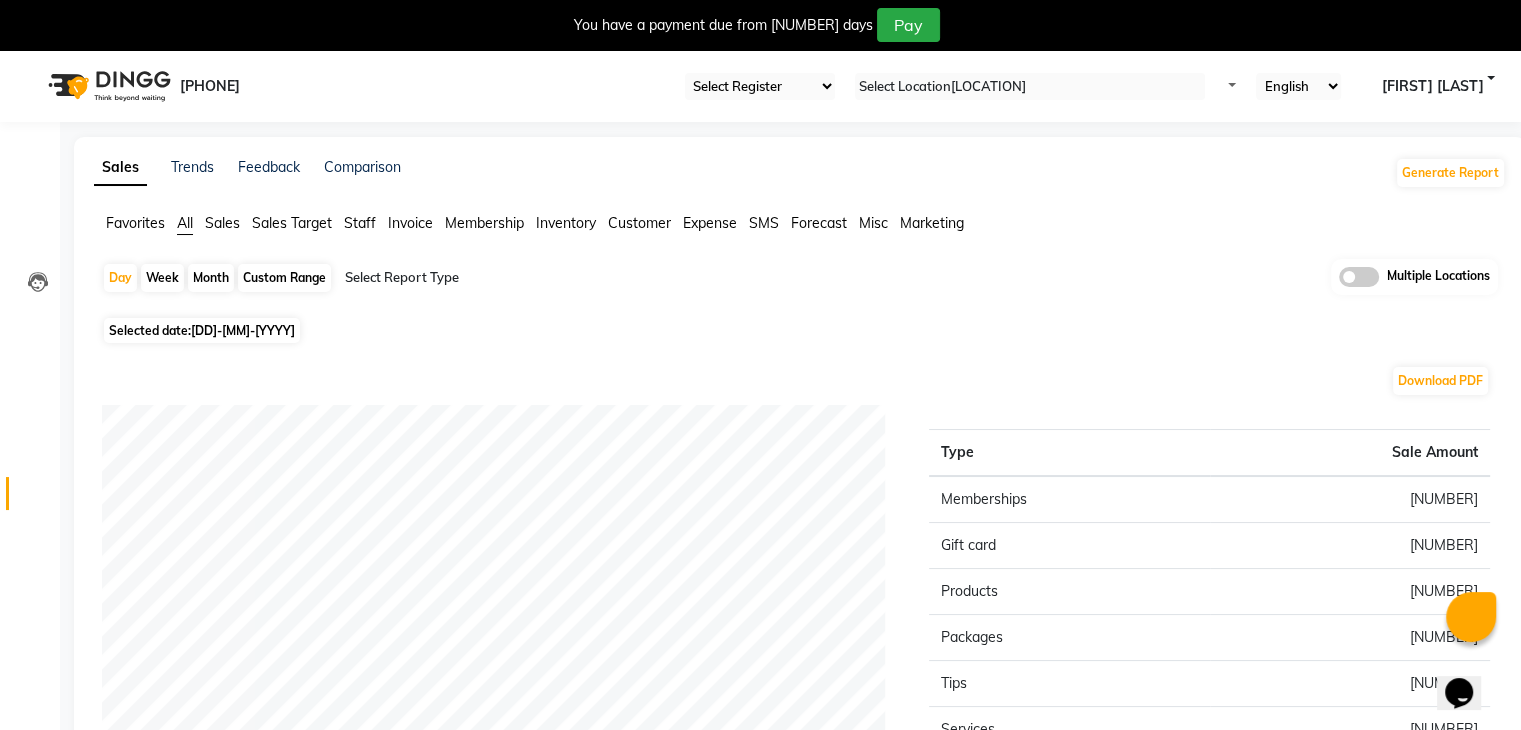 click on "Sales" at bounding box center (135, 223) 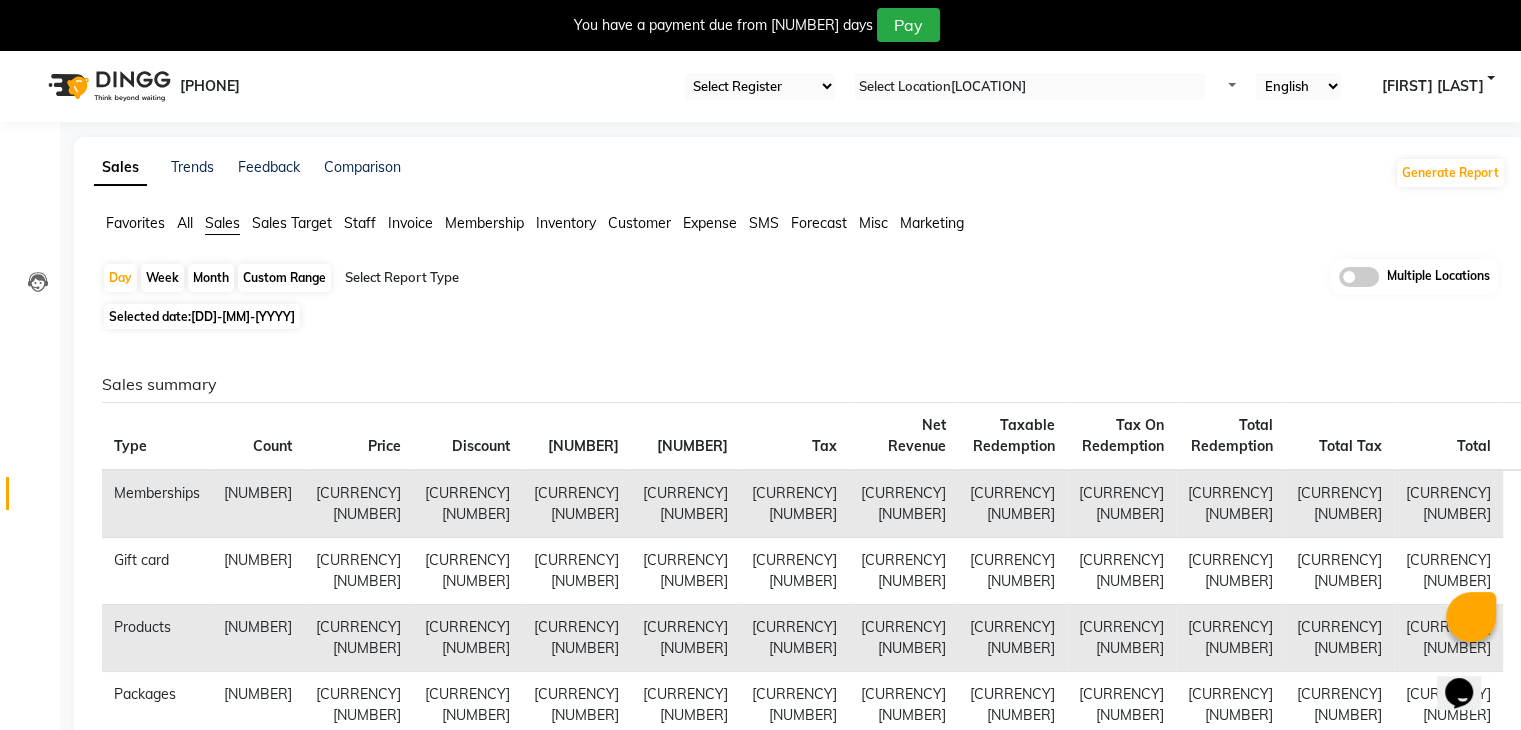 click on "Invoice" at bounding box center [135, 223] 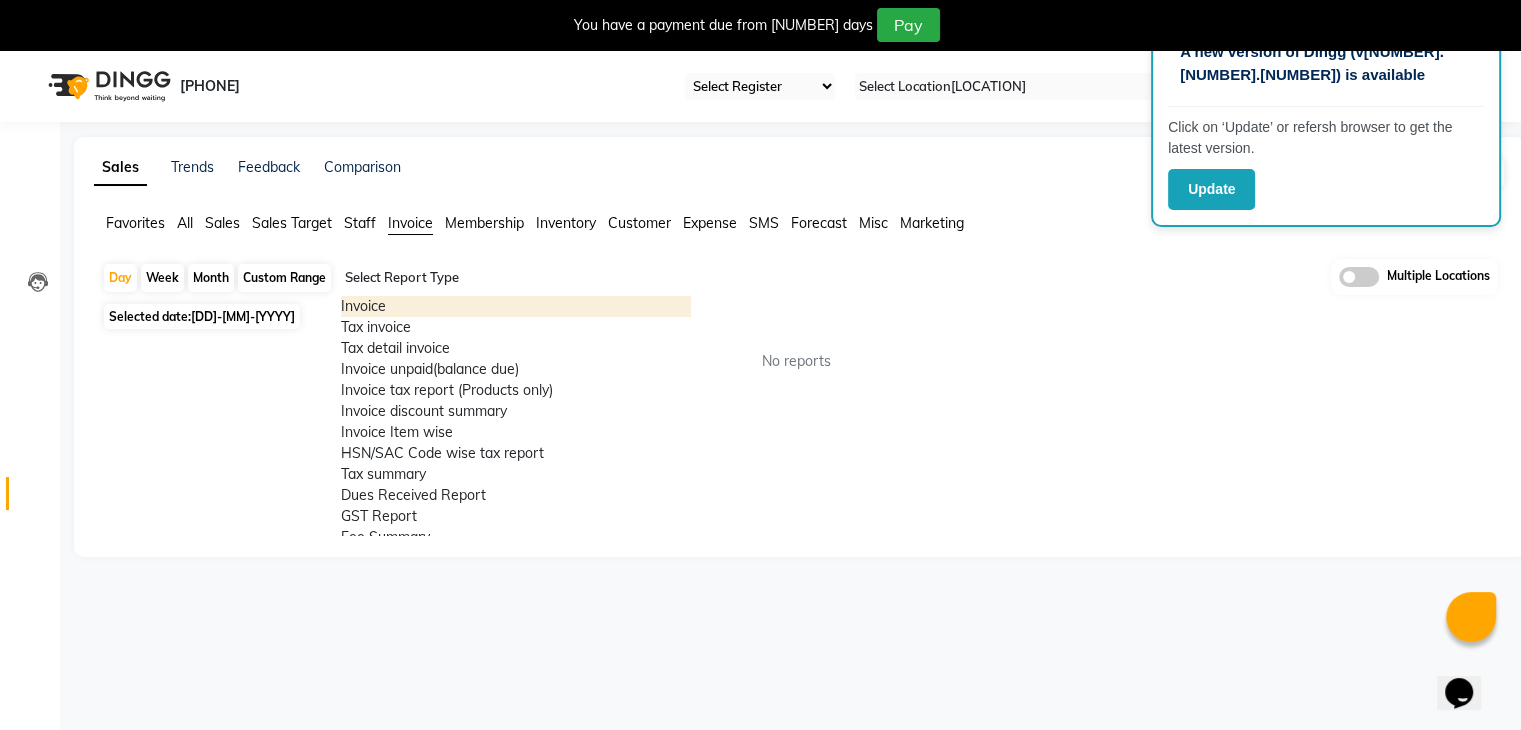 click on "Select Report Type" at bounding box center (516, 280) 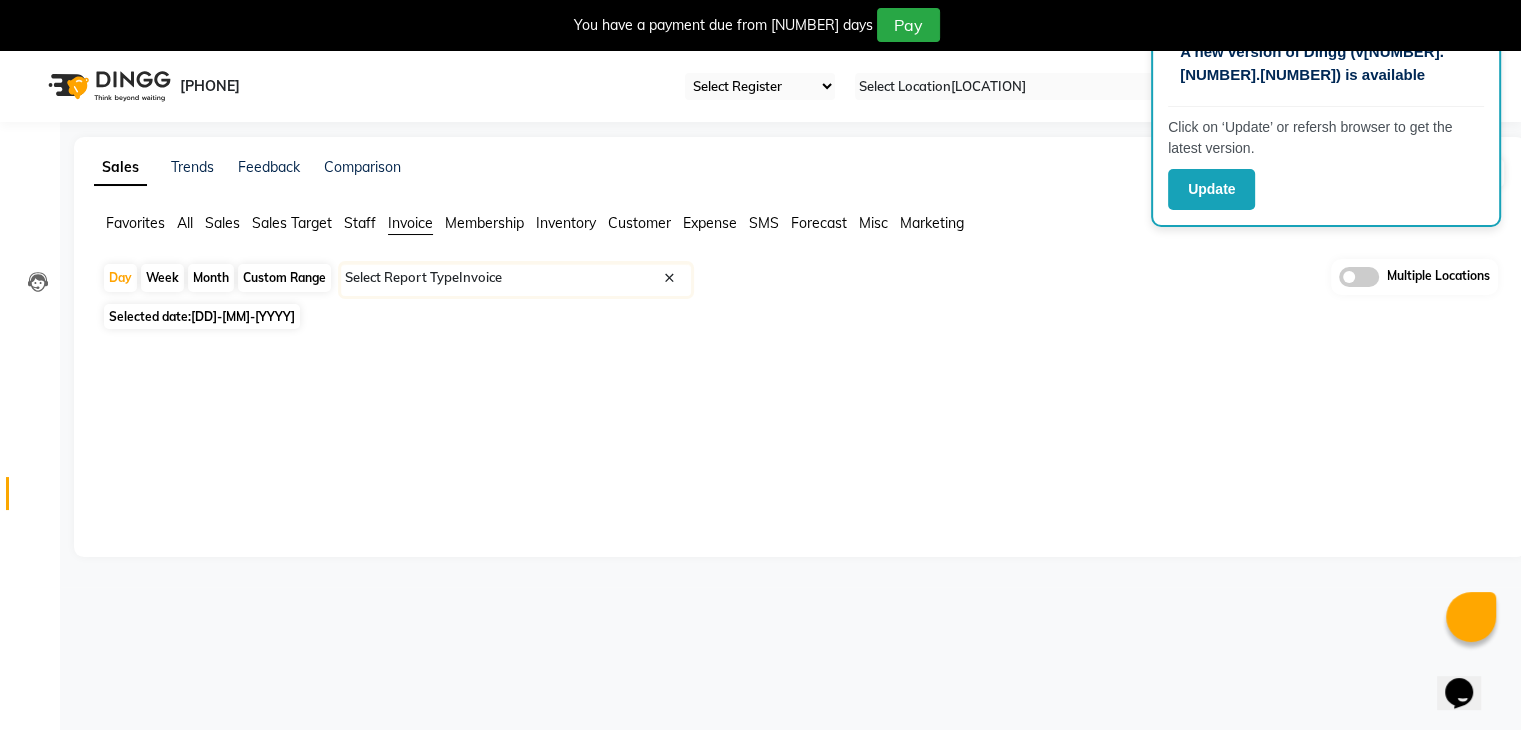 click on "Custom Range" at bounding box center (284, 278) 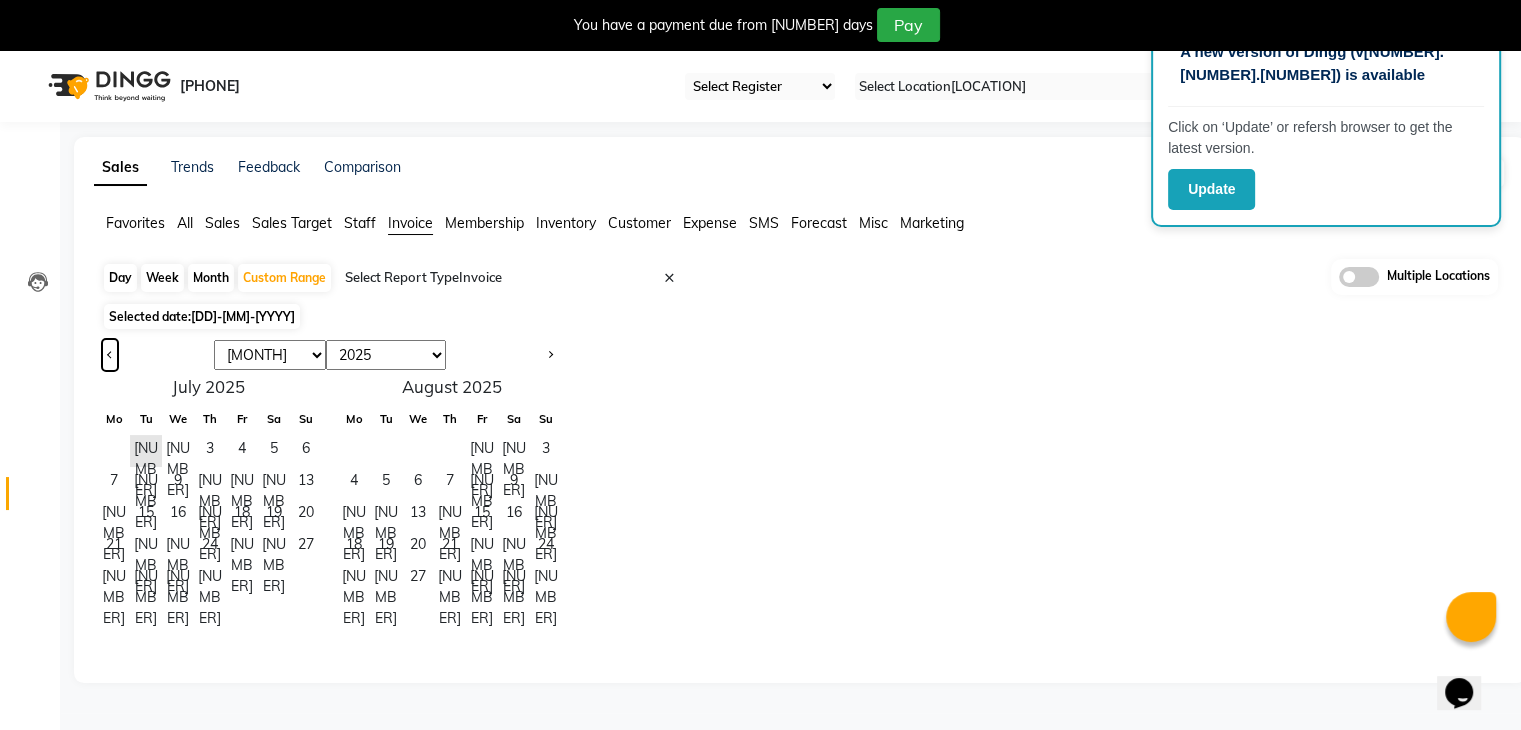 click at bounding box center [110, 355] 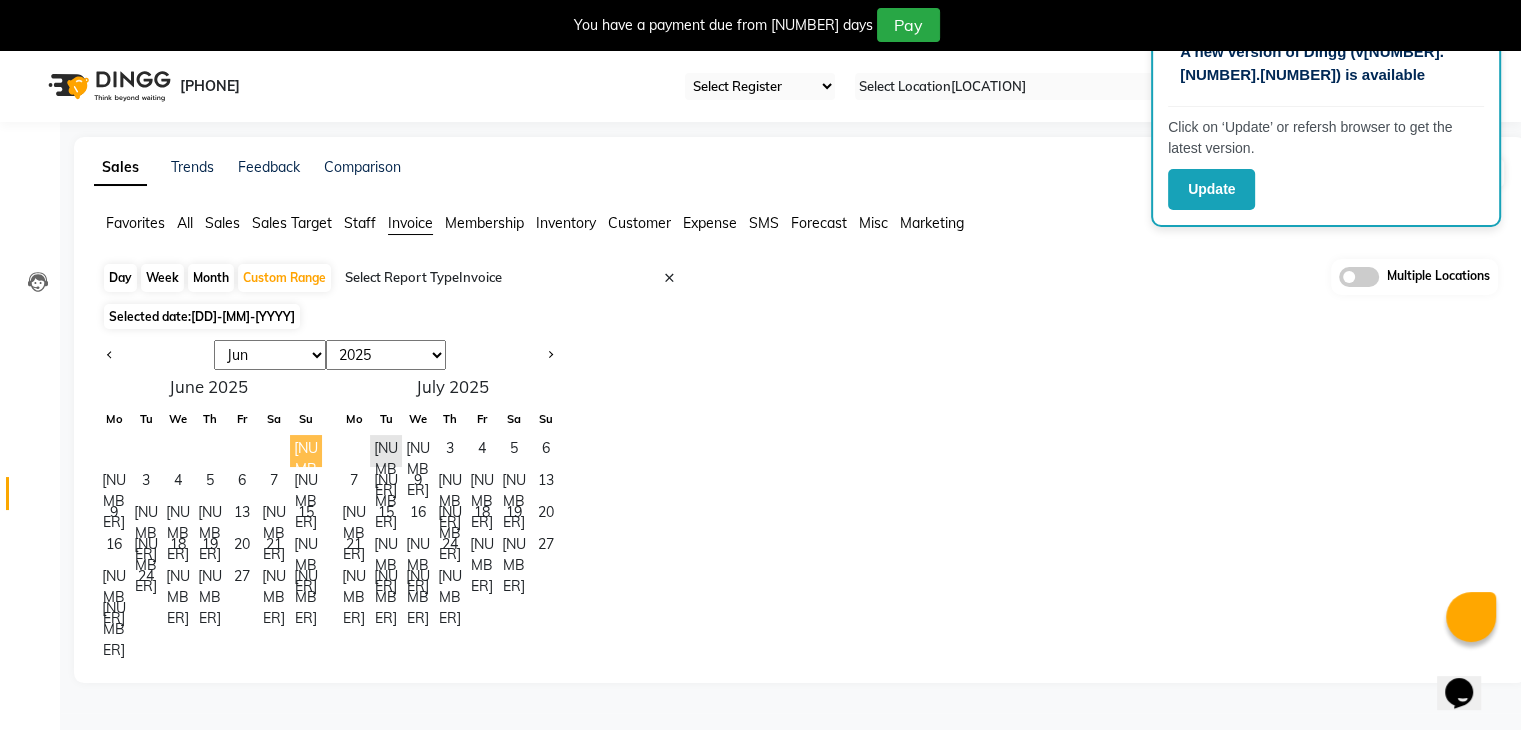 click on "1" at bounding box center [306, 451] 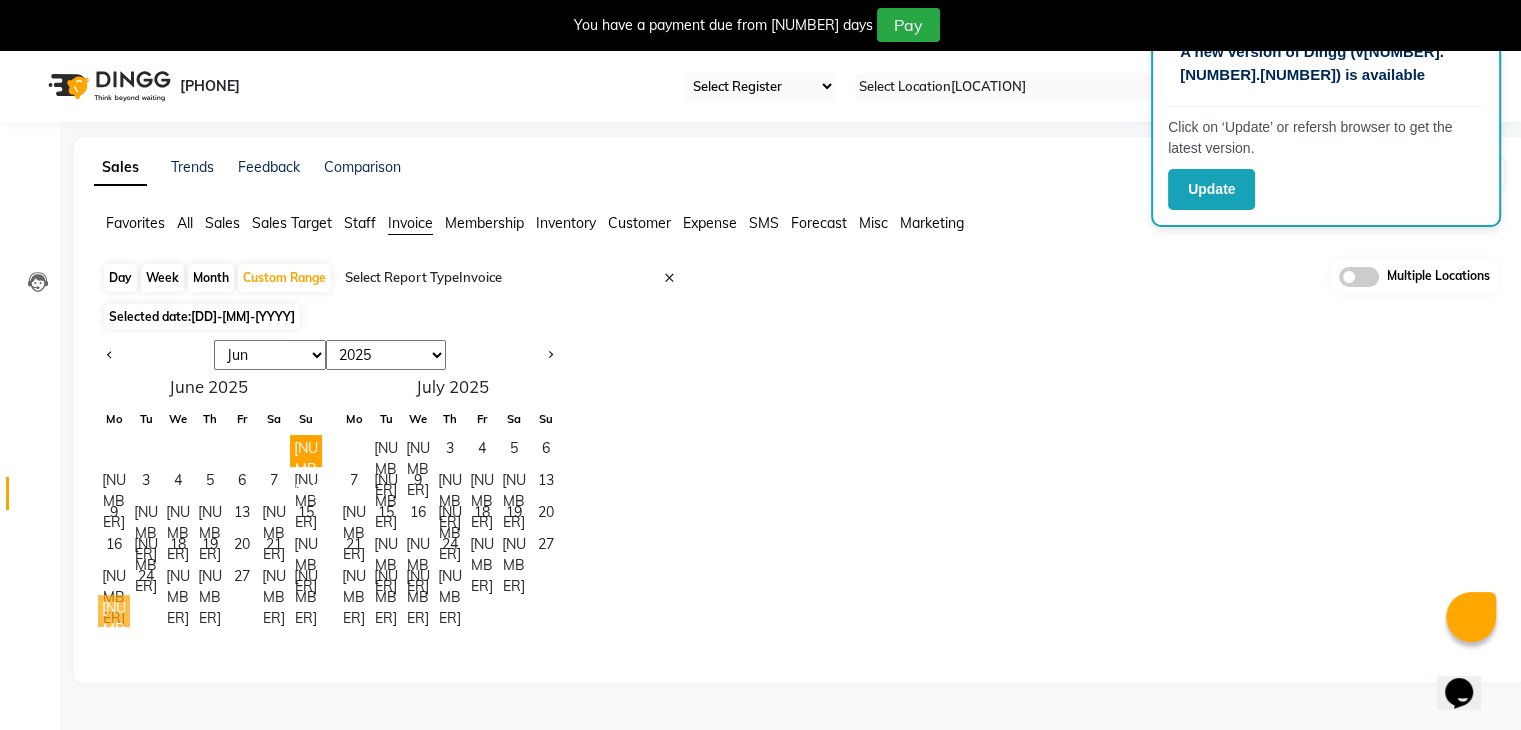click on "30" at bounding box center [114, 611] 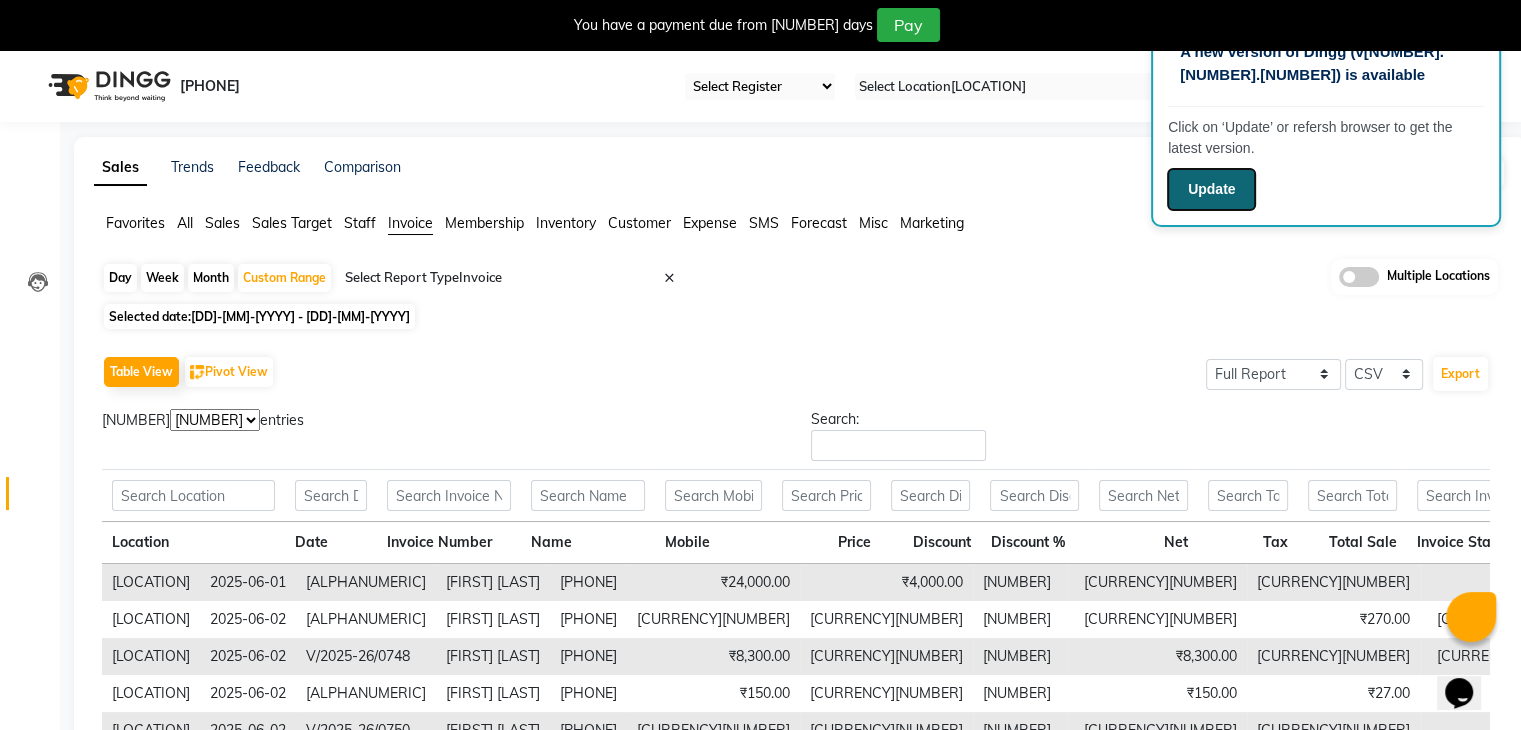 click on "Update" at bounding box center (1211, 189) 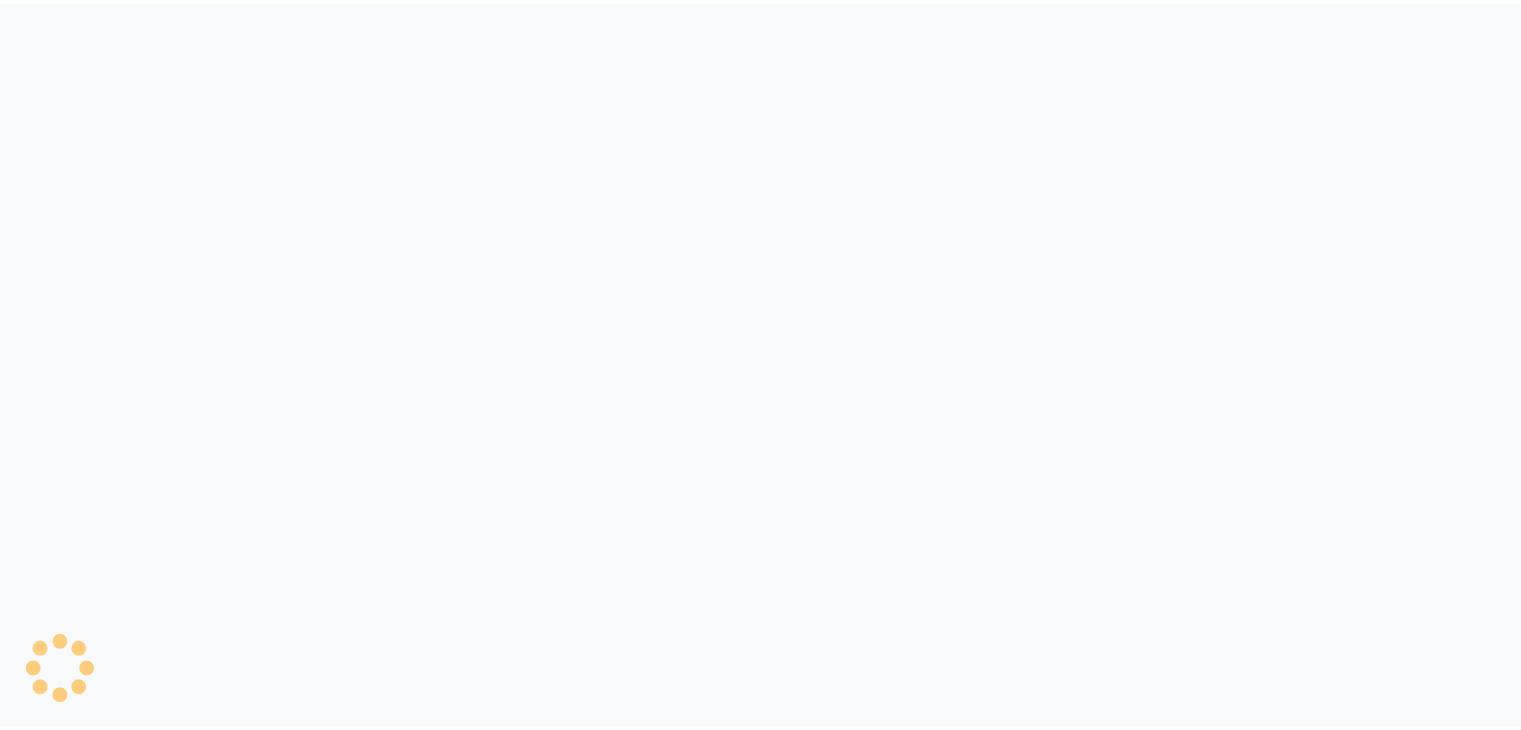 scroll, scrollTop: 0, scrollLeft: 0, axis: both 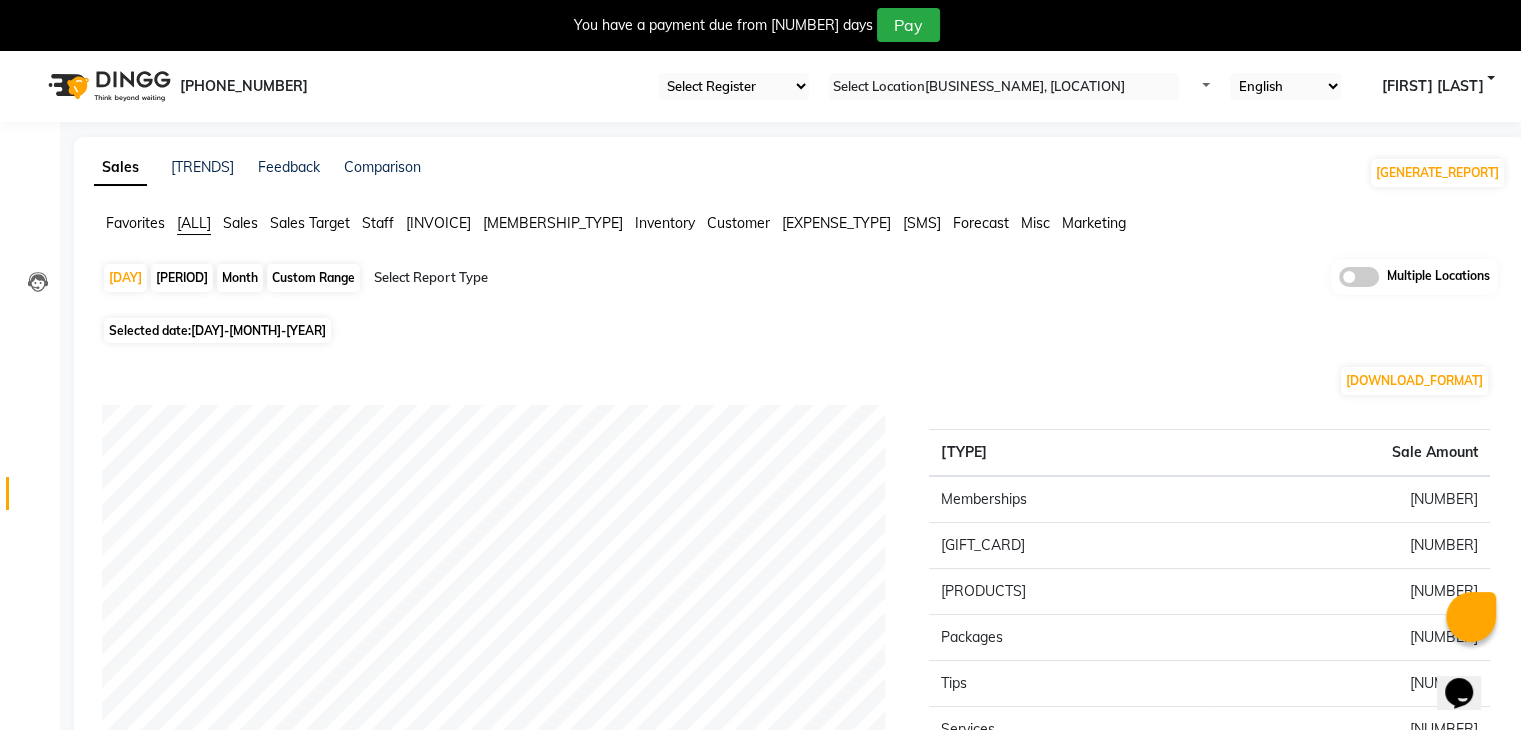 click on "Invoice" at bounding box center [135, 223] 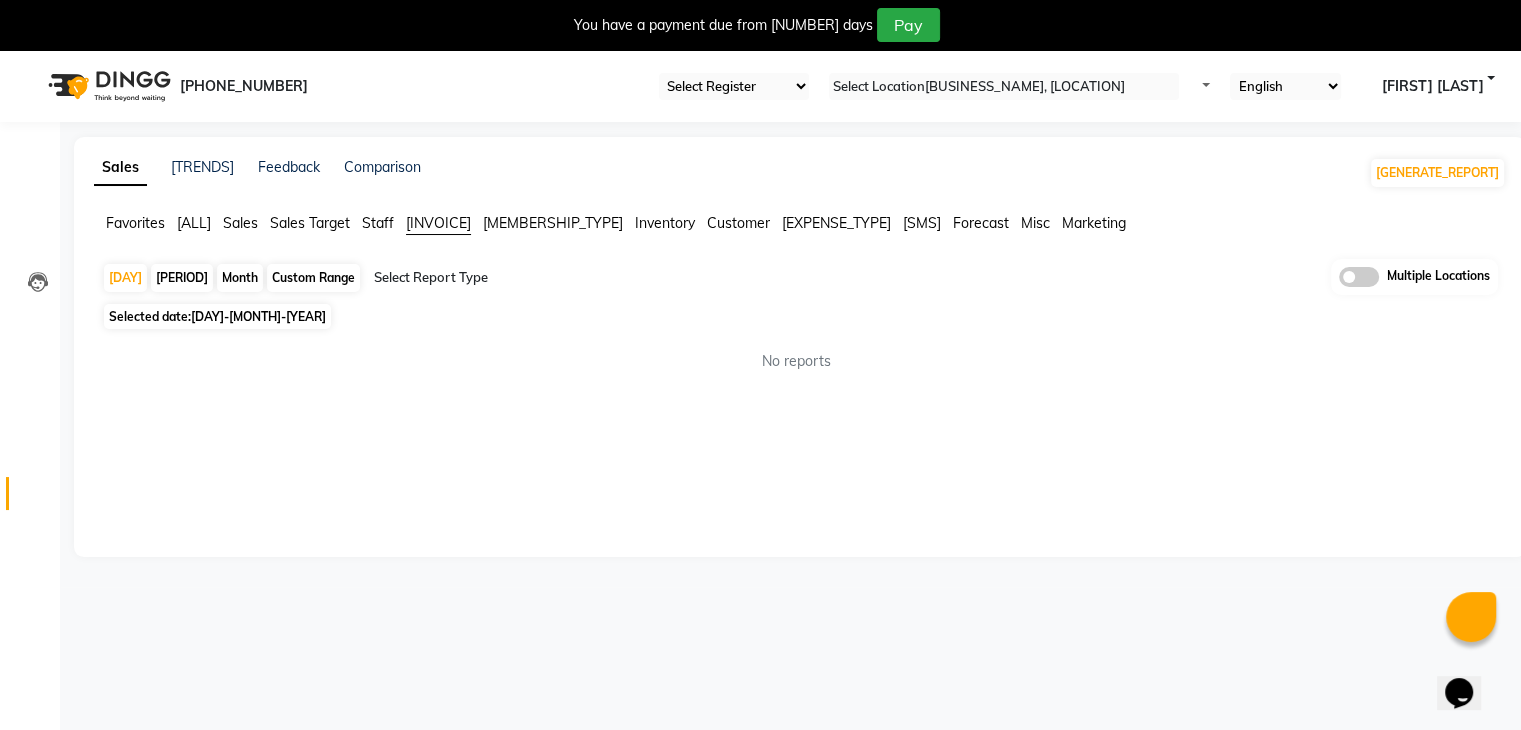 click on "Invoice" at bounding box center [438, 223] 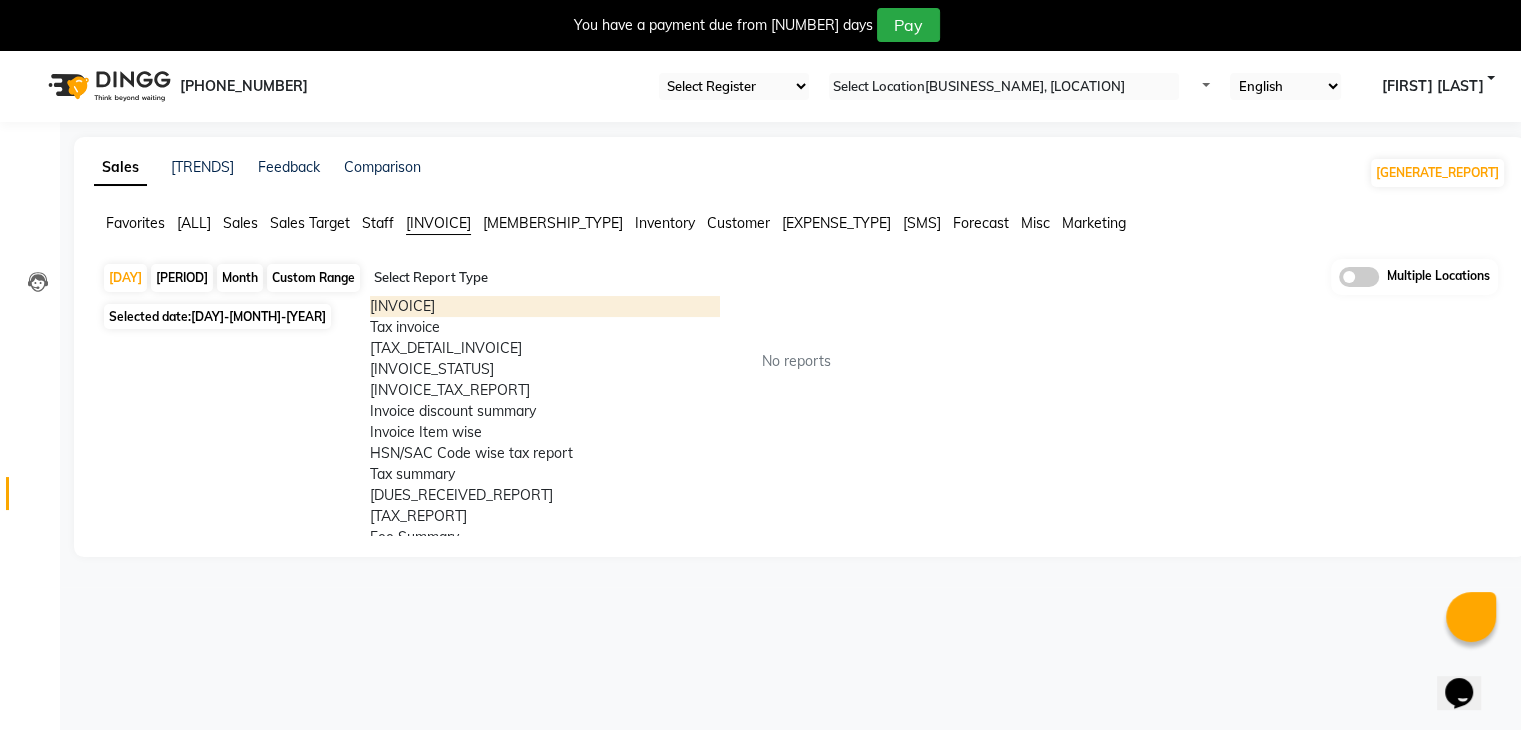 click at bounding box center (545, 278) 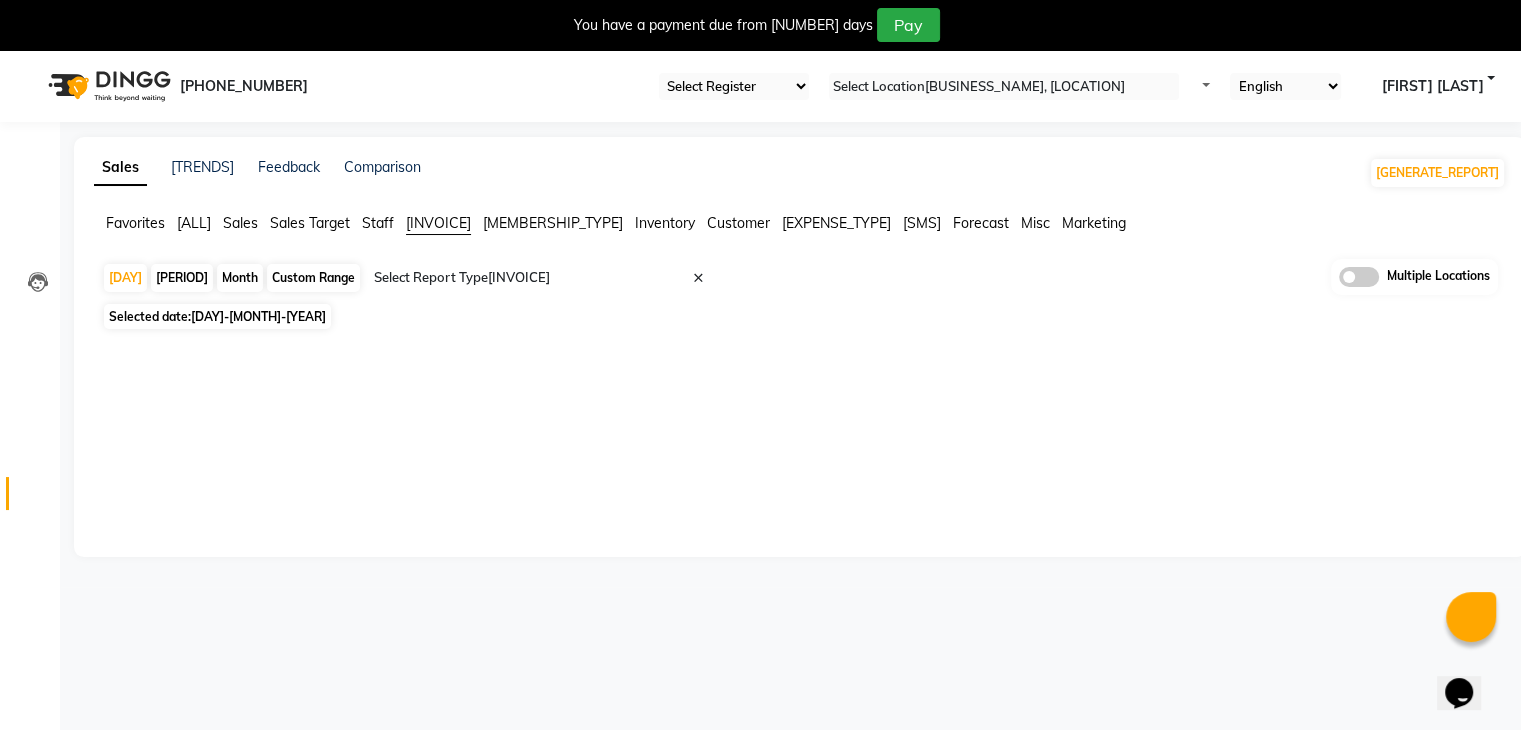 click on "Custom Range" at bounding box center [313, 278] 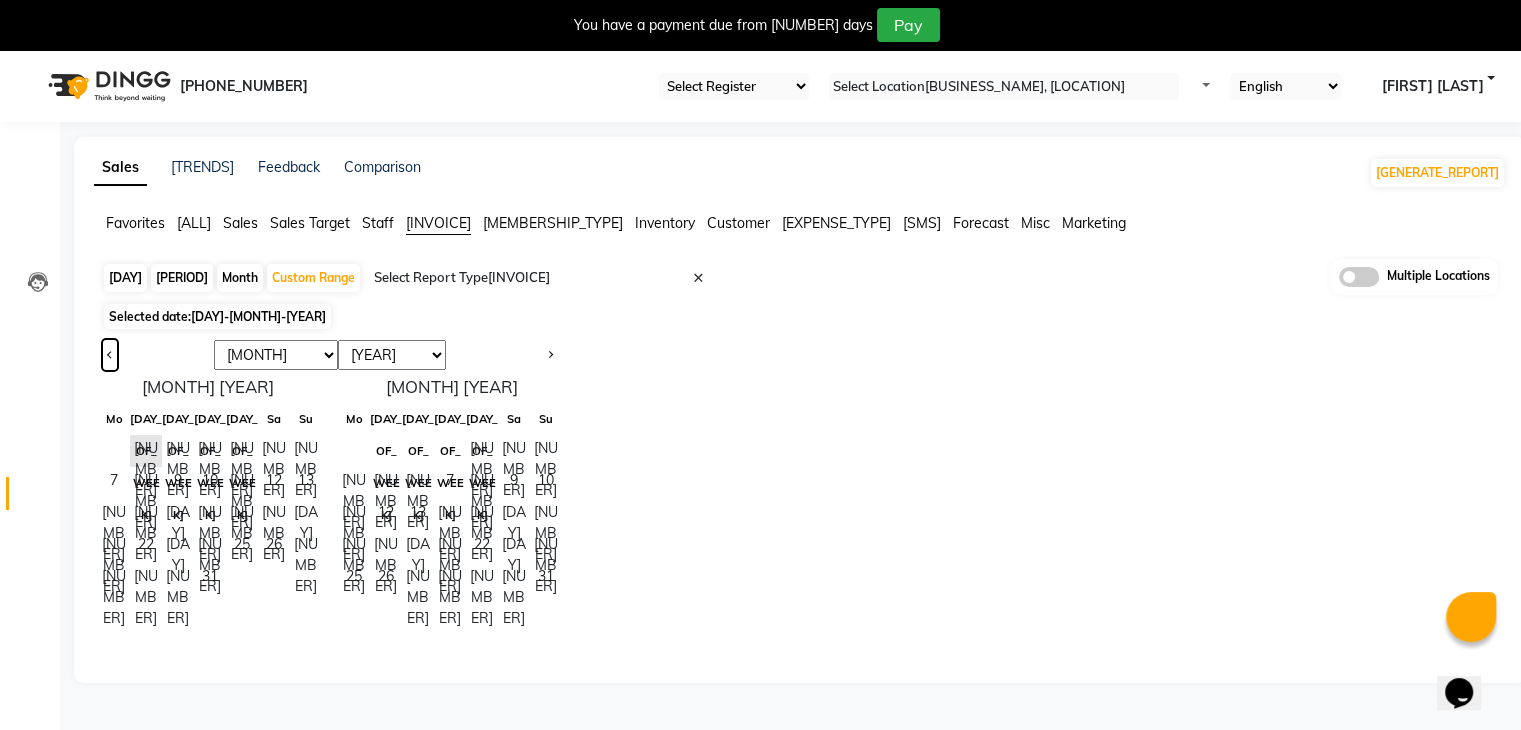 click at bounding box center [110, 355] 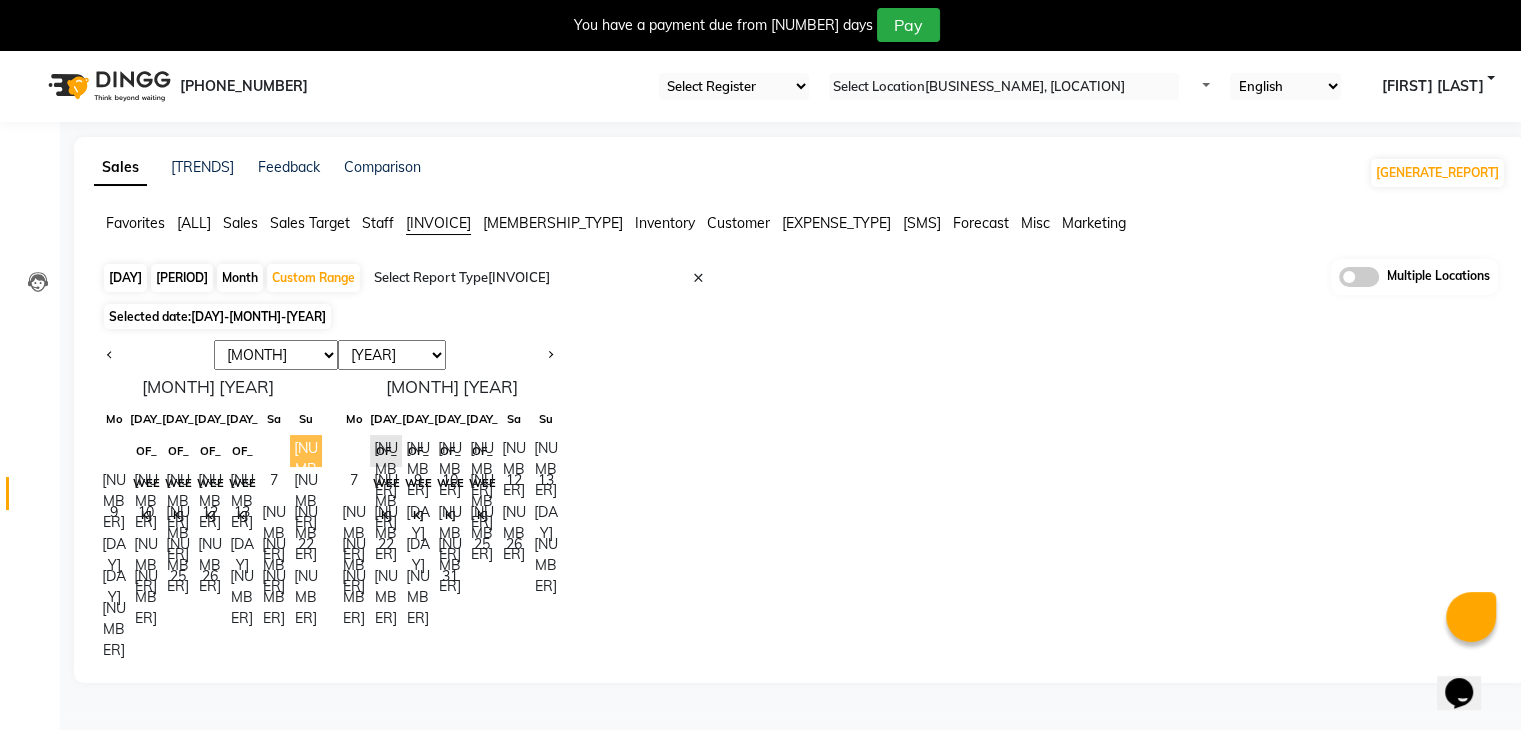 click on "1" at bounding box center (306, 451) 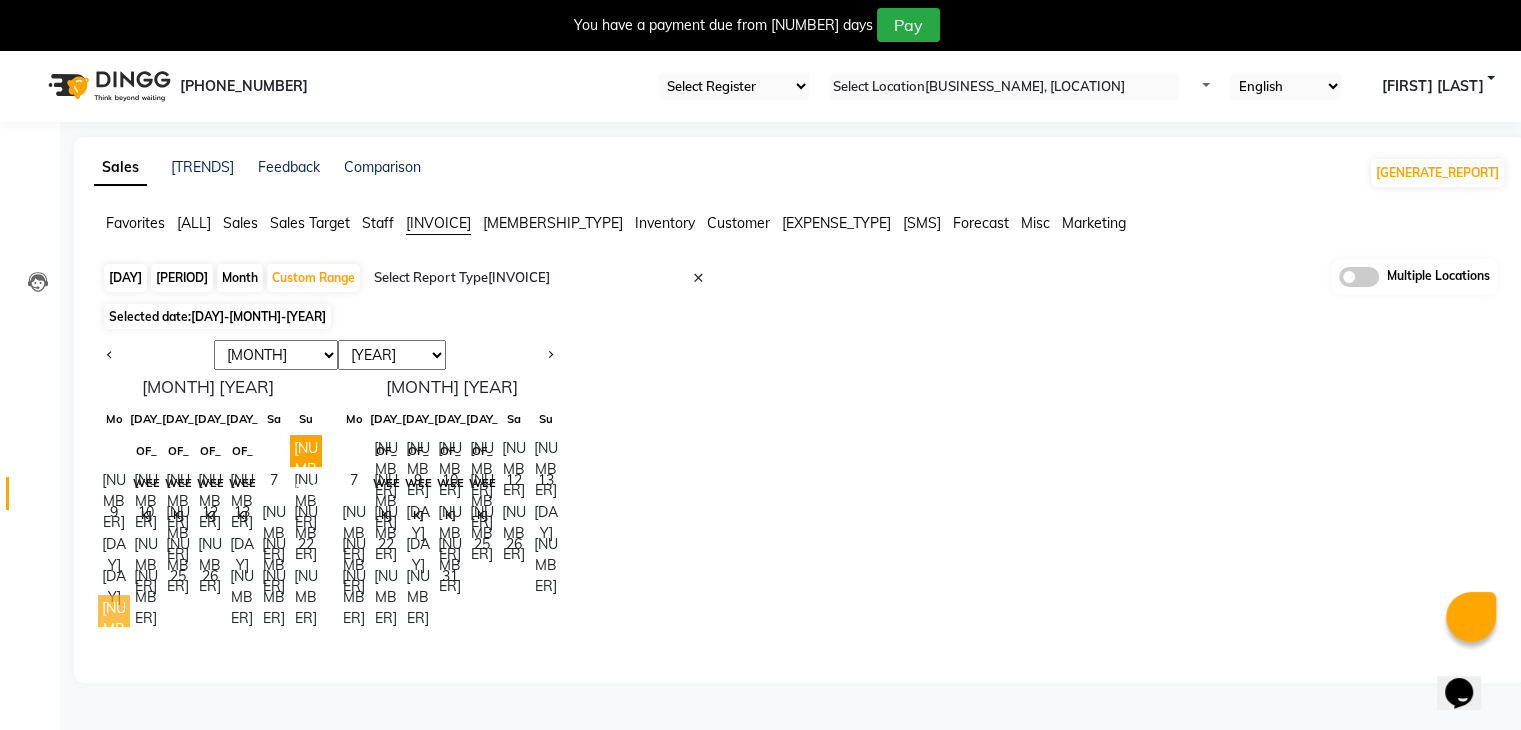 click on "30" at bounding box center [114, 611] 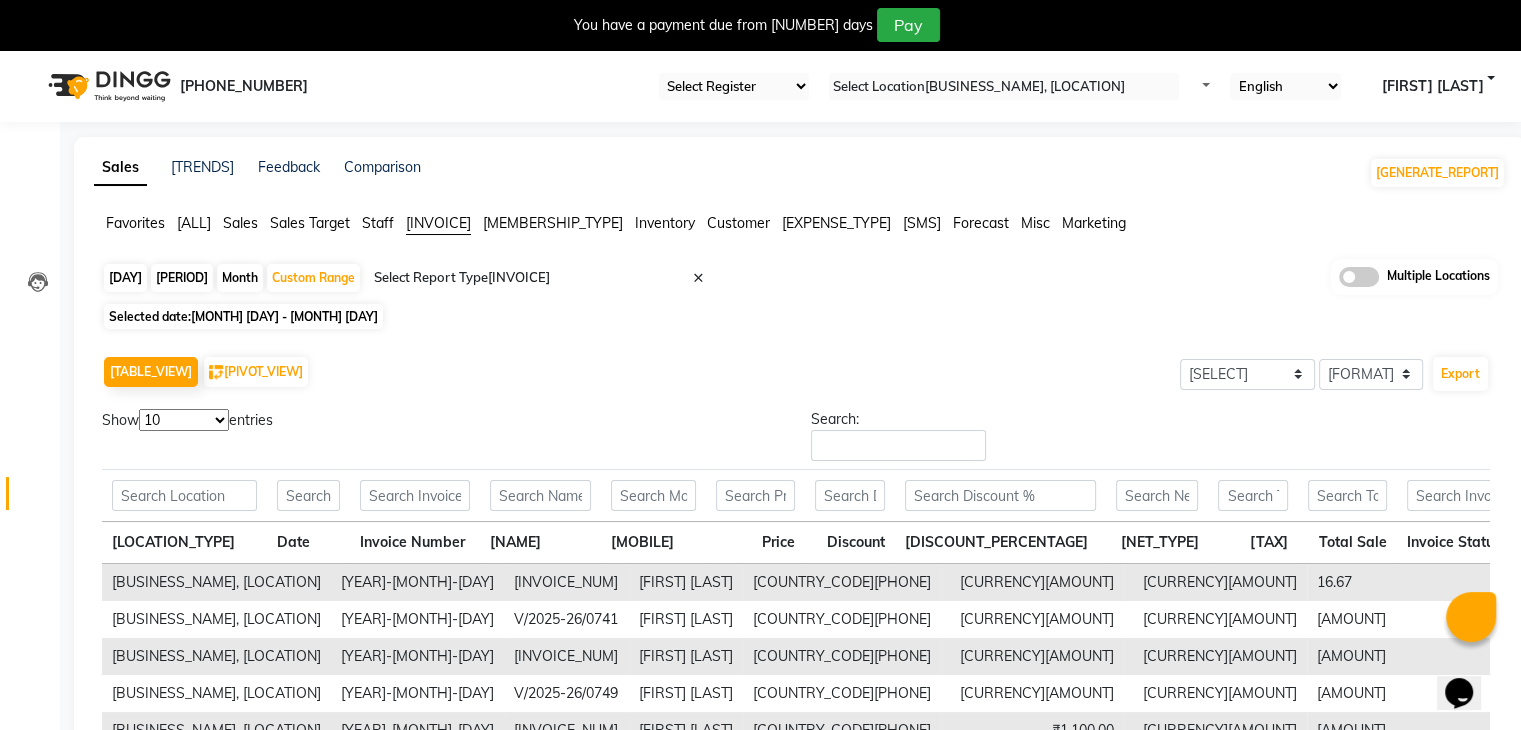 scroll, scrollTop: 0, scrollLeft: 0, axis: both 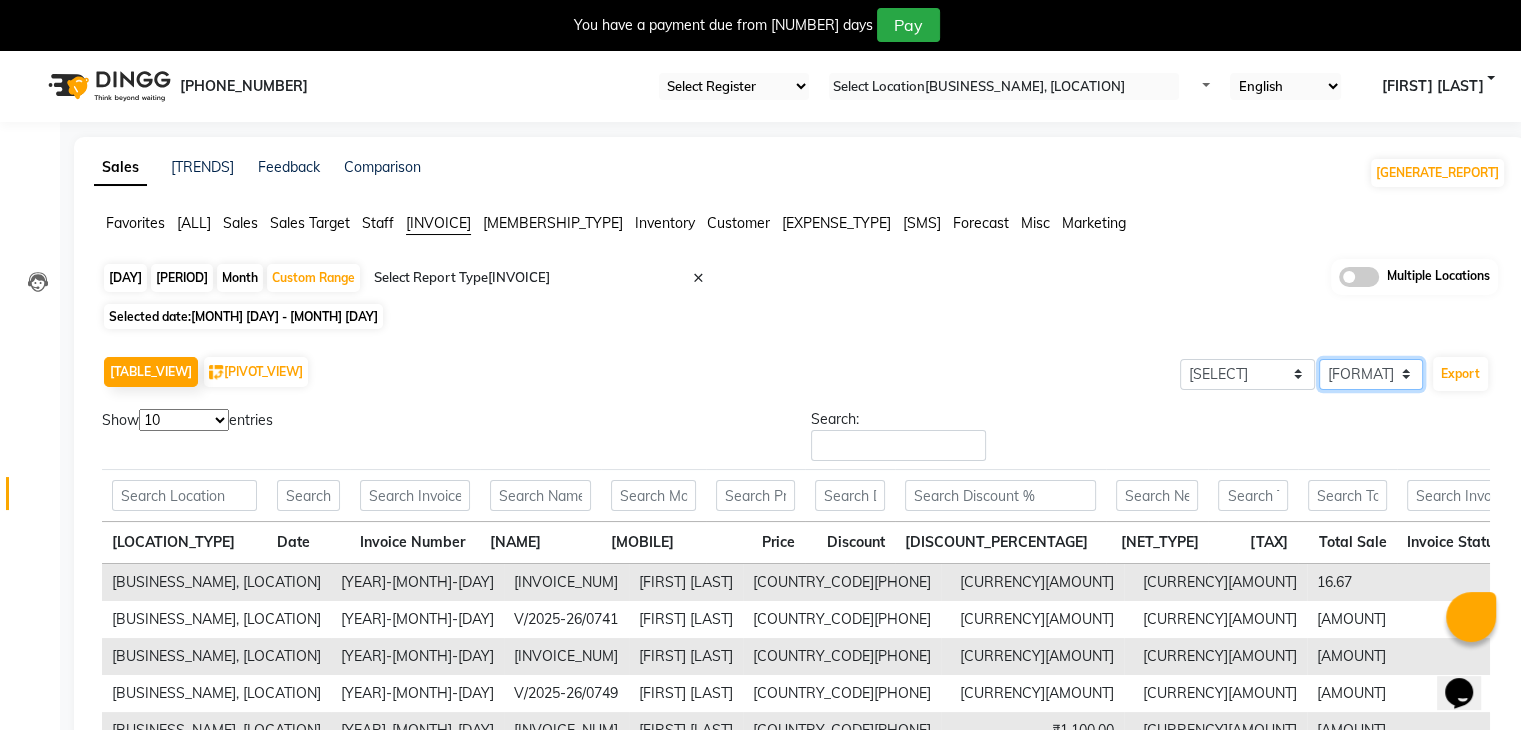click on "Select CSV PDF" at bounding box center [1247, 374] 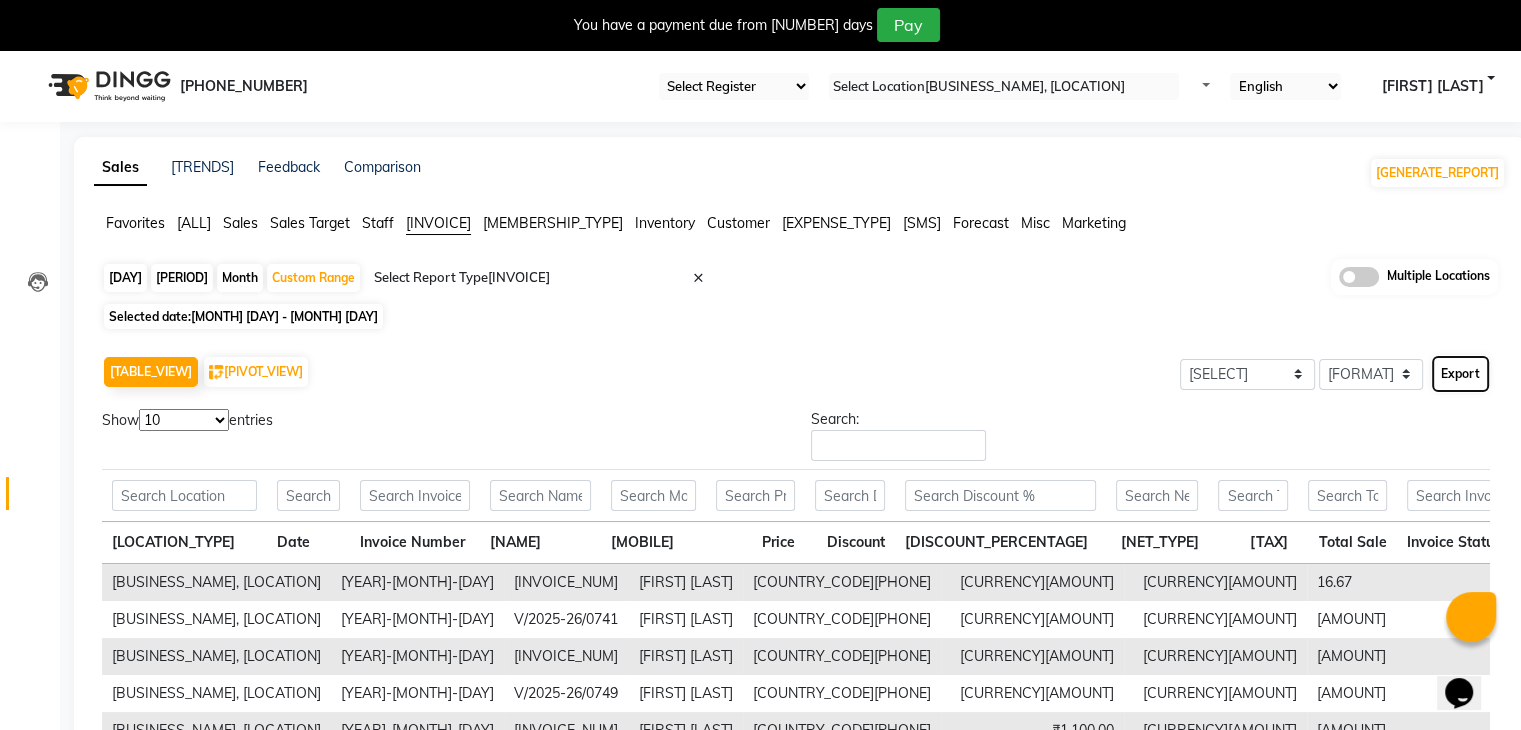 click on "Export" at bounding box center (1460, 374) 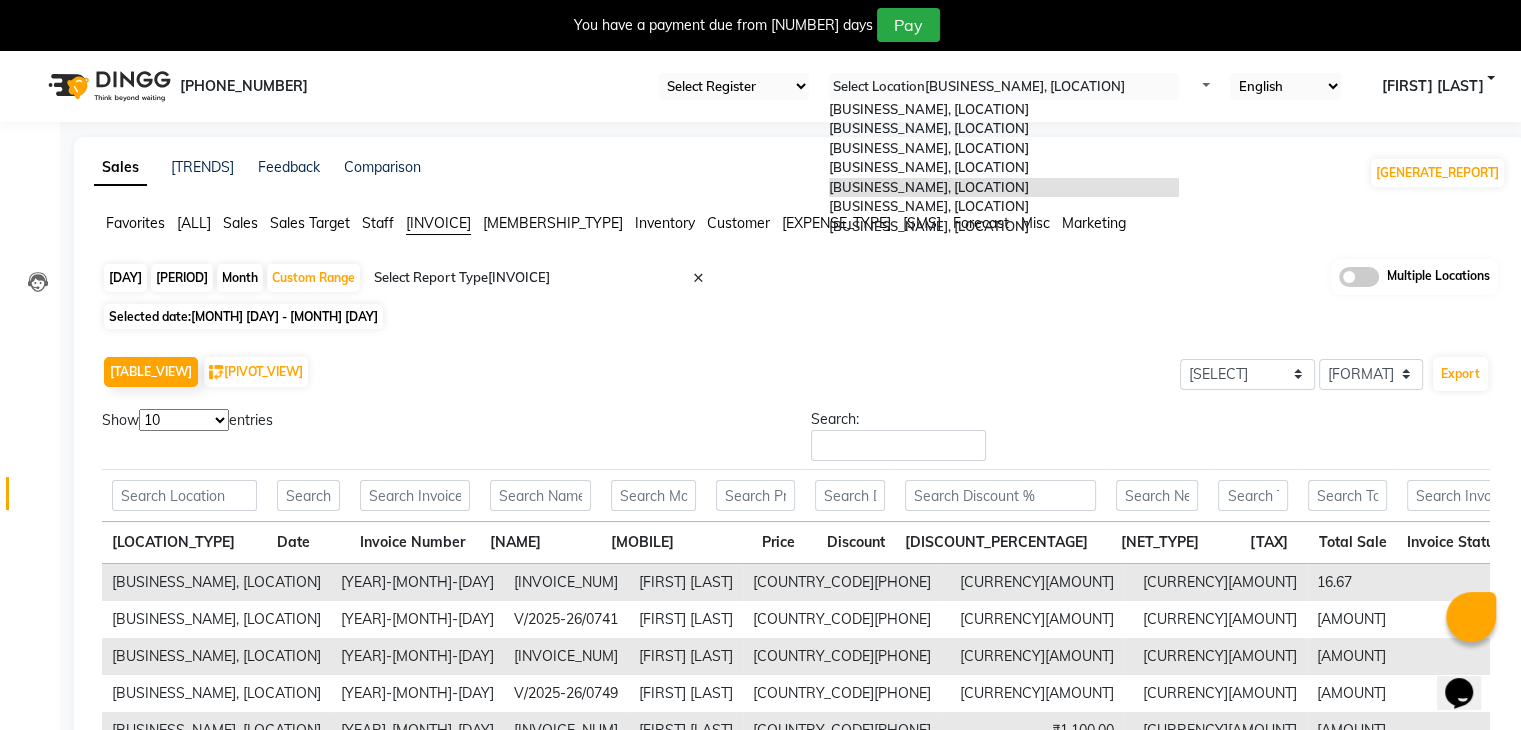 click at bounding box center [1175, 92] 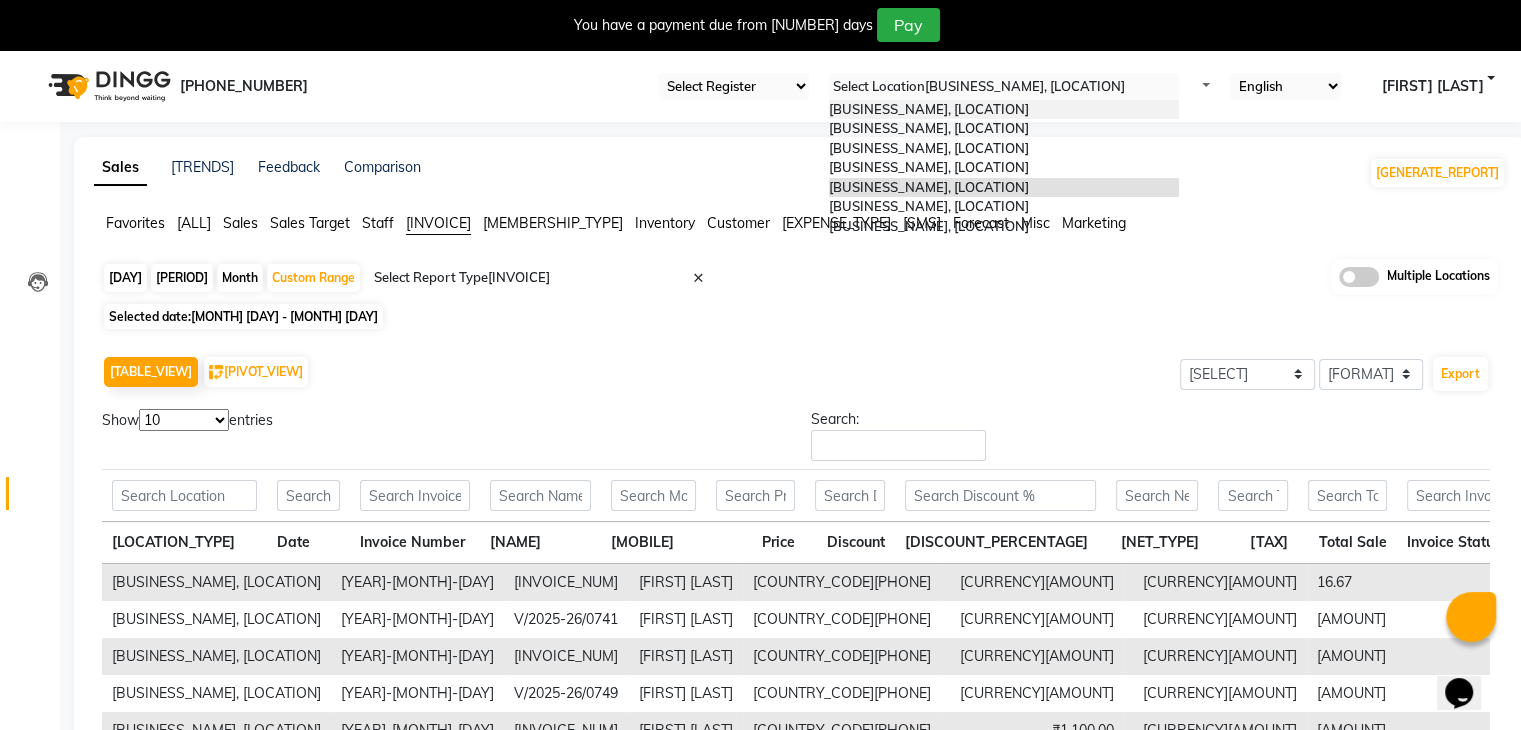 click on "Play Salon, [LOCATION]" at bounding box center (1004, 110) 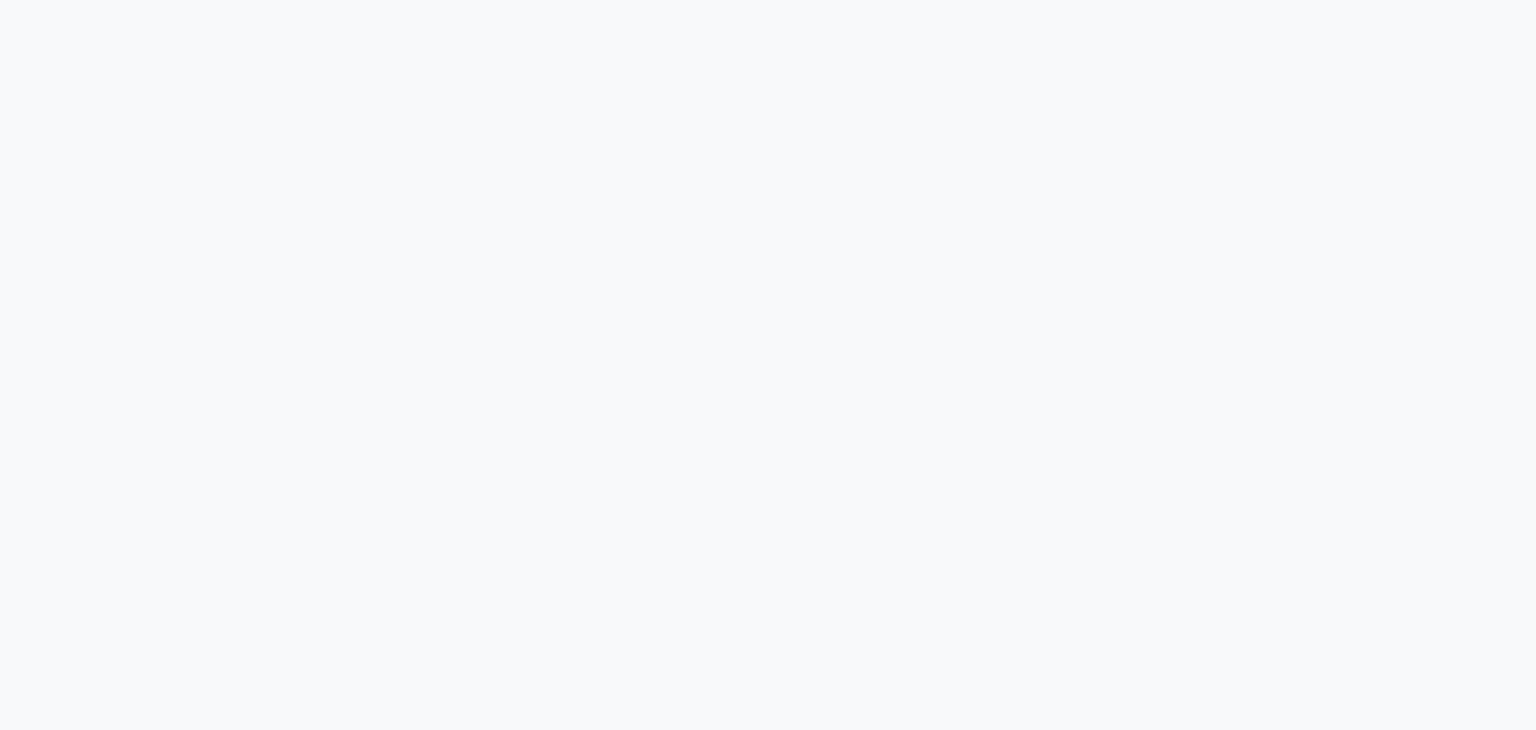 scroll, scrollTop: 0, scrollLeft: 0, axis: both 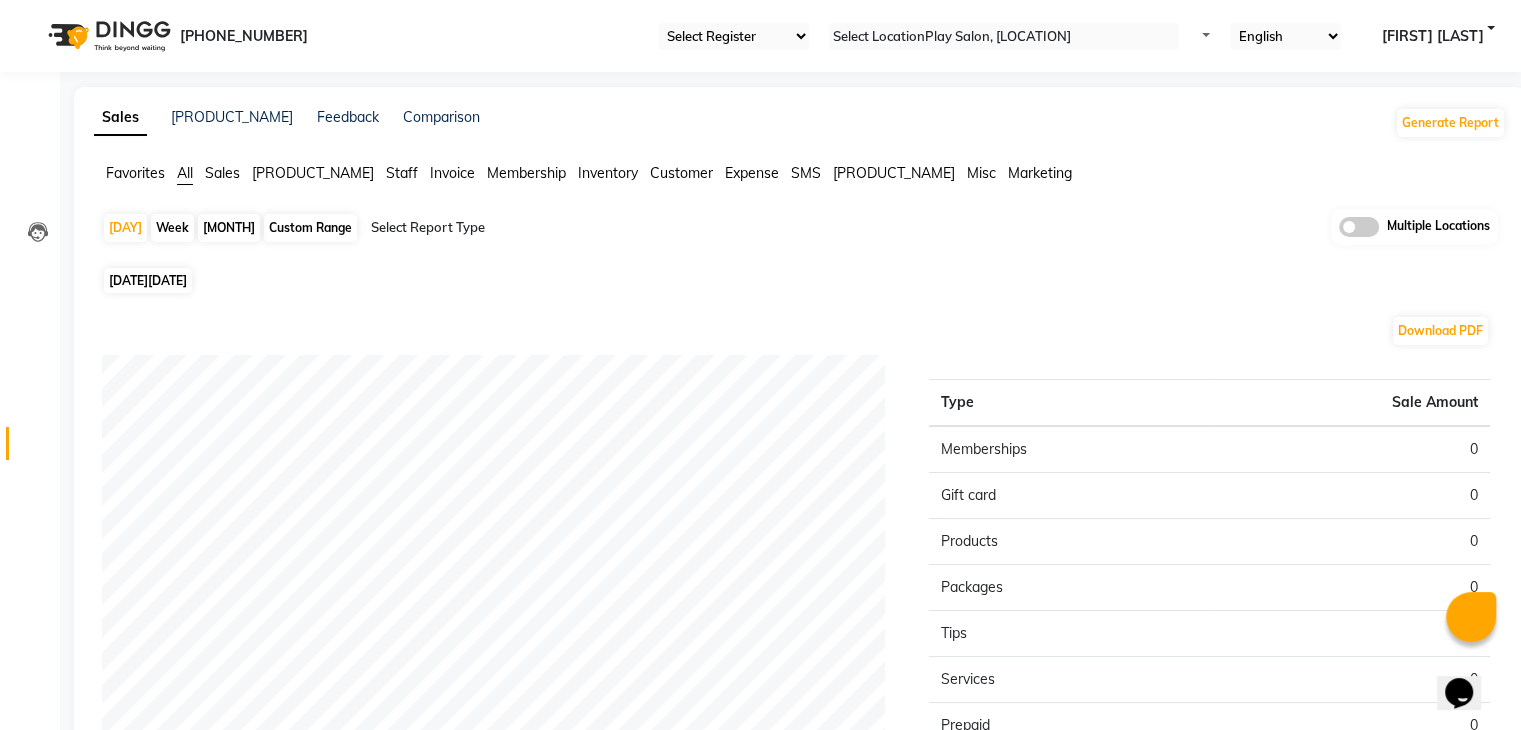 click on "Custom Range" at bounding box center [310, 228] 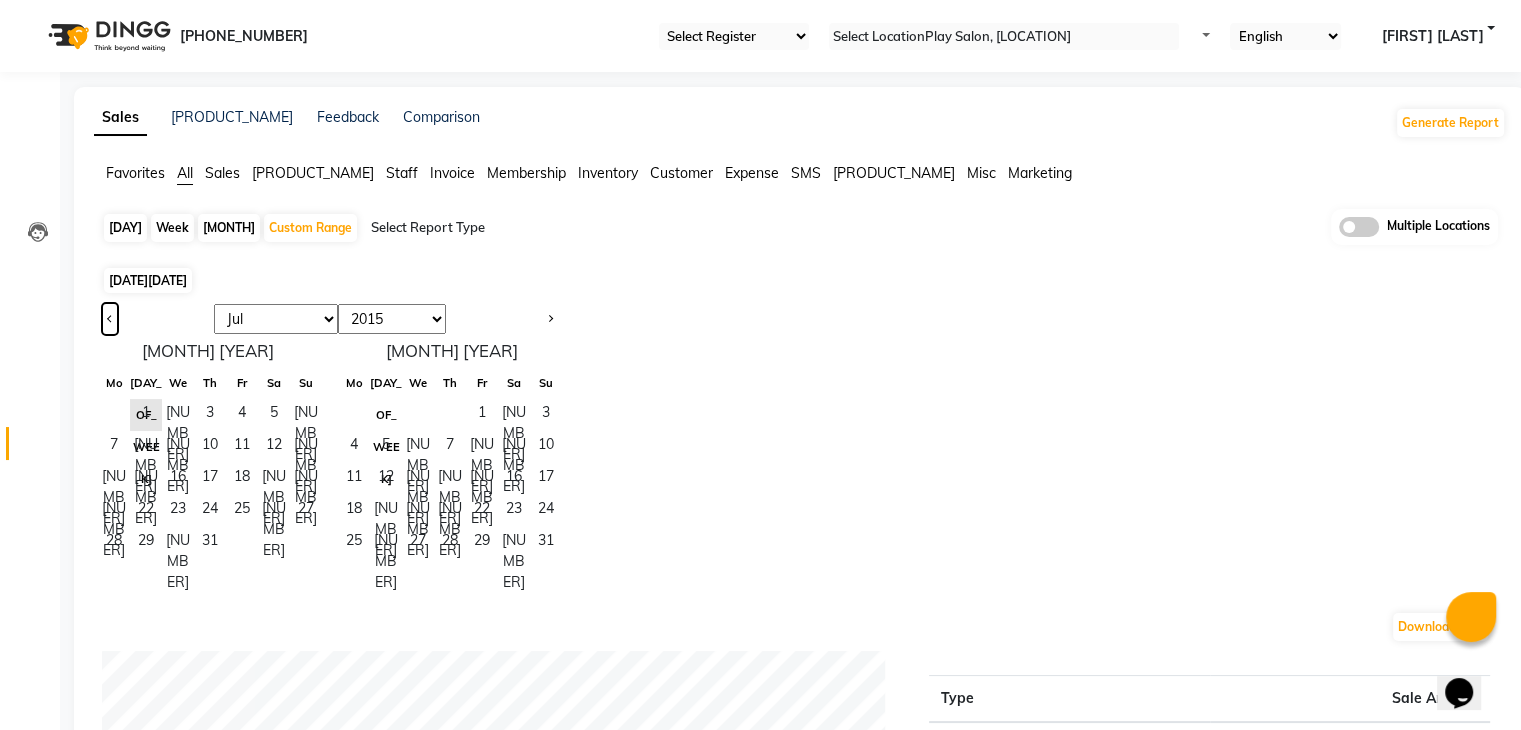 click at bounding box center [110, 319] 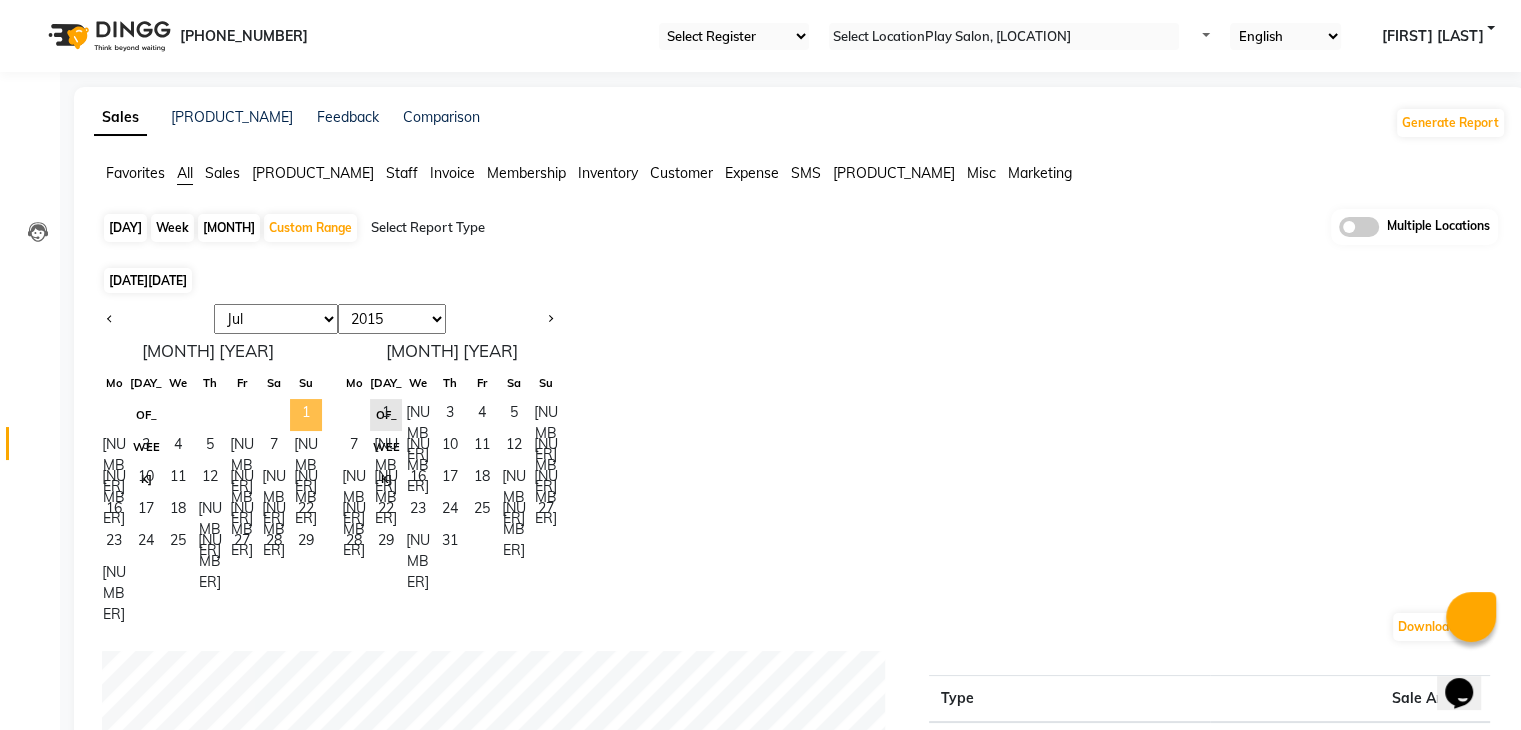 click on "1" at bounding box center (306, 415) 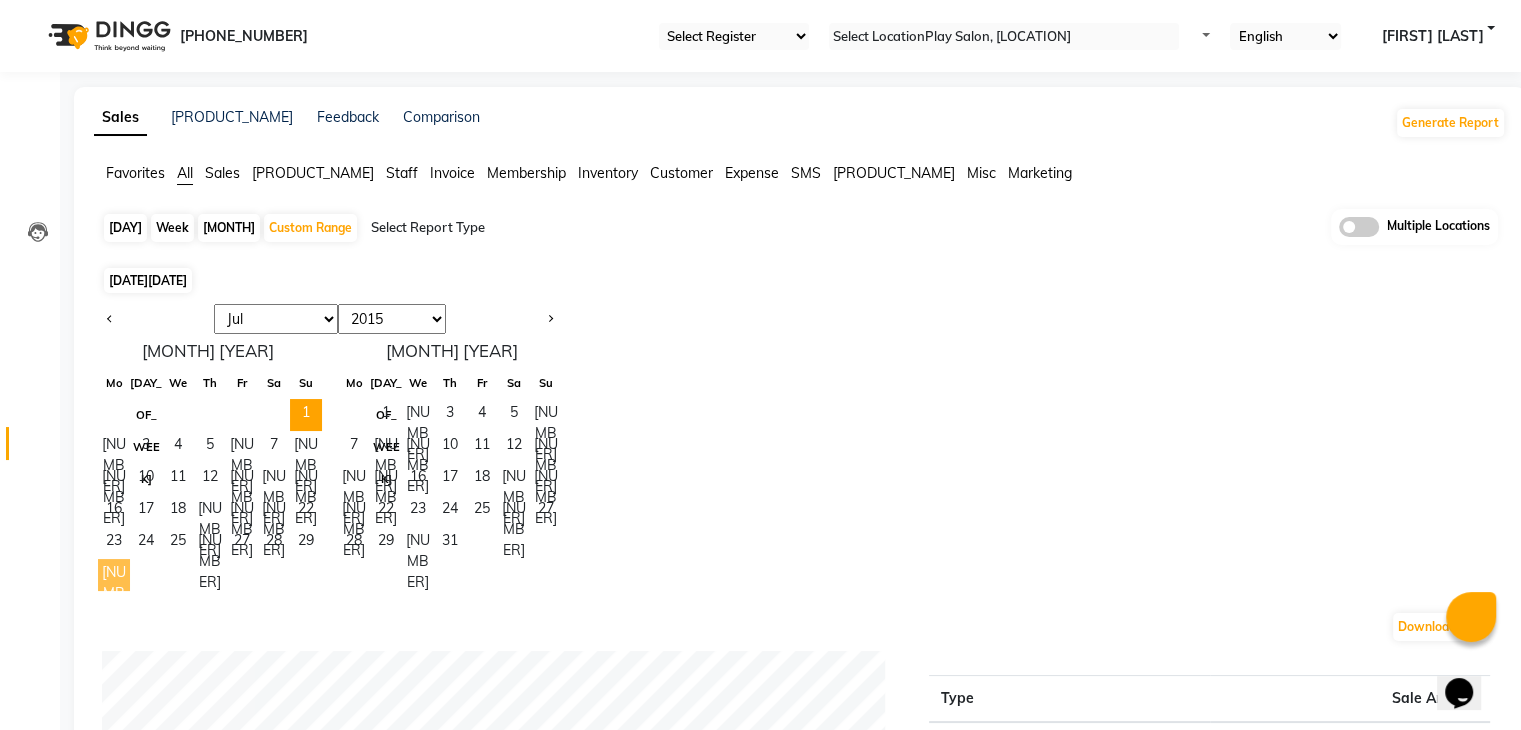 click on "30" at bounding box center [114, 575] 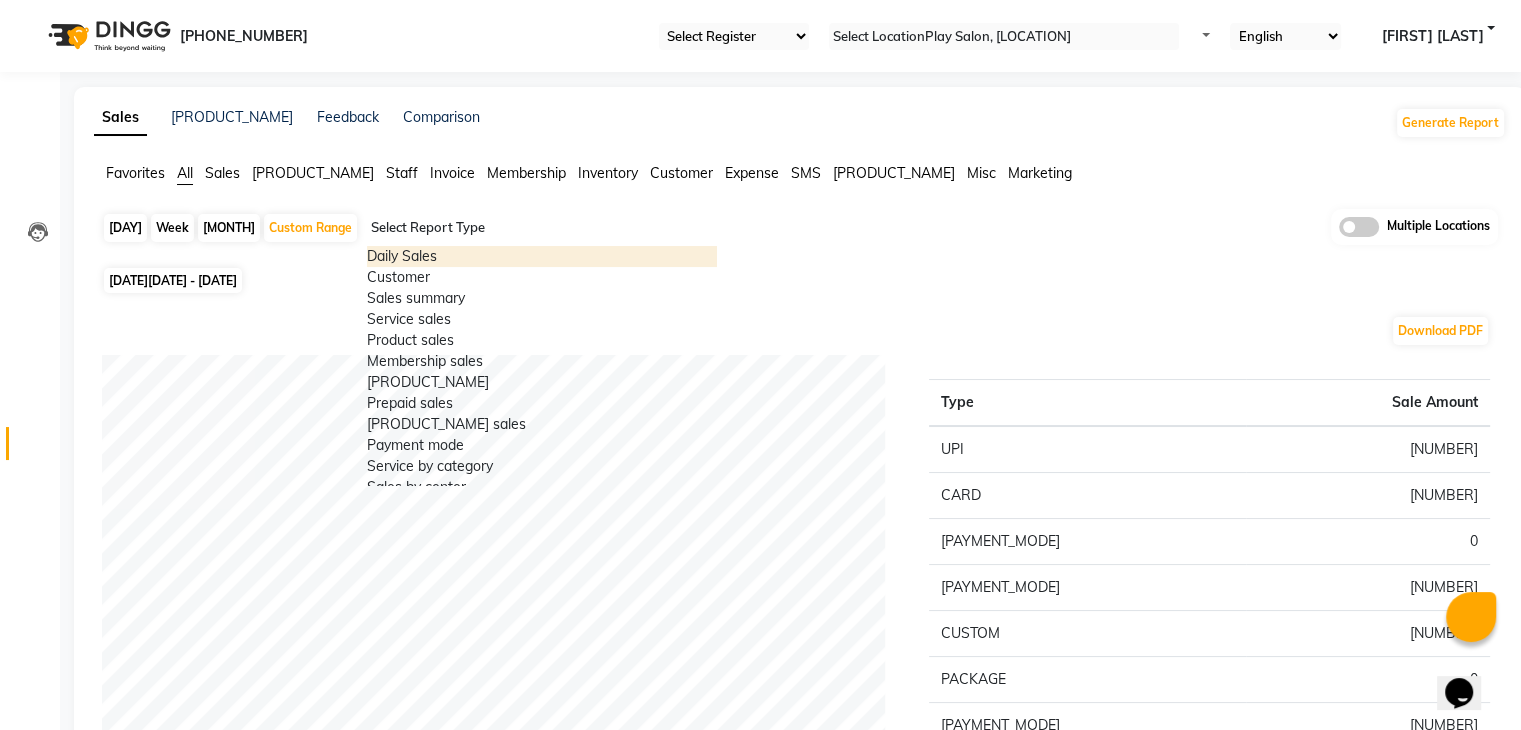click at bounding box center [542, 228] 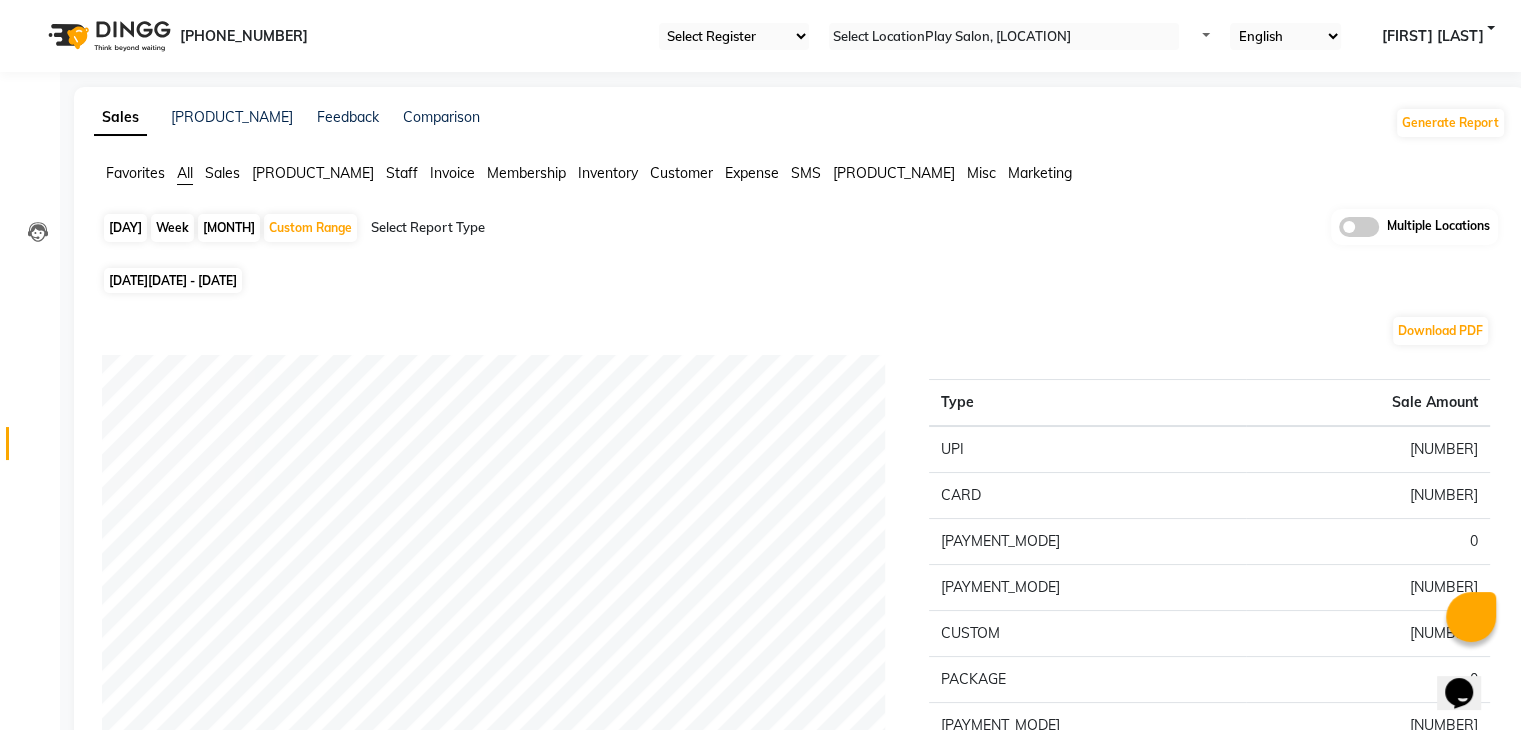 click on "Invoice" at bounding box center (135, 173) 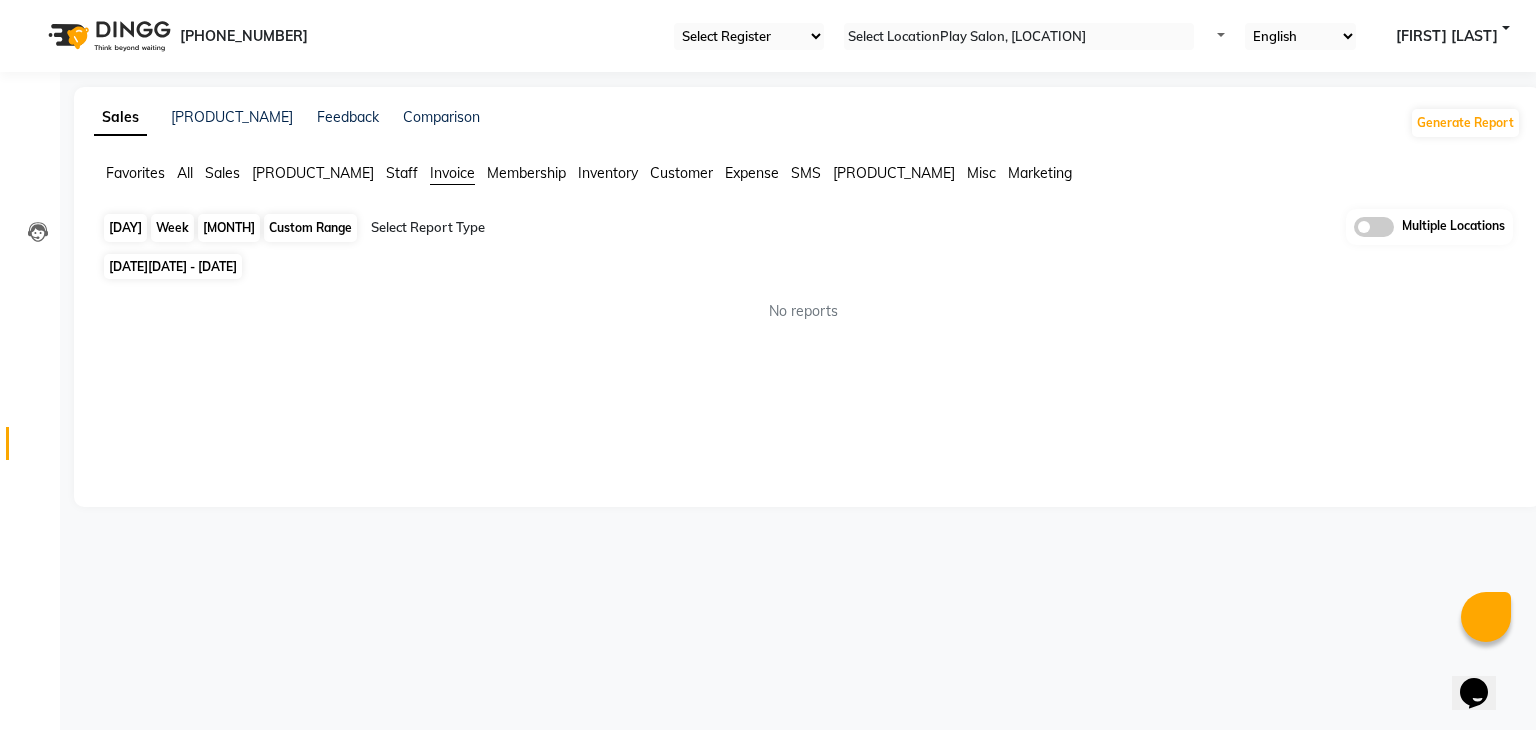 click on "Custom Range" at bounding box center (310, 228) 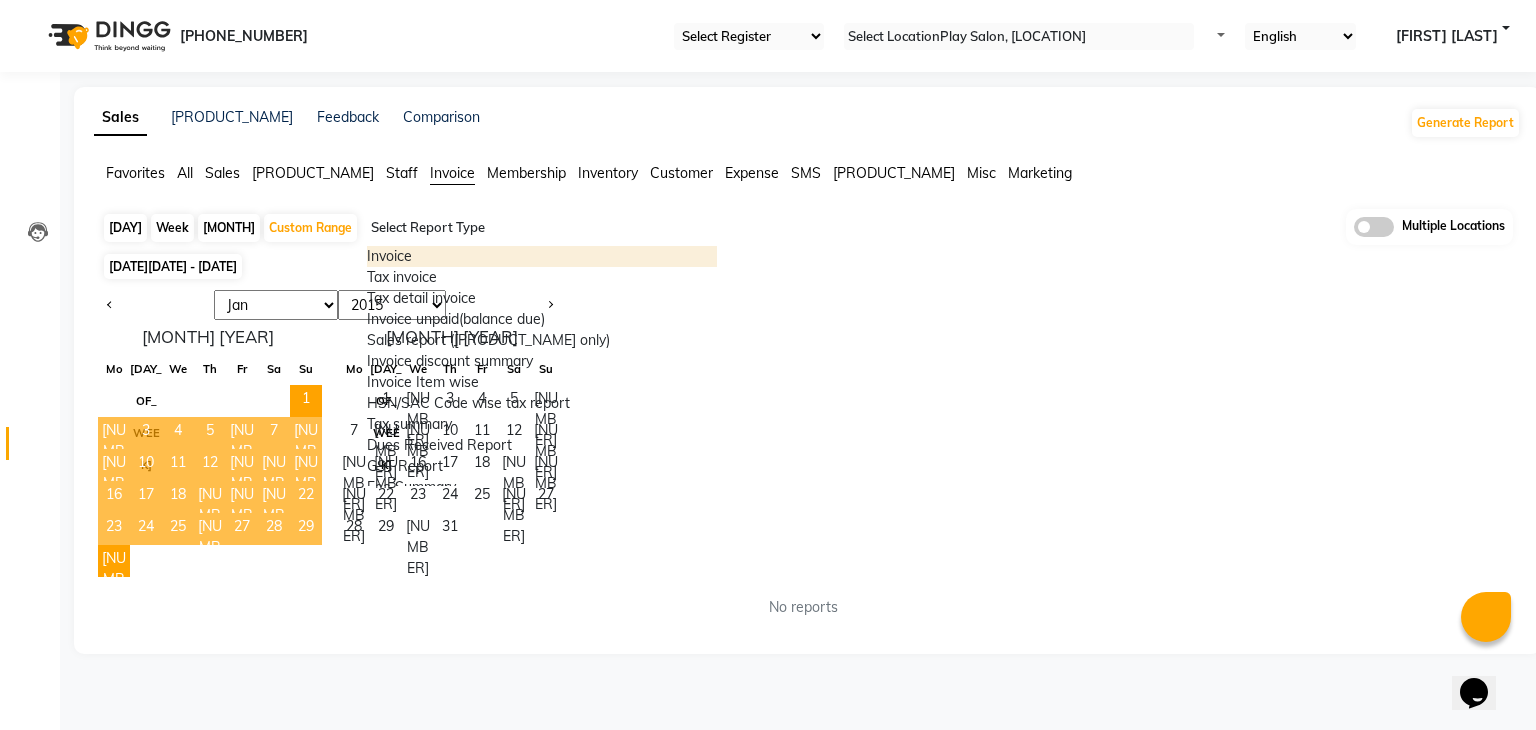 click at bounding box center [542, 228] 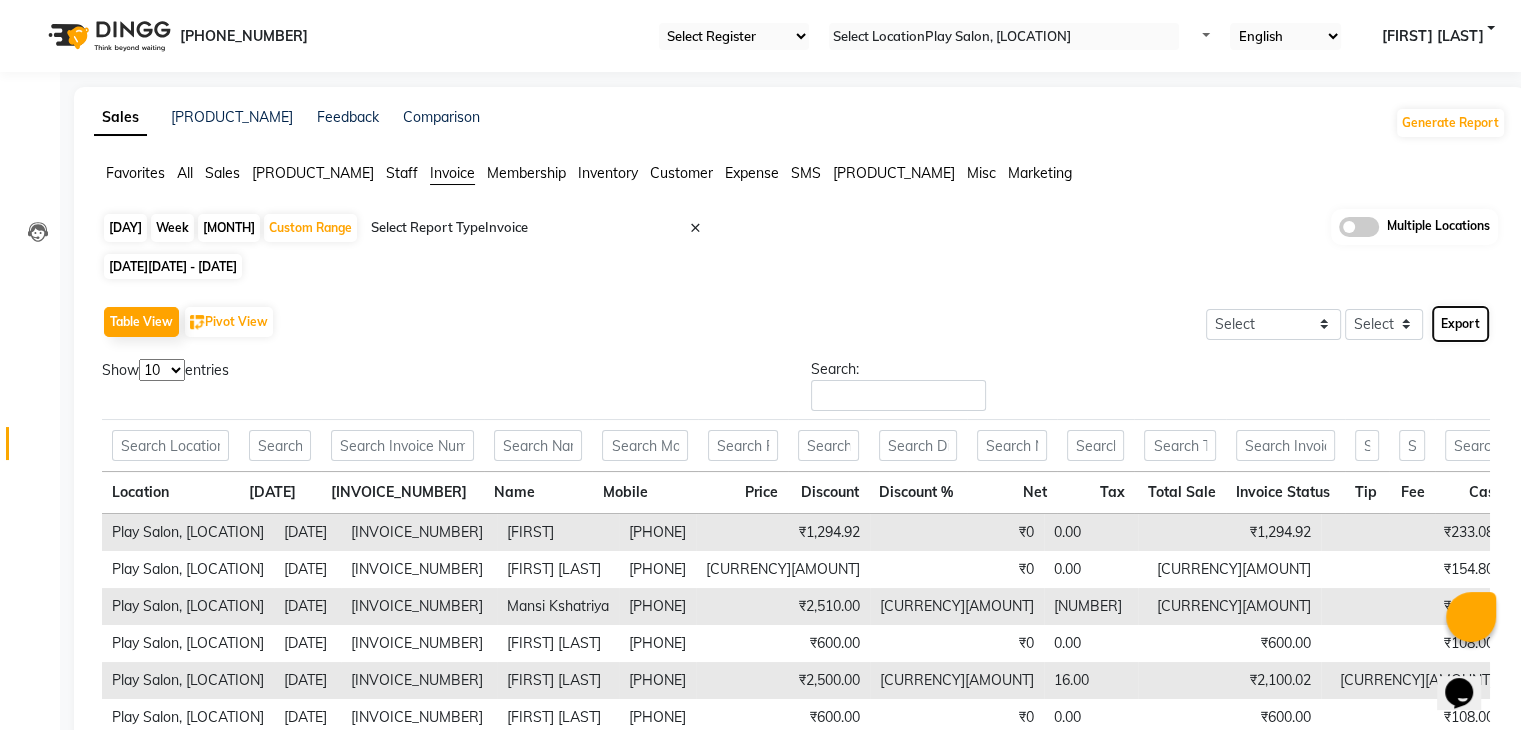 click on "Export" at bounding box center [1460, 324] 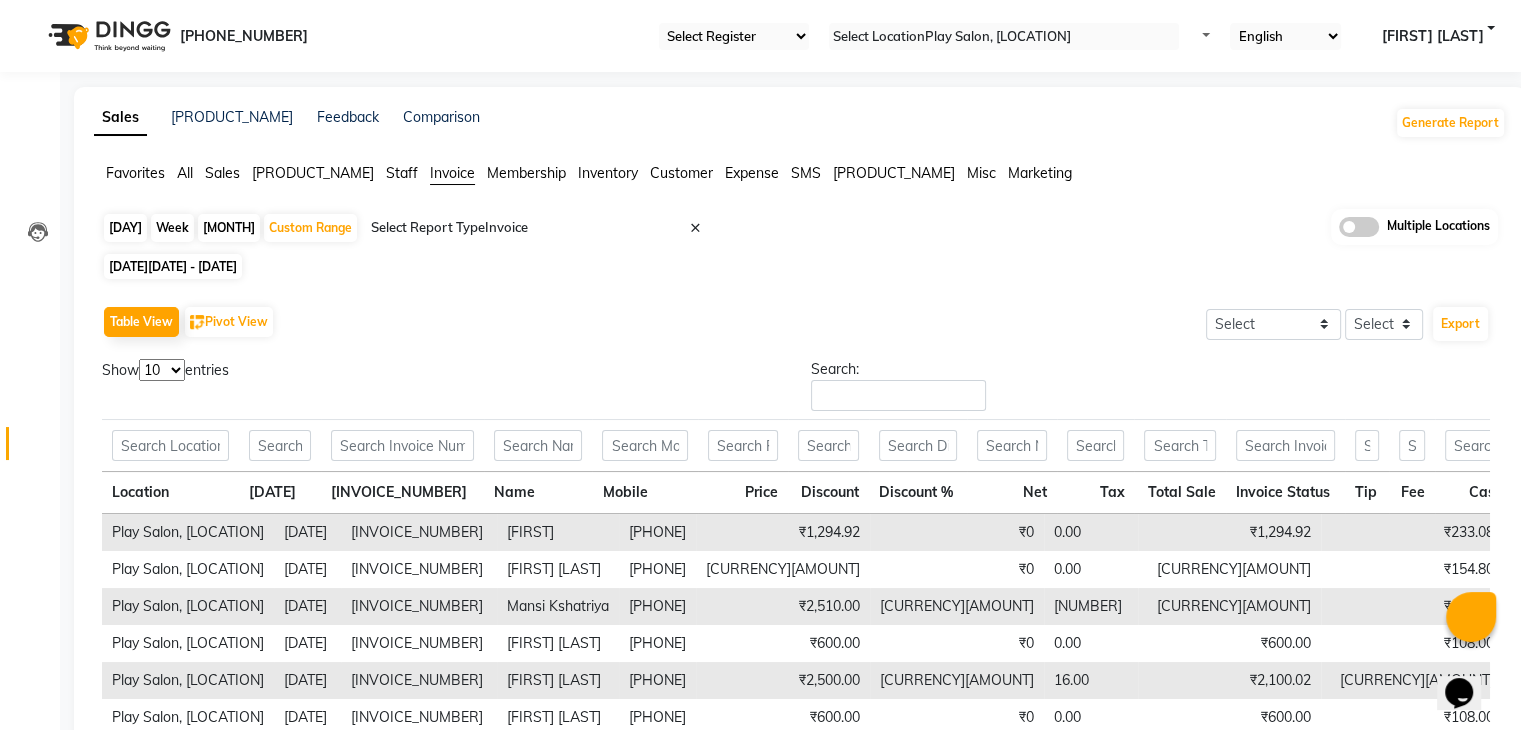 click on "Sales Trends Feedback Comparison Generate Report Favorites All Sales Sales Target Staff Invoice Membership Inventory Customer Expense SMS Forecast Misc Marketing  Day   Week   Month   Custom Range  Select Report Type × Invoice × Multiple Locations Selected date:  01-06-2025 - 30-06-2025   Table View   Pivot View  Select Full Report Filtered Report Select CSV PDF  Export  Show  10 25 50 100  entries Search: Location Date Invoice Number Name Mobile Price Discount Discount % Net Tax Total Sale Invoice Status Tip Fee Cash Card Online Custom Prepaid/voucher Redeemed Package Redeemed Points Redeemed Gift Card Redeemed Advance Redeemed Gift Card Issued Voucher/prepaid Issued Package Issued Advance Issued Points Issued Location Date Invoice Number Name Mobile Price Discount Discount % Net Tax Total Sale Invoice Status Tip Fee Cash Card Online Custom Prepaid/voucher Redeemed Package Redeemed Points Redeemed Gift Card Redeemed Advance Redeemed Gift Card Issued Voucher/prepaid Issued Package Issued Advance Issued 1" at bounding box center [800, 548] 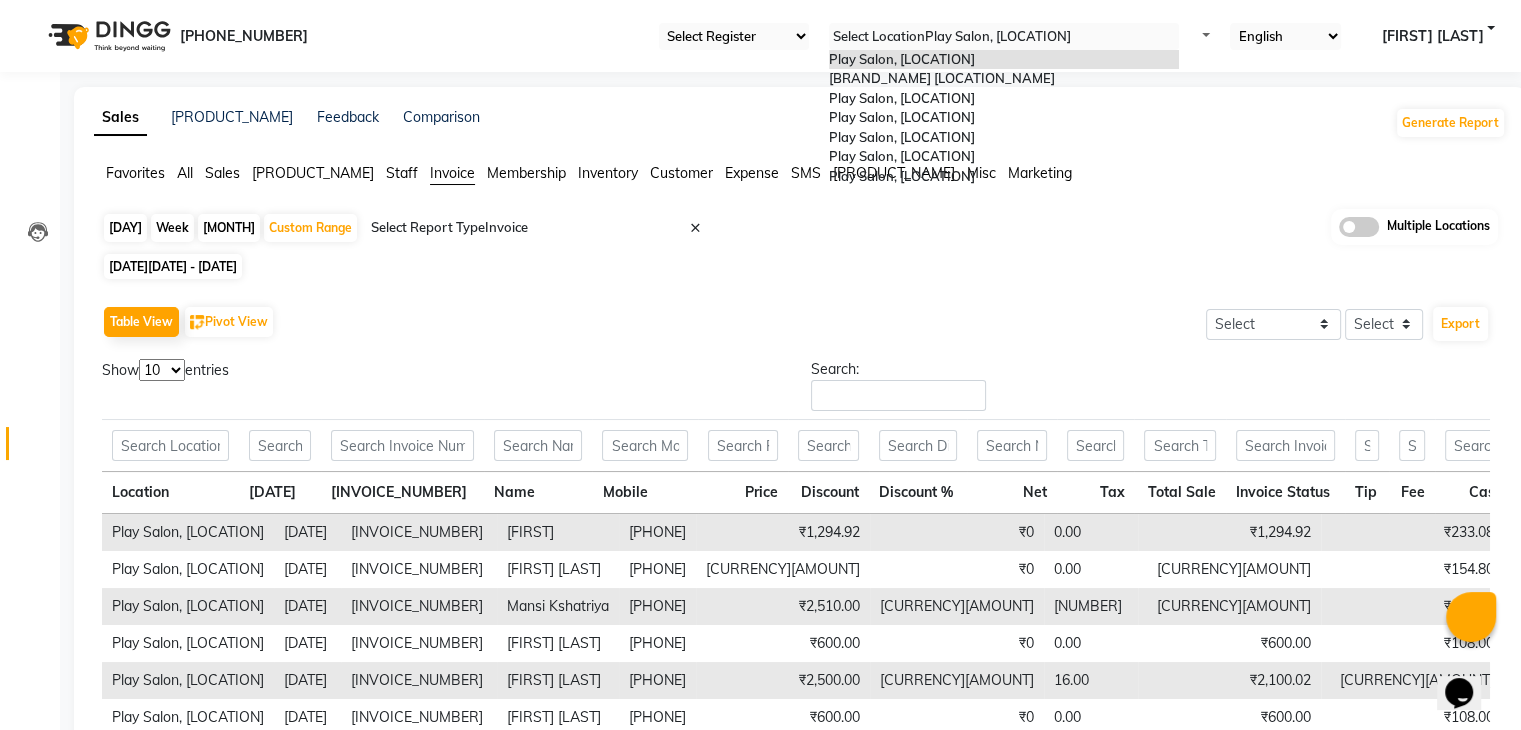 click on "Select Location × Play Salon, Sarjapur Play Salon, Sarjapur Play Salon Ho, Bangalore  Play Salon, Moa Play Salon, Mantri Mall Play Salon, Phoenix Mall Play Salon, Hsr Play Salon, Nexus Whitefield" at bounding box center [1004, 36] 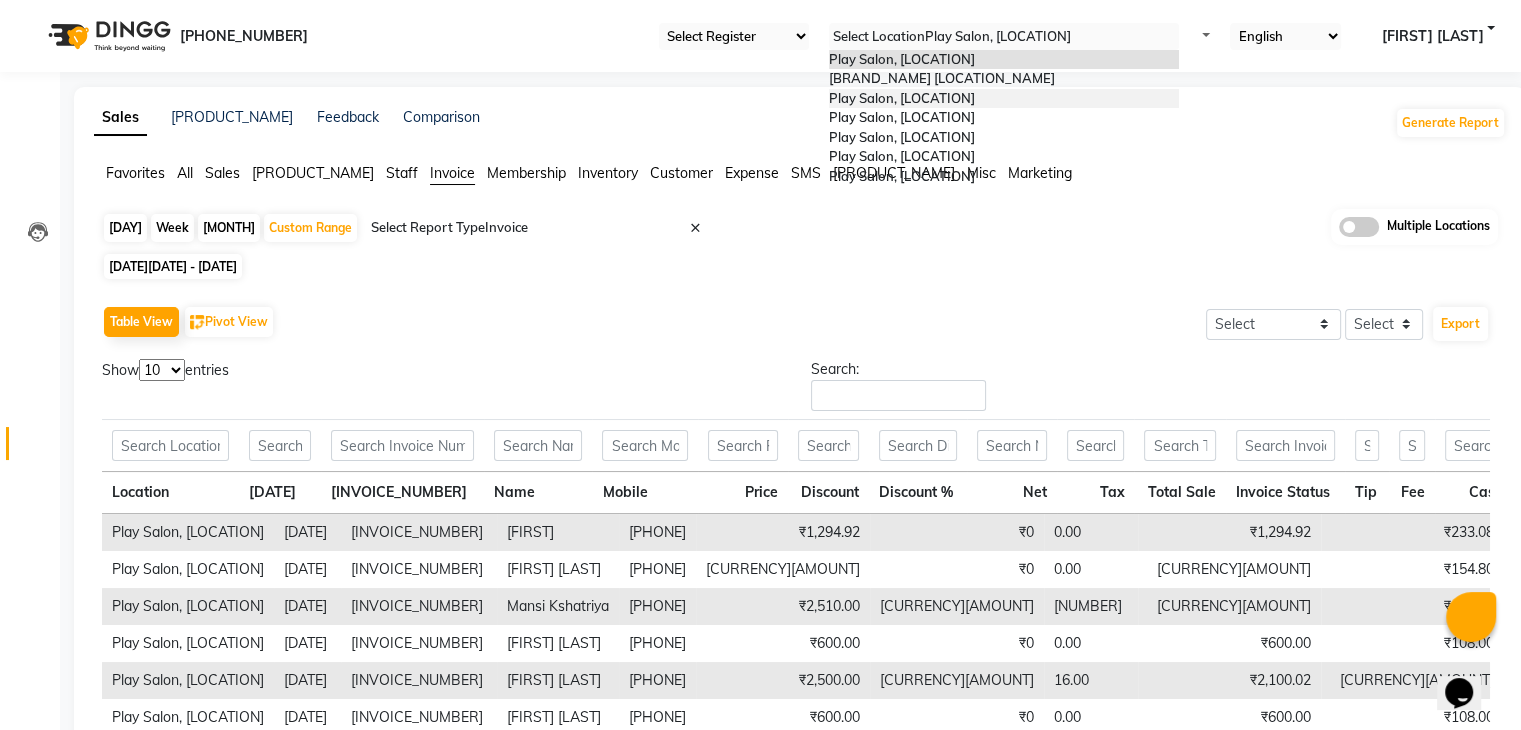 click on "Play Salon, [LOCATION]" at bounding box center (902, 98) 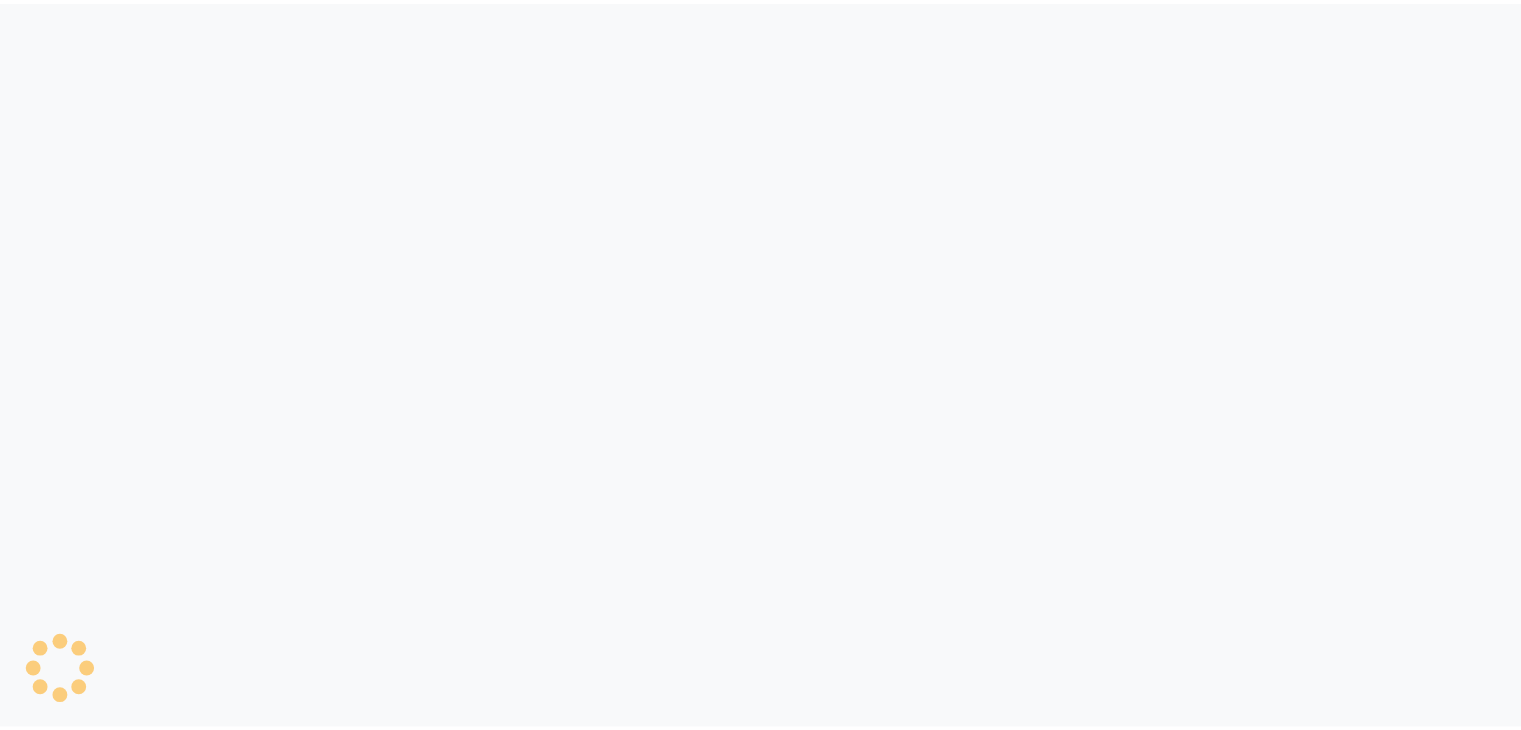 scroll, scrollTop: 0, scrollLeft: 0, axis: both 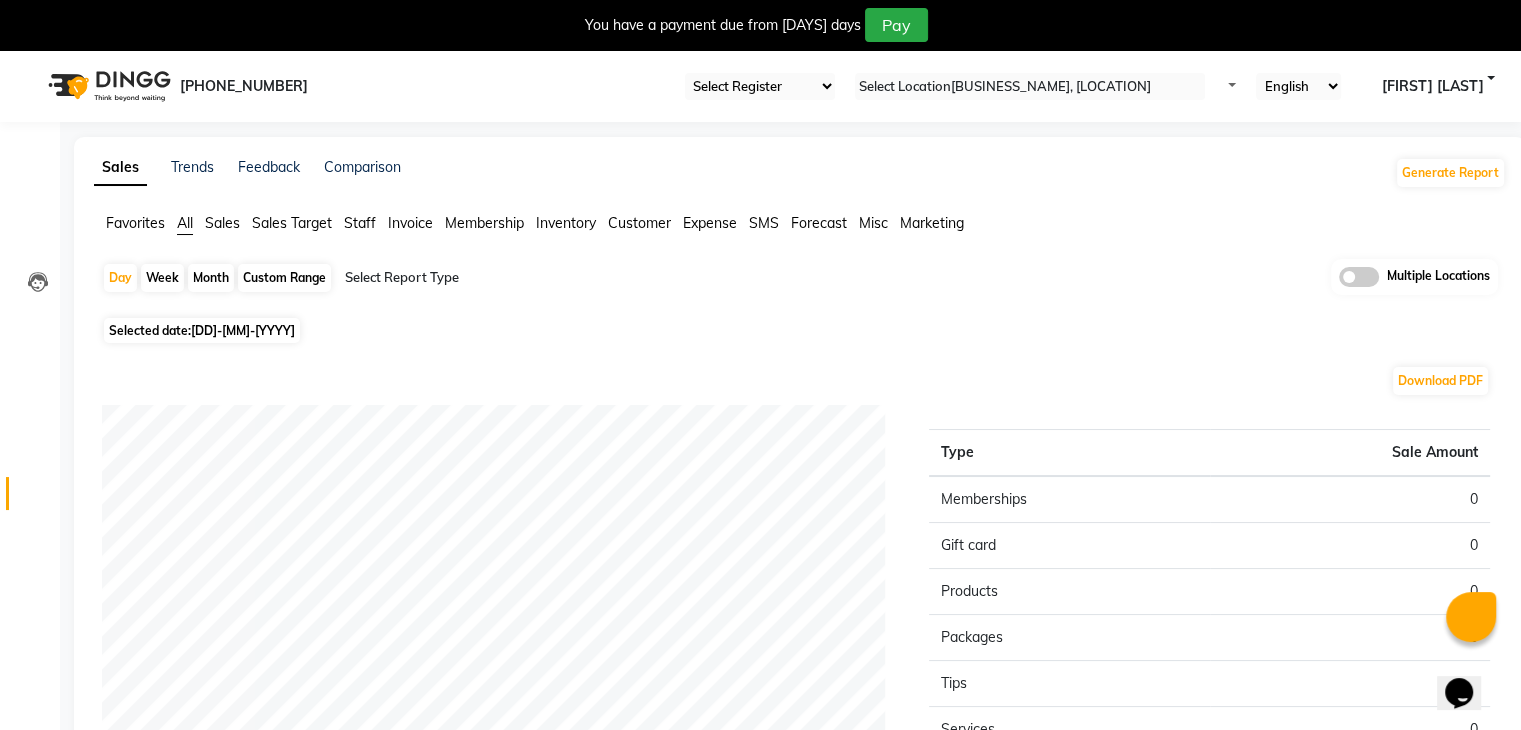 click on "Custom Range" at bounding box center (284, 278) 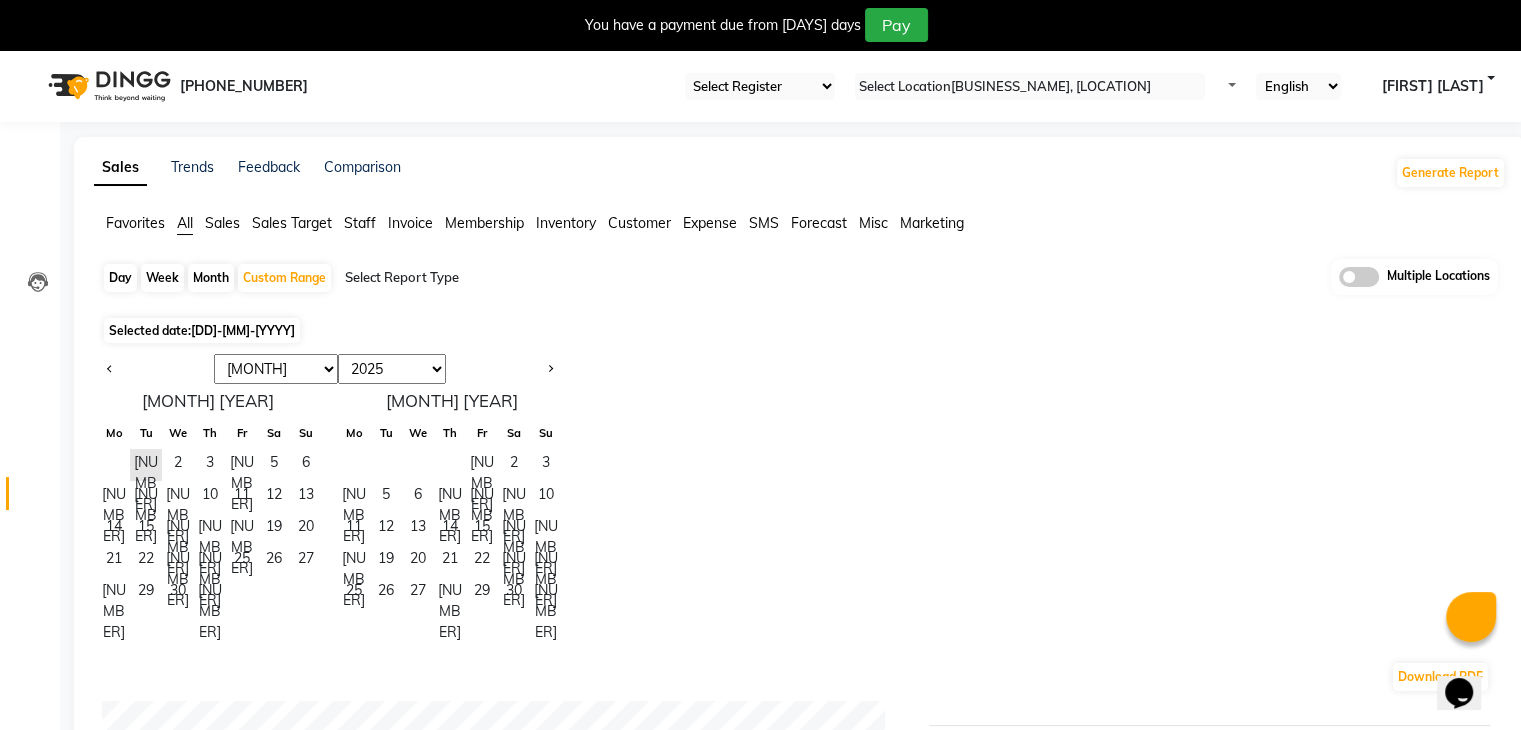 click on "Invoice" at bounding box center (135, 223) 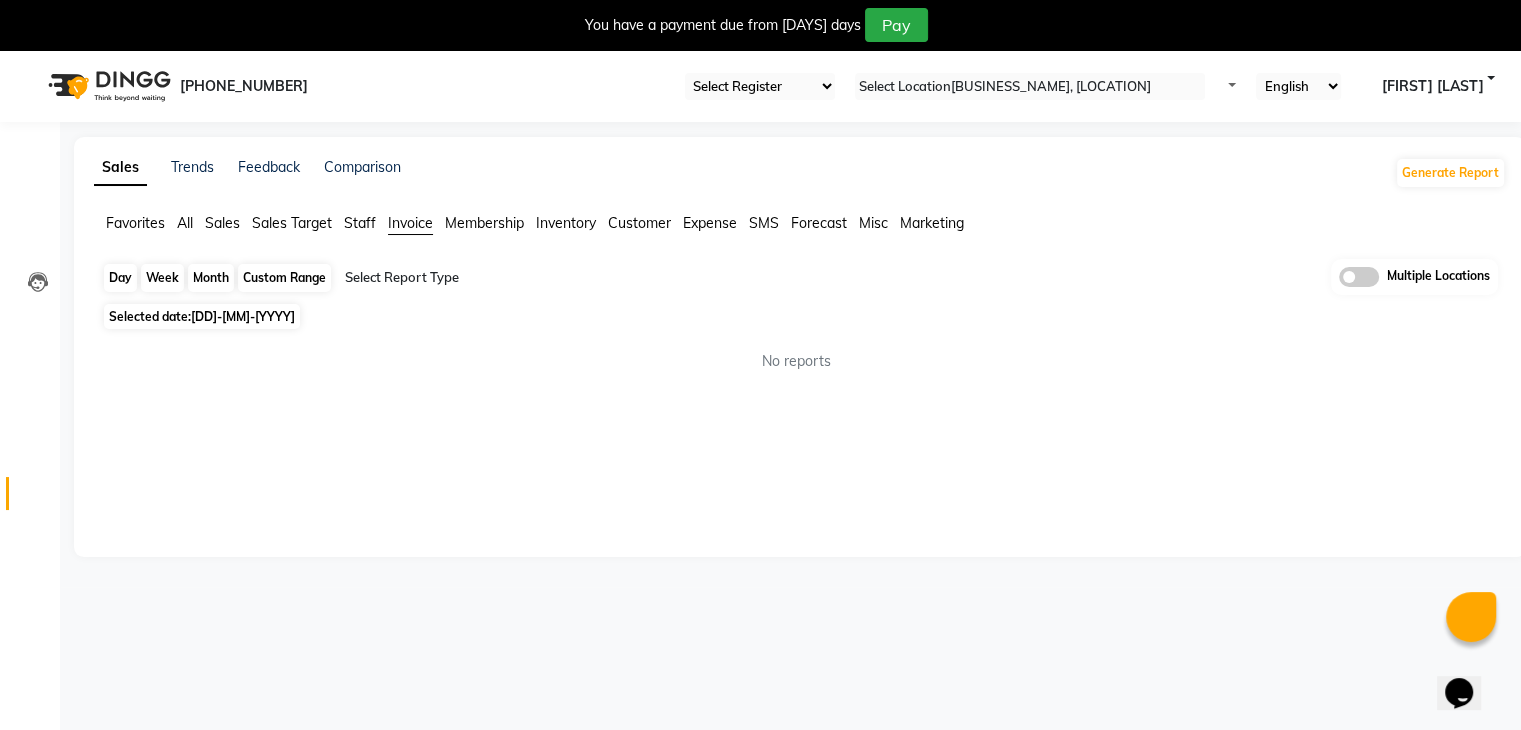 click on "Custom Range" at bounding box center (284, 278) 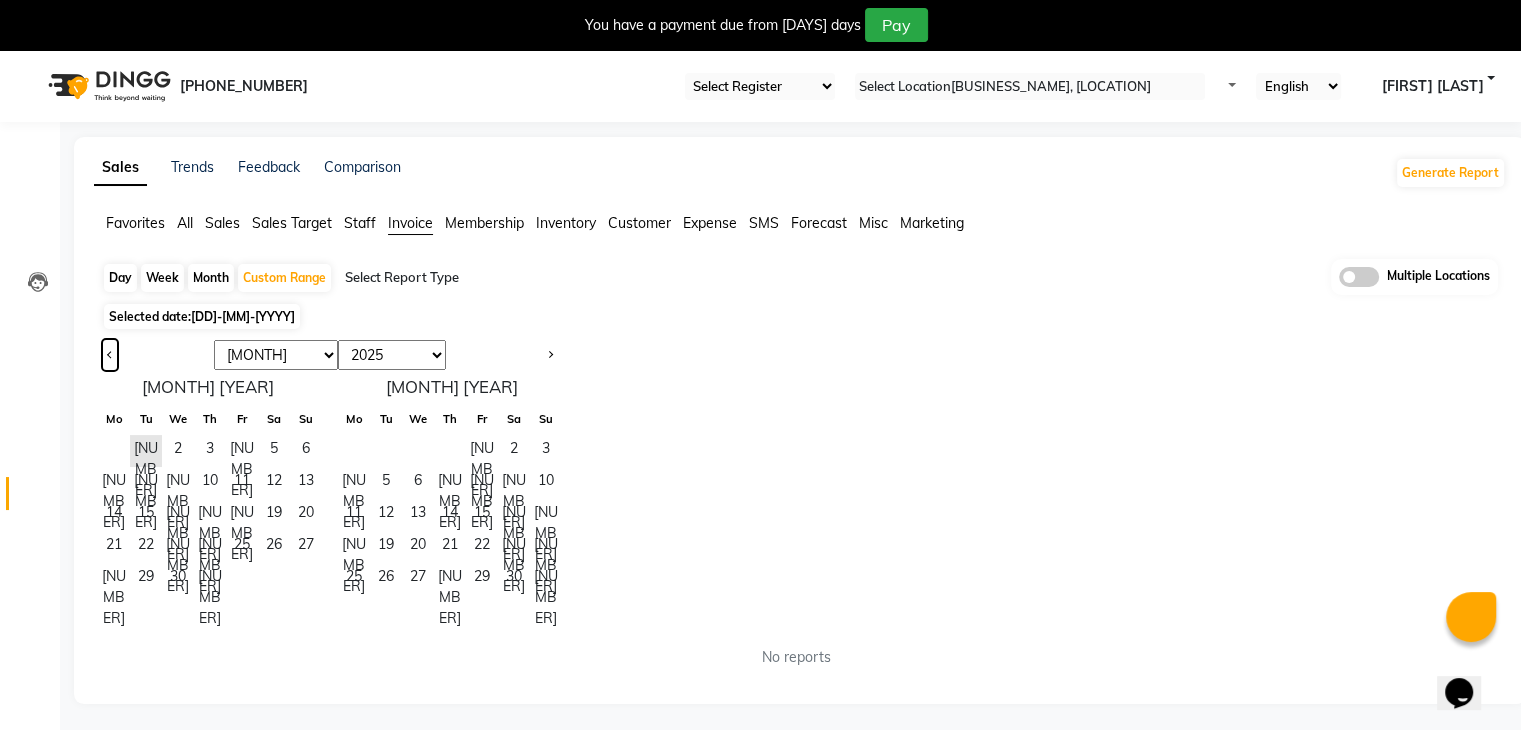 click at bounding box center [110, 355] 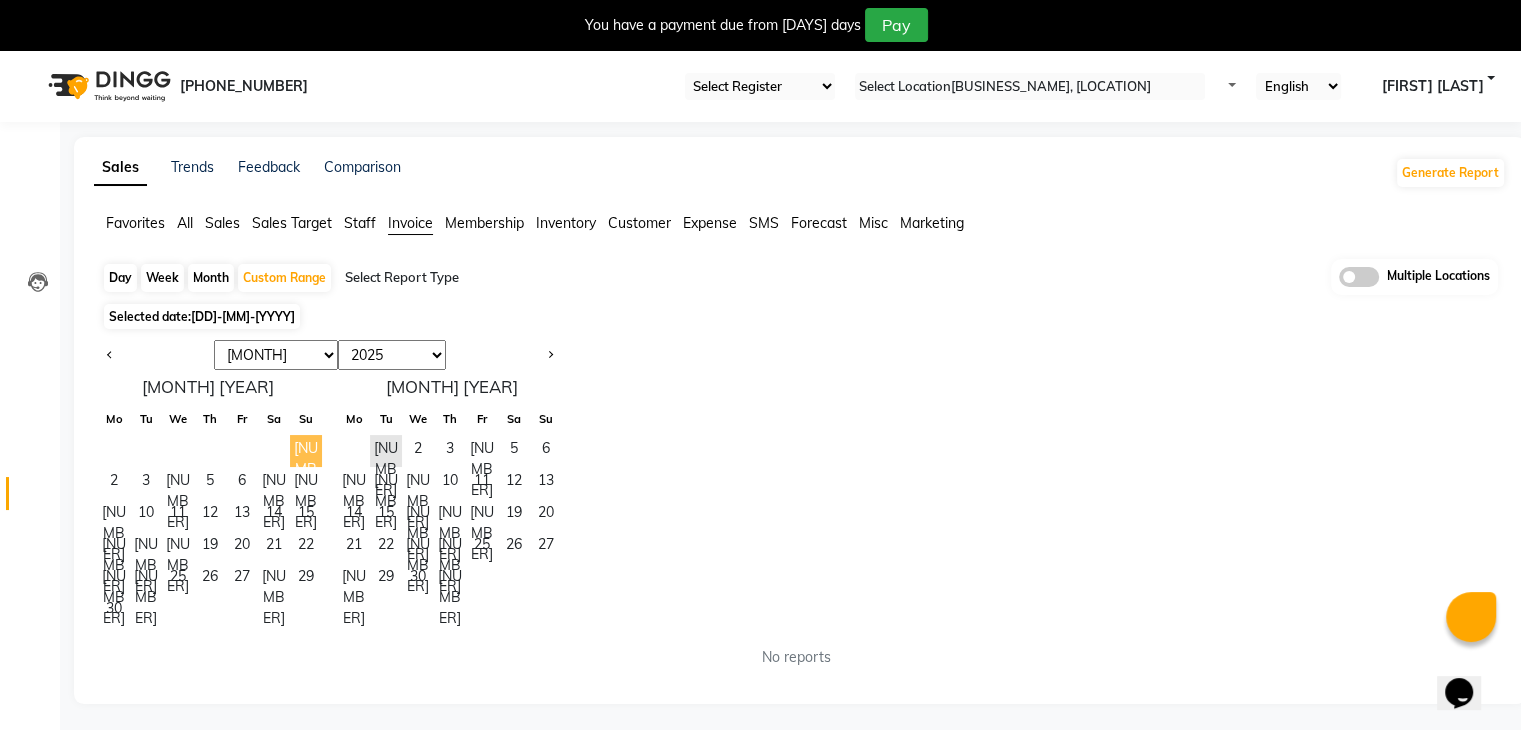 click on "1" at bounding box center (306, 451) 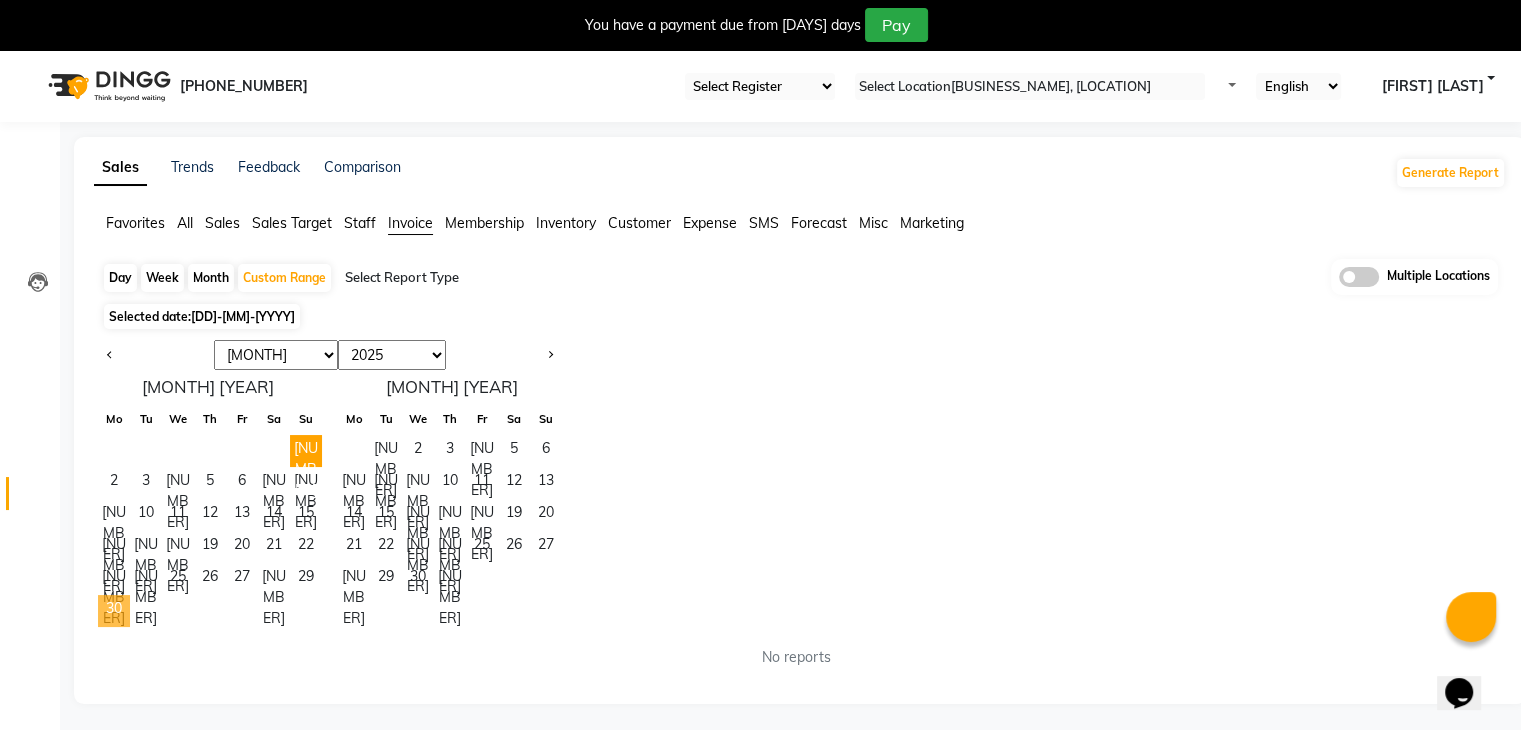 click on "30" at bounding box center [114, 611] 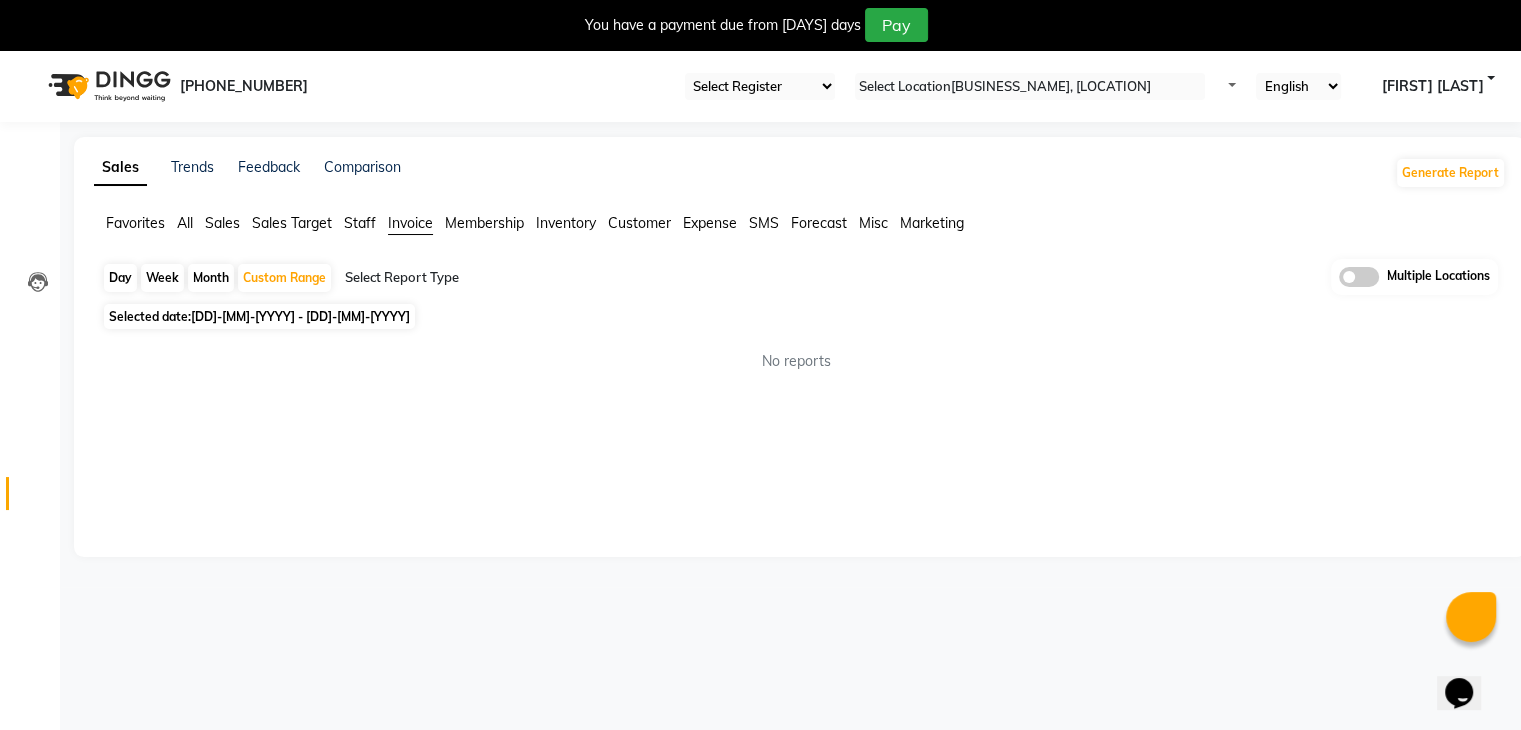 click at bounding box center (516, 278) 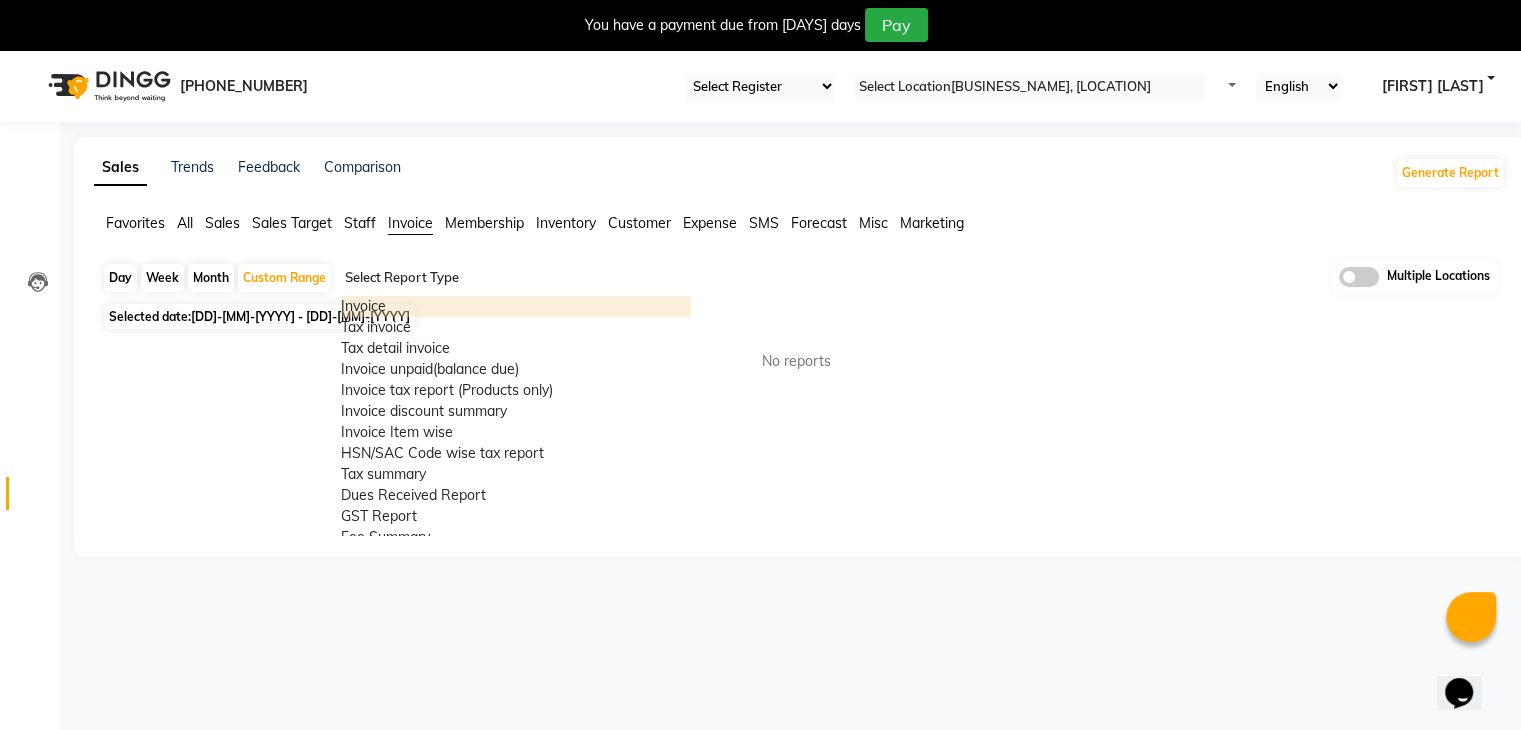 click on "Invoice" at bounding box center [516, 306] 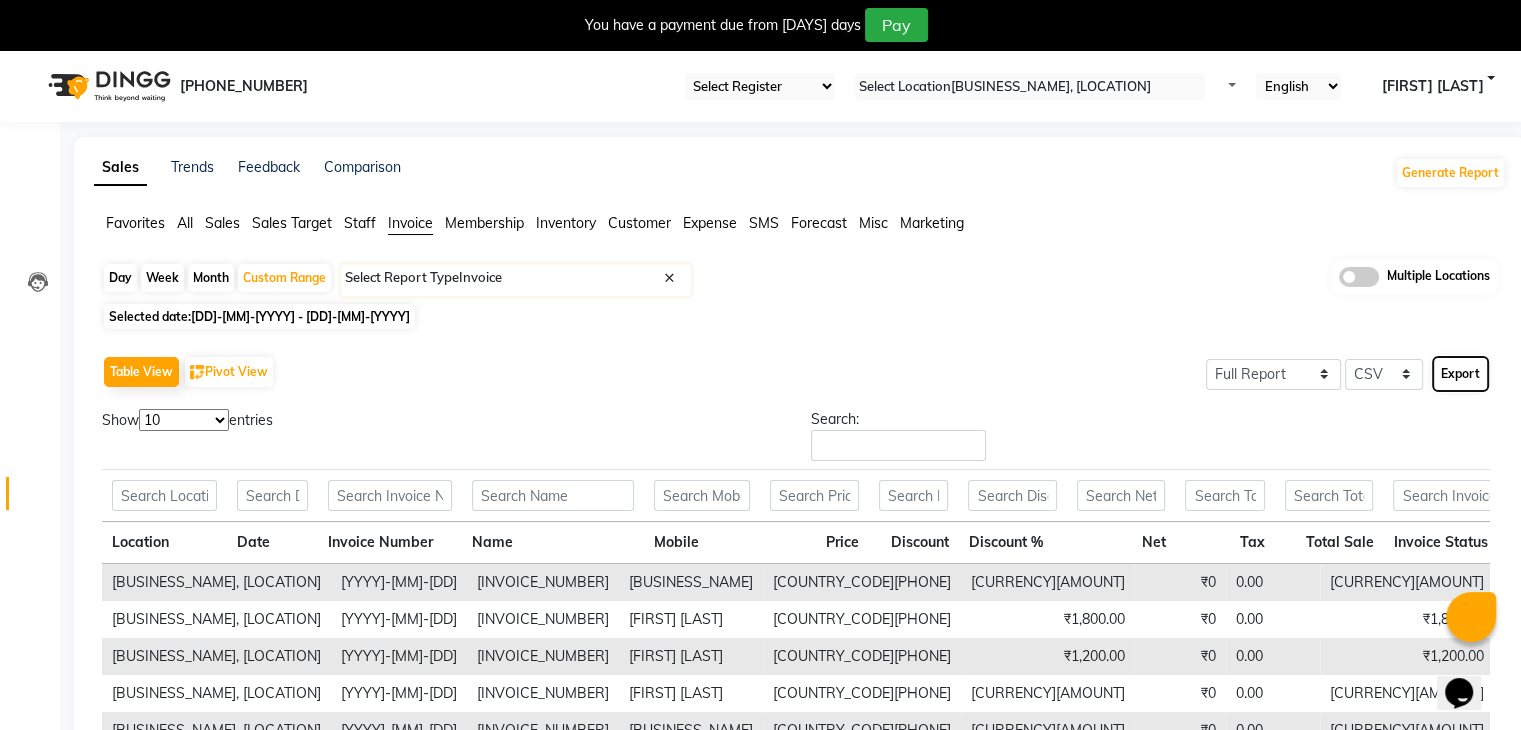 click on "Export" at bounding box center [1460, 374] 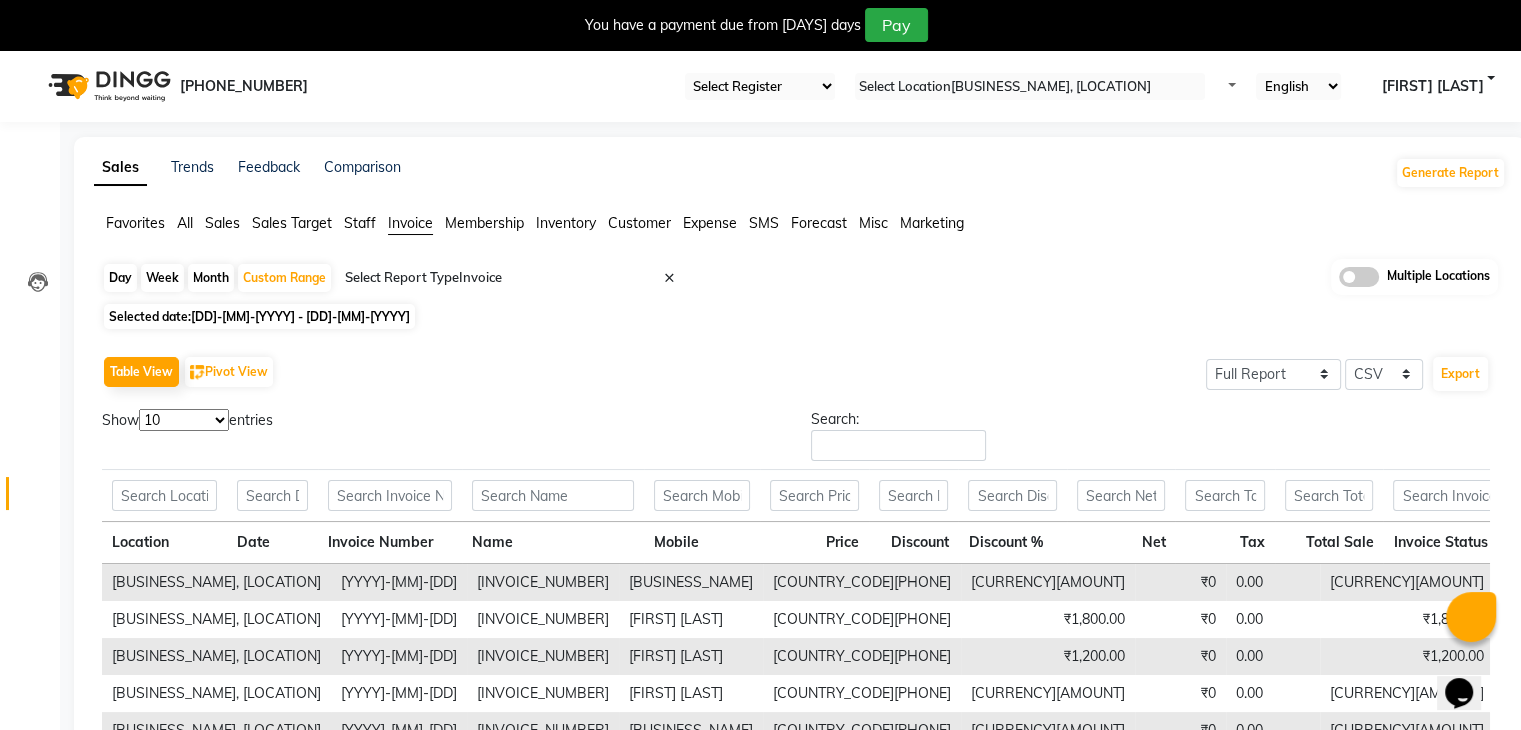 click on "Sales Trends Feedback Comparison Generate Report Favorites All Sales Sales Target Staff Invoice Membership Inventory Customer Expense SMS Forecast Misc Marketing  Day   Week   Month   Custom Range  Select Report Type × Invoice × Multiple Locations Selected date:  01-06-2025 - 30-06-2025   Table View   Pivot View  Select Full Report Filtered Report Select CSV PDF  Export  Show  10 25 50 100  entries Search: Location Date Invoice Number Name Mobile Price Discount Discount % Net Tax Total Sale Invoice Status Tip Fee Cash Card Online Custom Prepaid/voucher Redeemed Package Redeemed Points Redeemed Gift Card Redeemed Advance Redeemed Gift Card Issued Voucher/prepaid Issued Package Issued Advance Issued Points Issued Location Date Invoice Number Name Mobile Price Discount Discount % Net Tax Total Sale Invoice Status Tip Fee Cash Card Online Custom Prepaid/voucher Redeemed Package Redeemed Points Redeemed Gift Card Redeemed Advance Redeemed Gift Card Issued Voucher/prepaid Issued Package Issued Advance Issued 1" at bounding box center [800, 598] 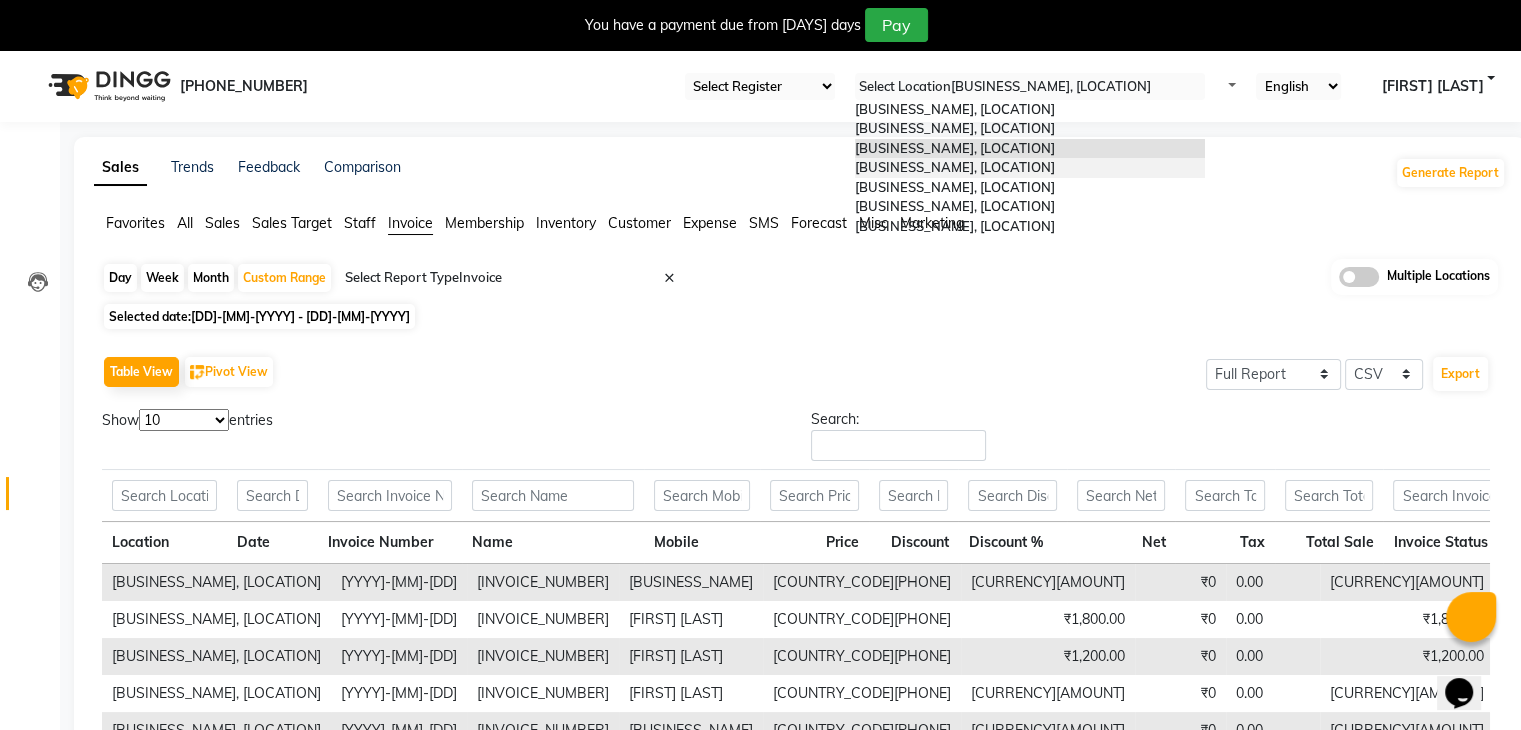 click on "Play Salon, [LOCATION]" at bounding box center [1030, 168] 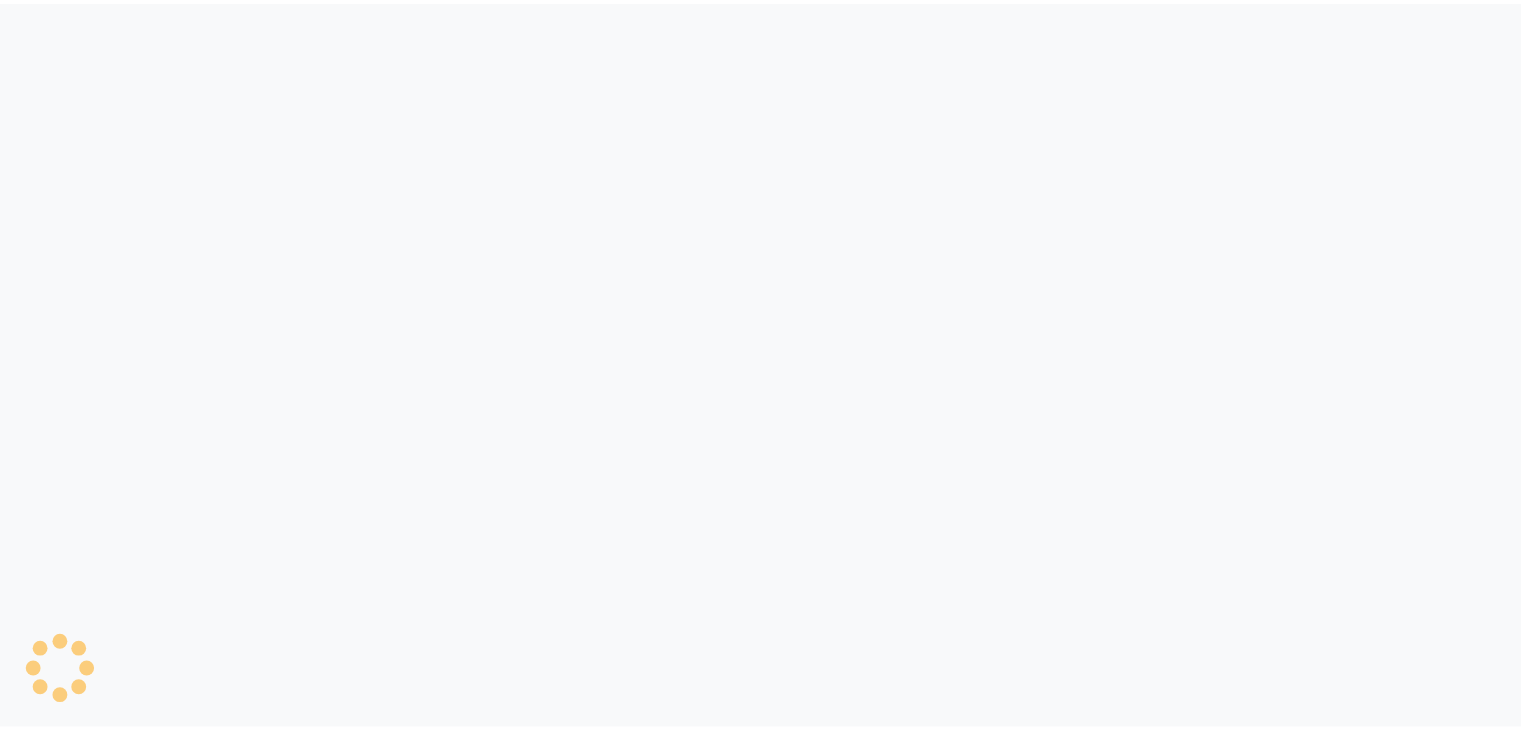scroll, scrollTop: 0, scrollLeft: 0, axis: both 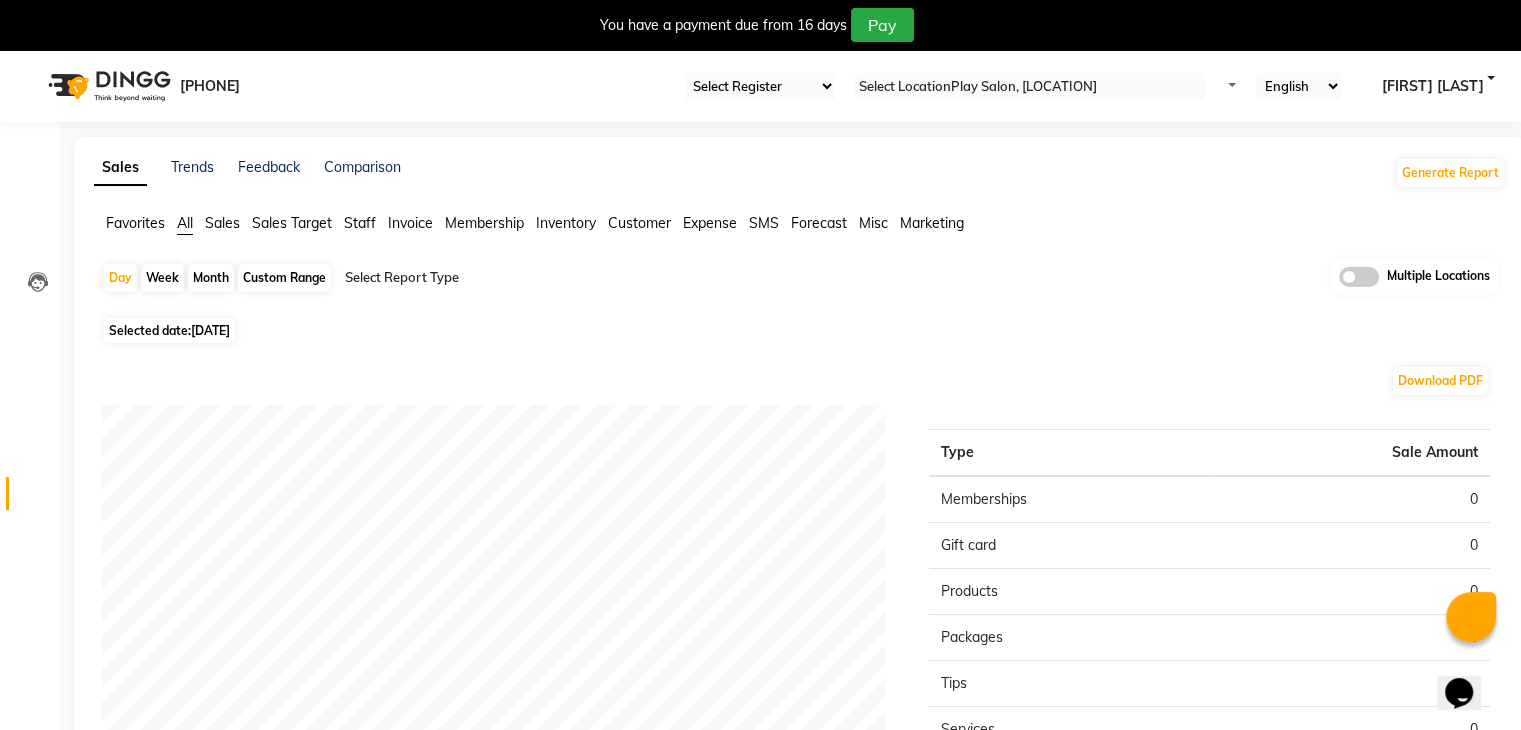 click on "Custom Range" at bounding box center (284, 278) 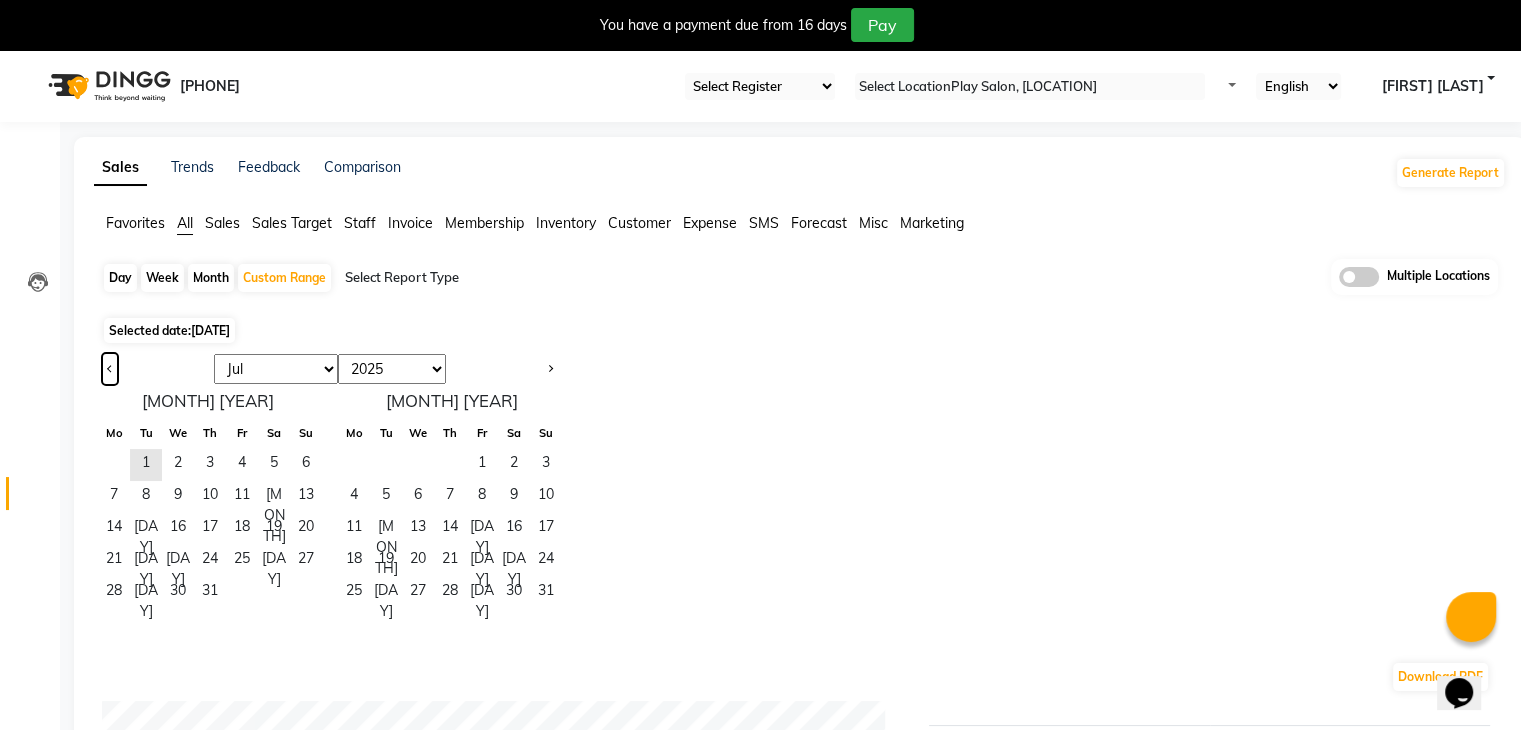 click at bounding box center [110, 367] 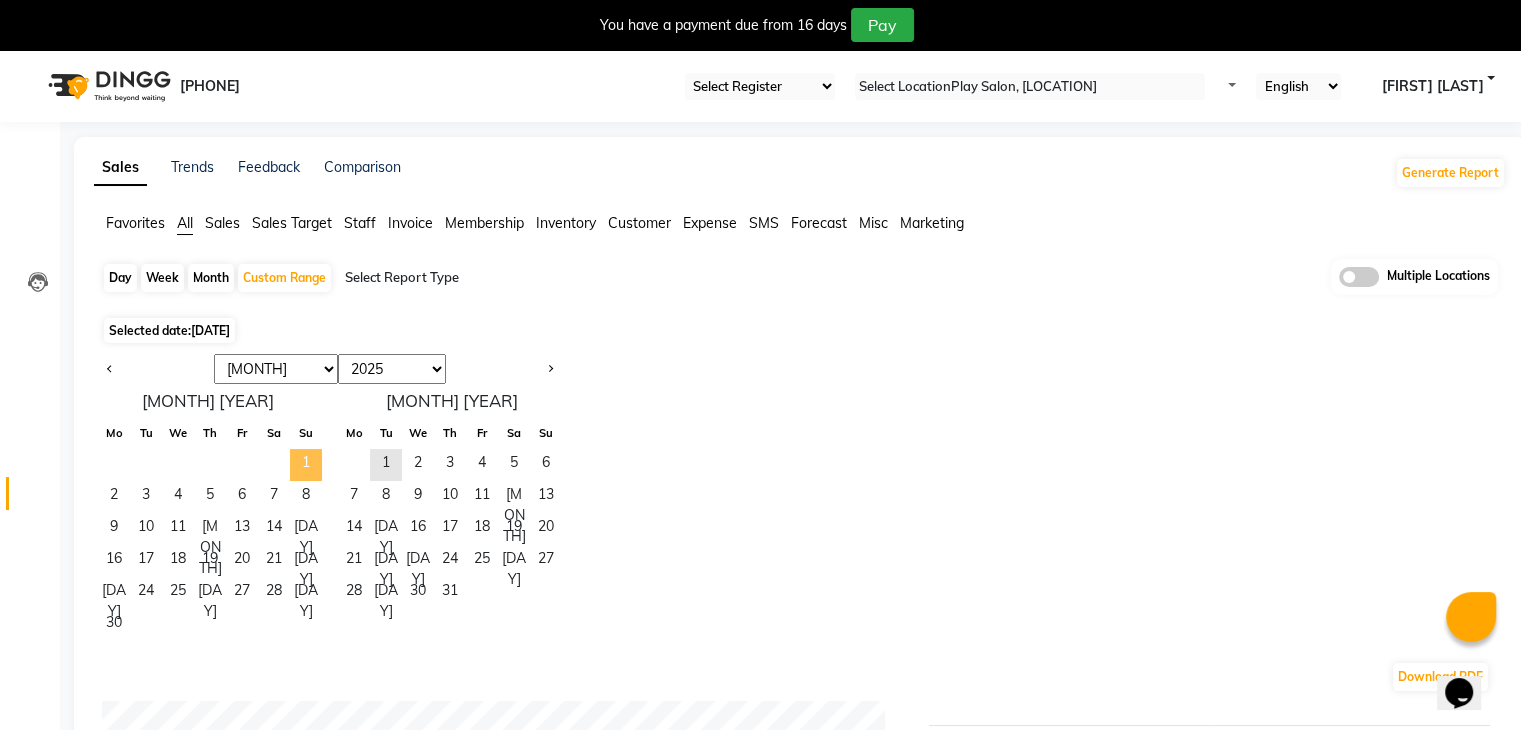click on "1" at bounding box center (306, 465) 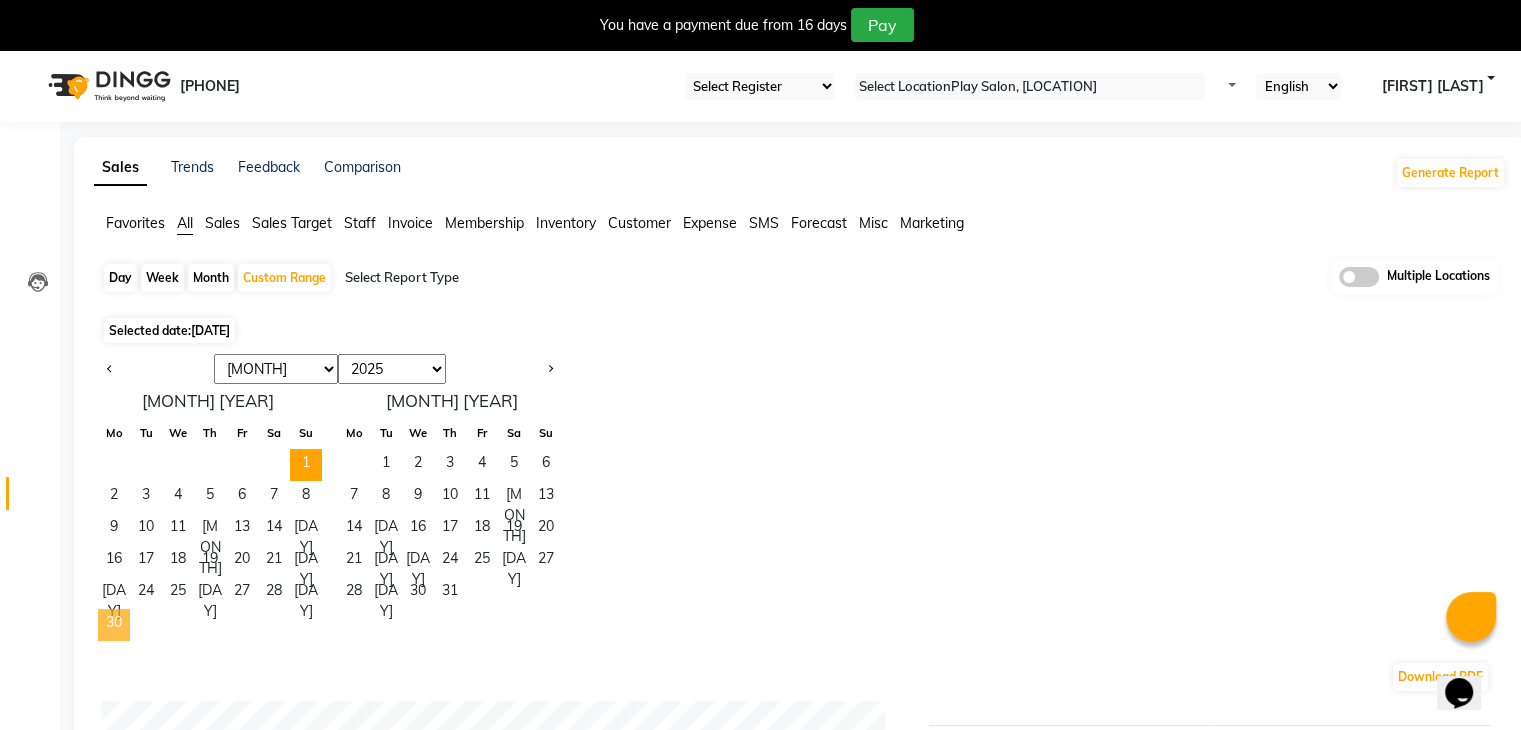 click on "30" at bounding box center (114, 625) 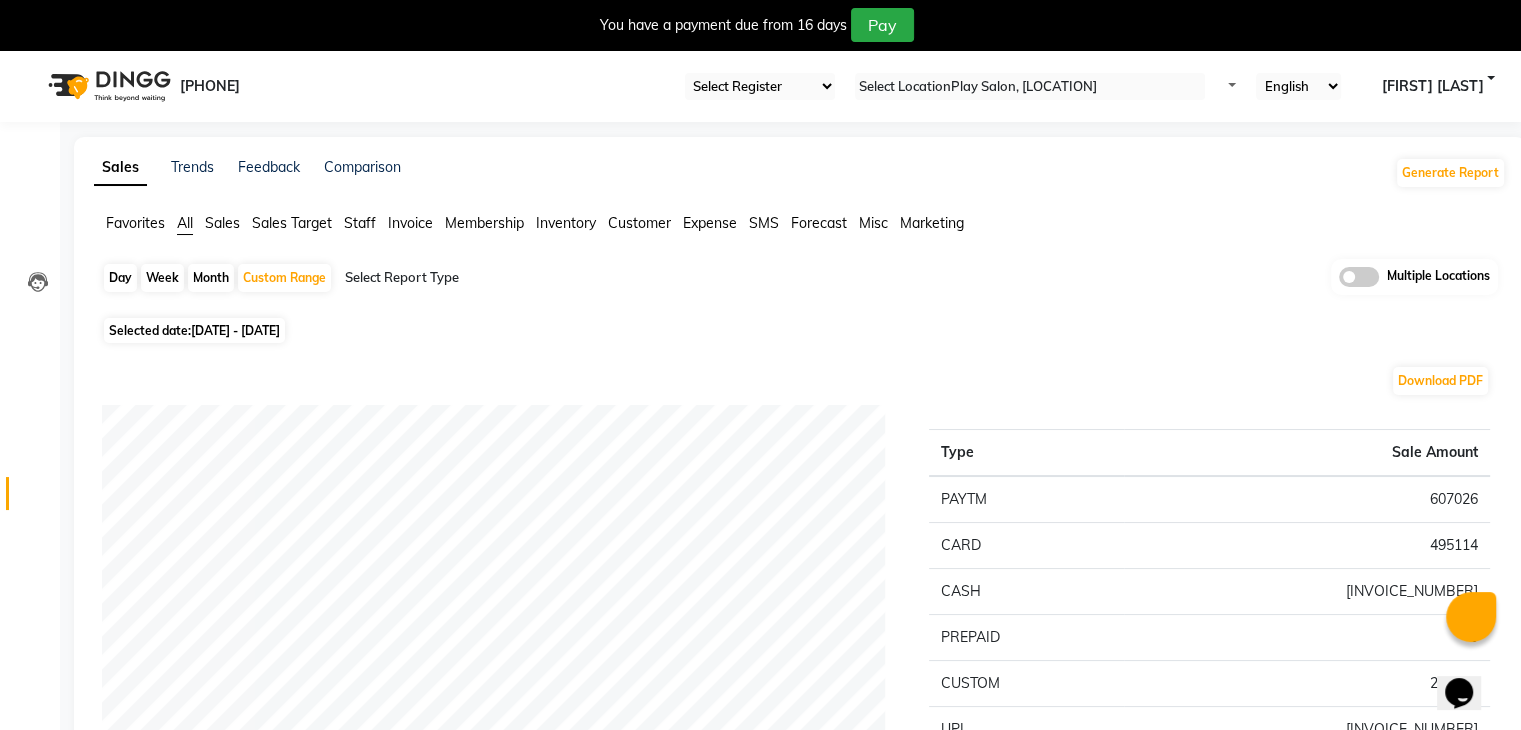 click on "Invoice" at bounding box center [135, 223] 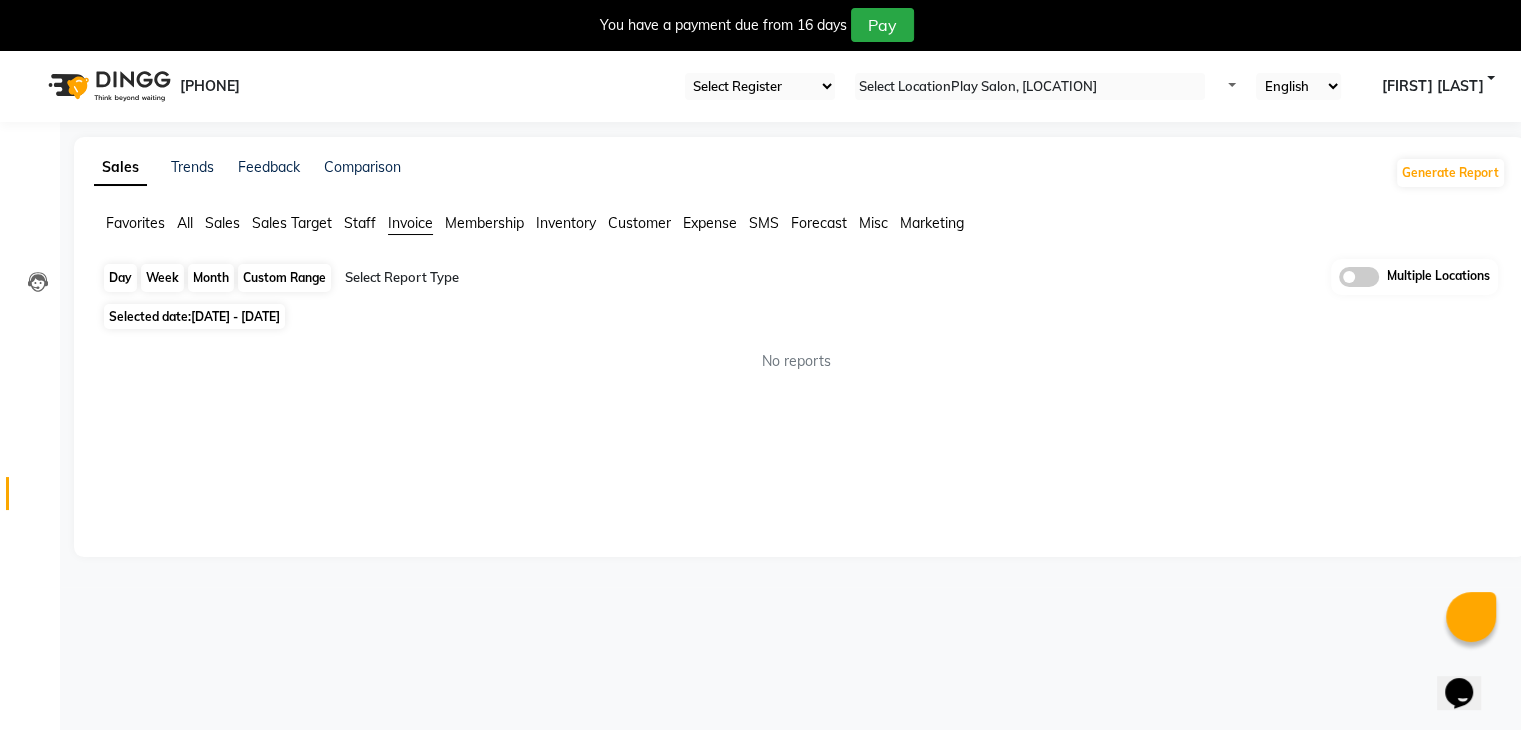 click on "Custom Range" at bounding box center [284, 278] 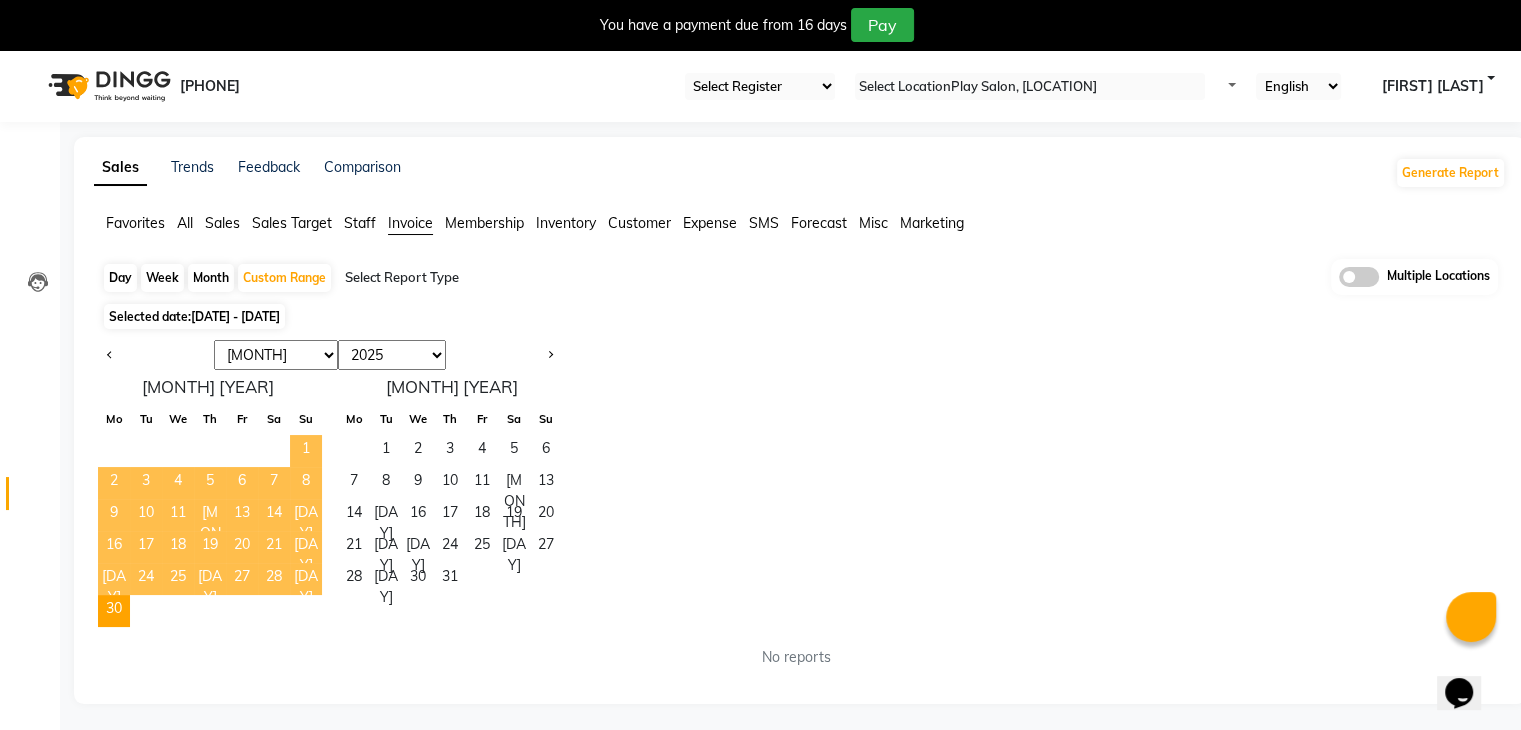 click on "1" at bounding box center (306, 451) 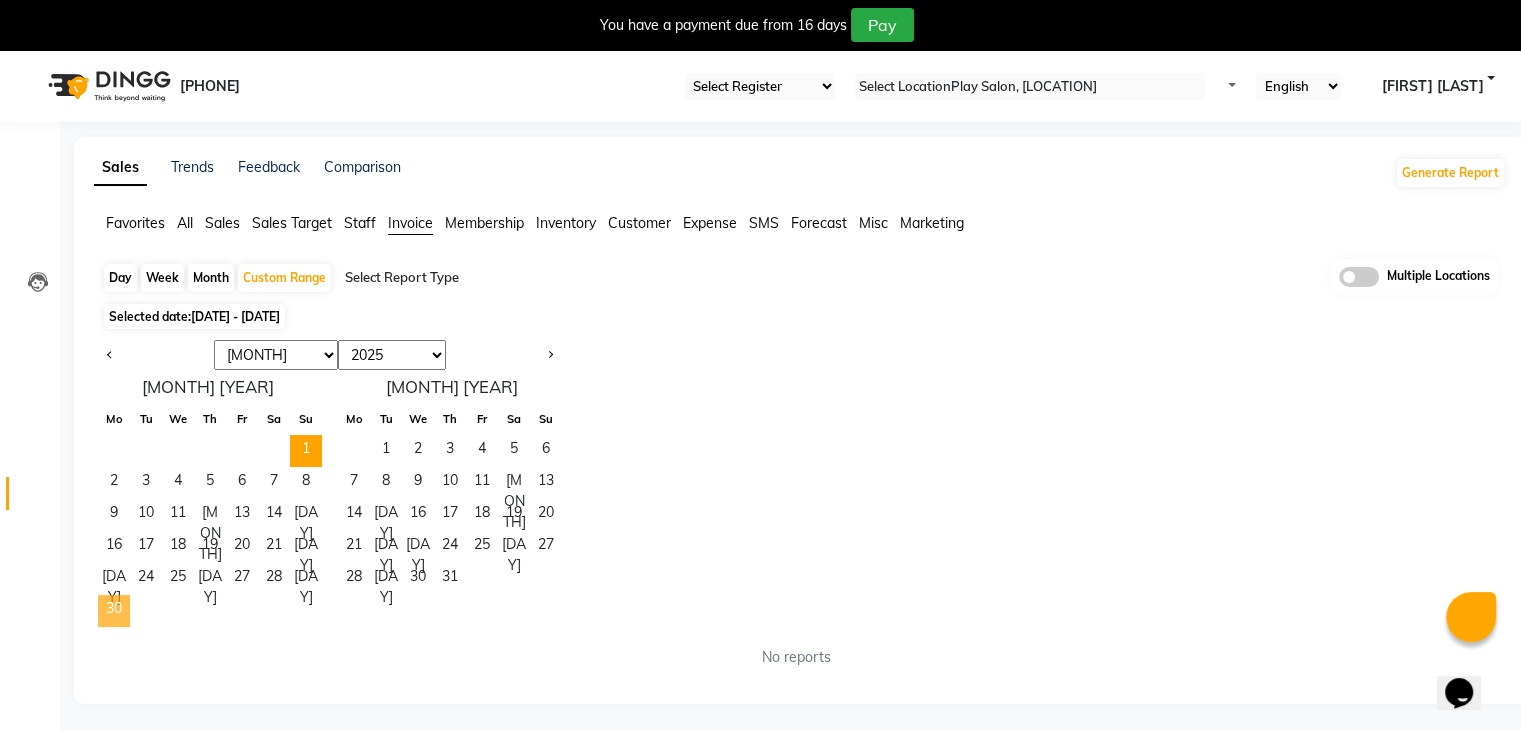 click on "30" at bounding box center (114, 611) 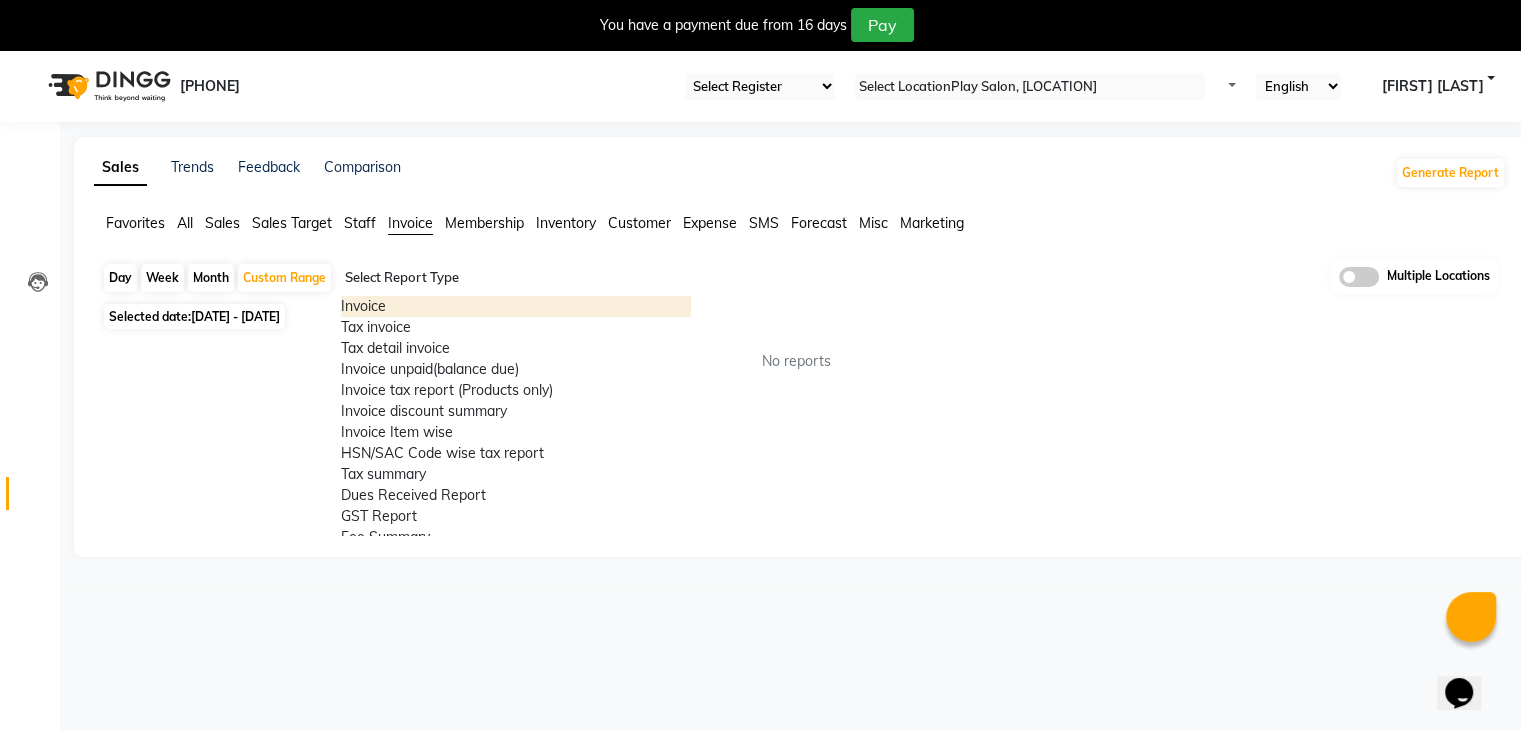 click at bounding box center (516, 278) 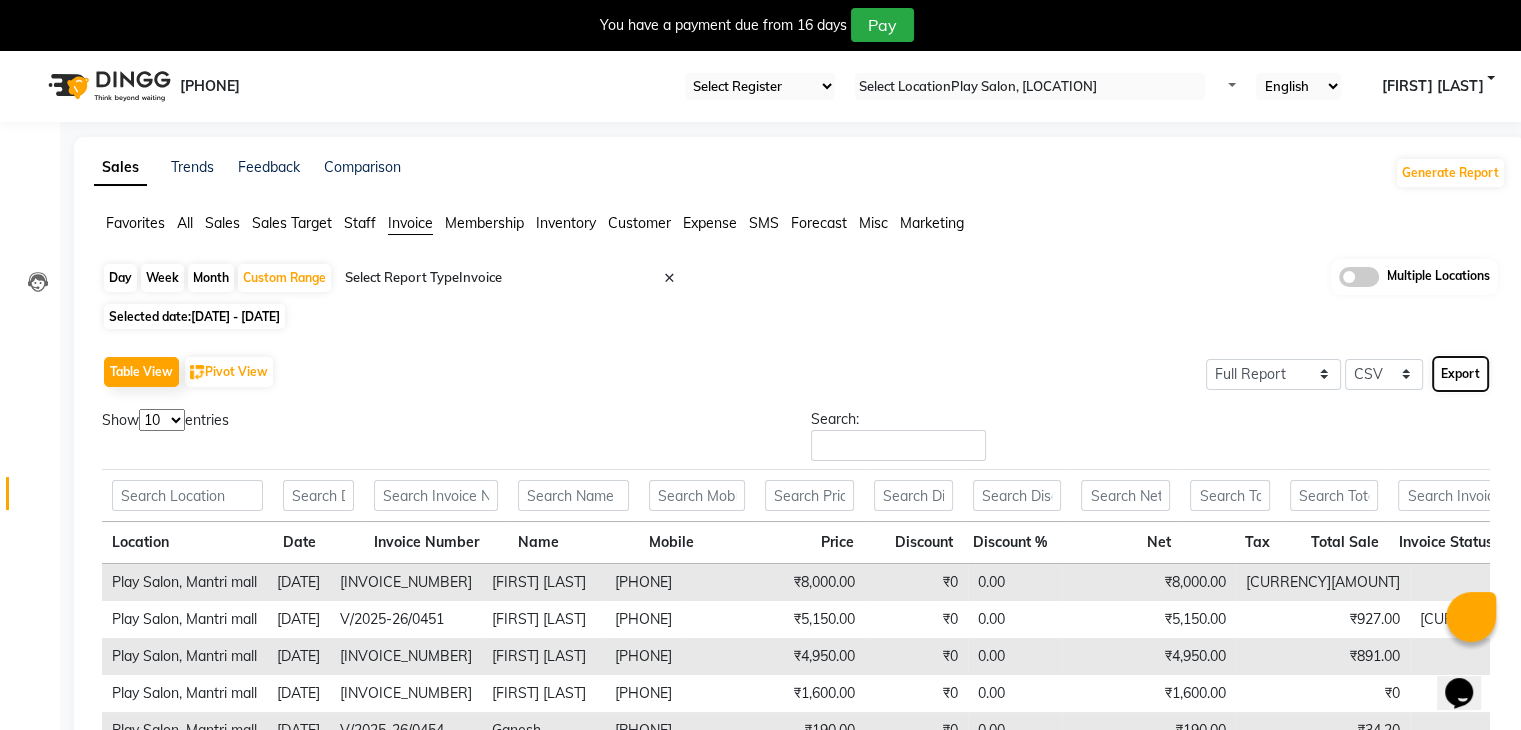 click on "Export" at bounding box center [1460, 374] 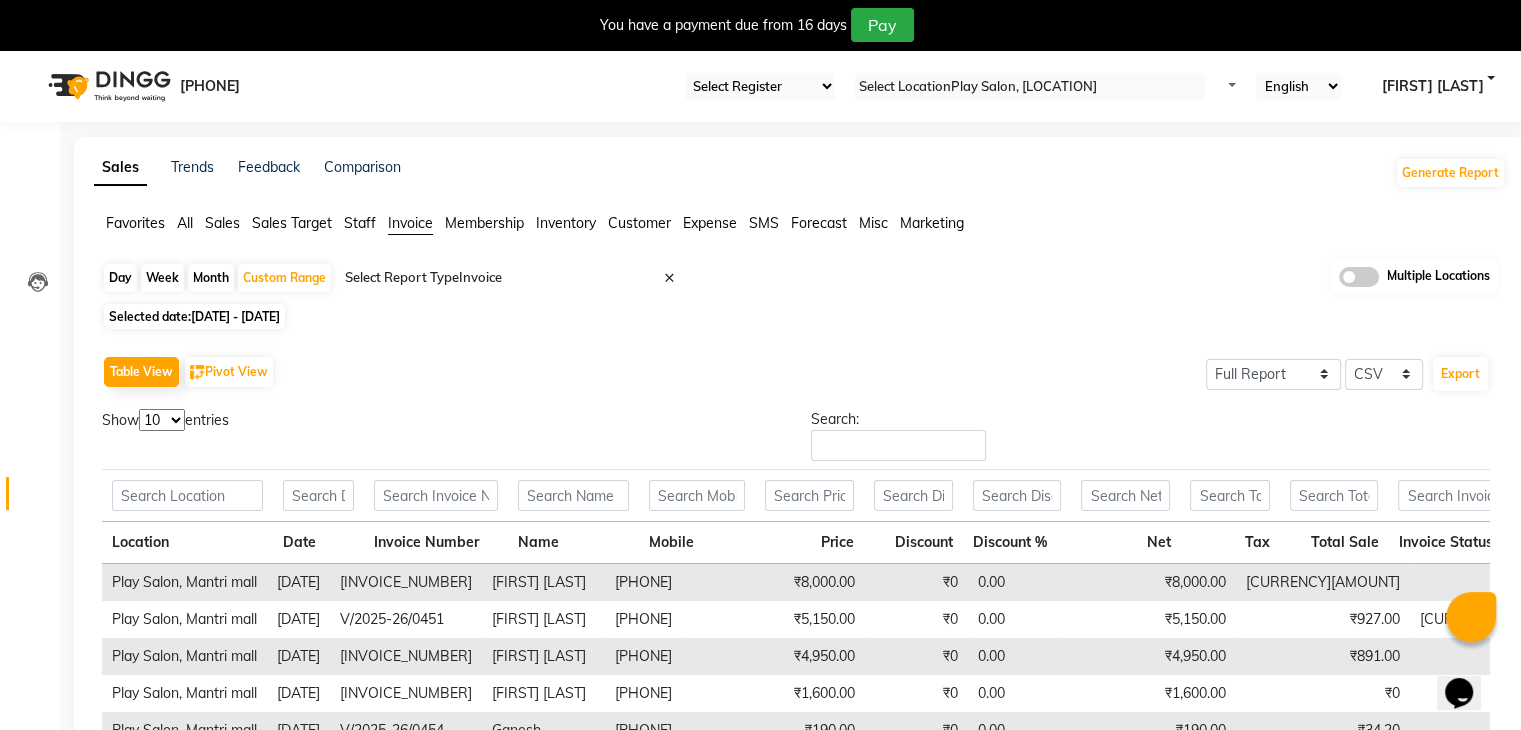 click on "Play Salon, [LOCATION] [DATE] [INVOICE_NUMBER] ₹0 0.00" at bounding box center (796, 687) 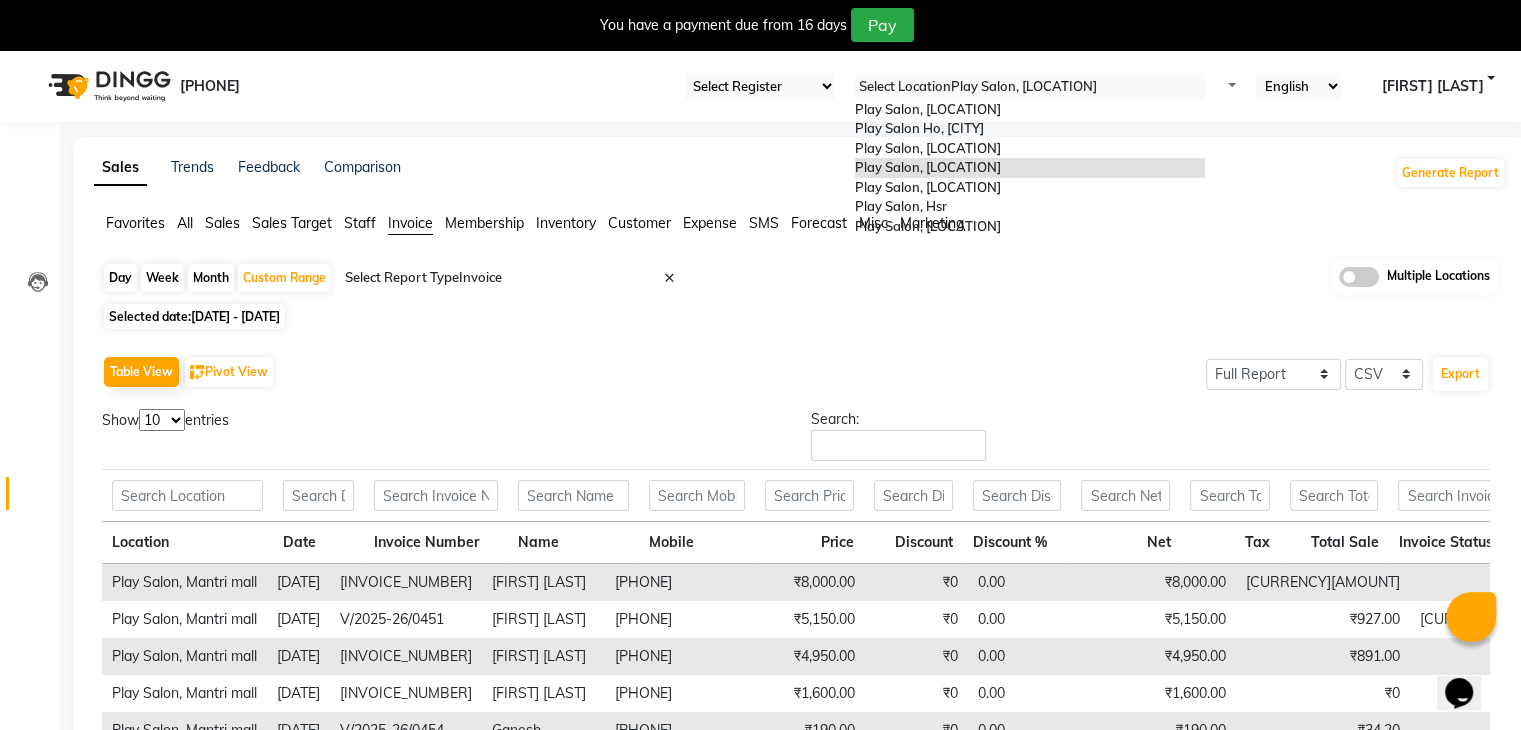 click at bounding box center [1030, 87] 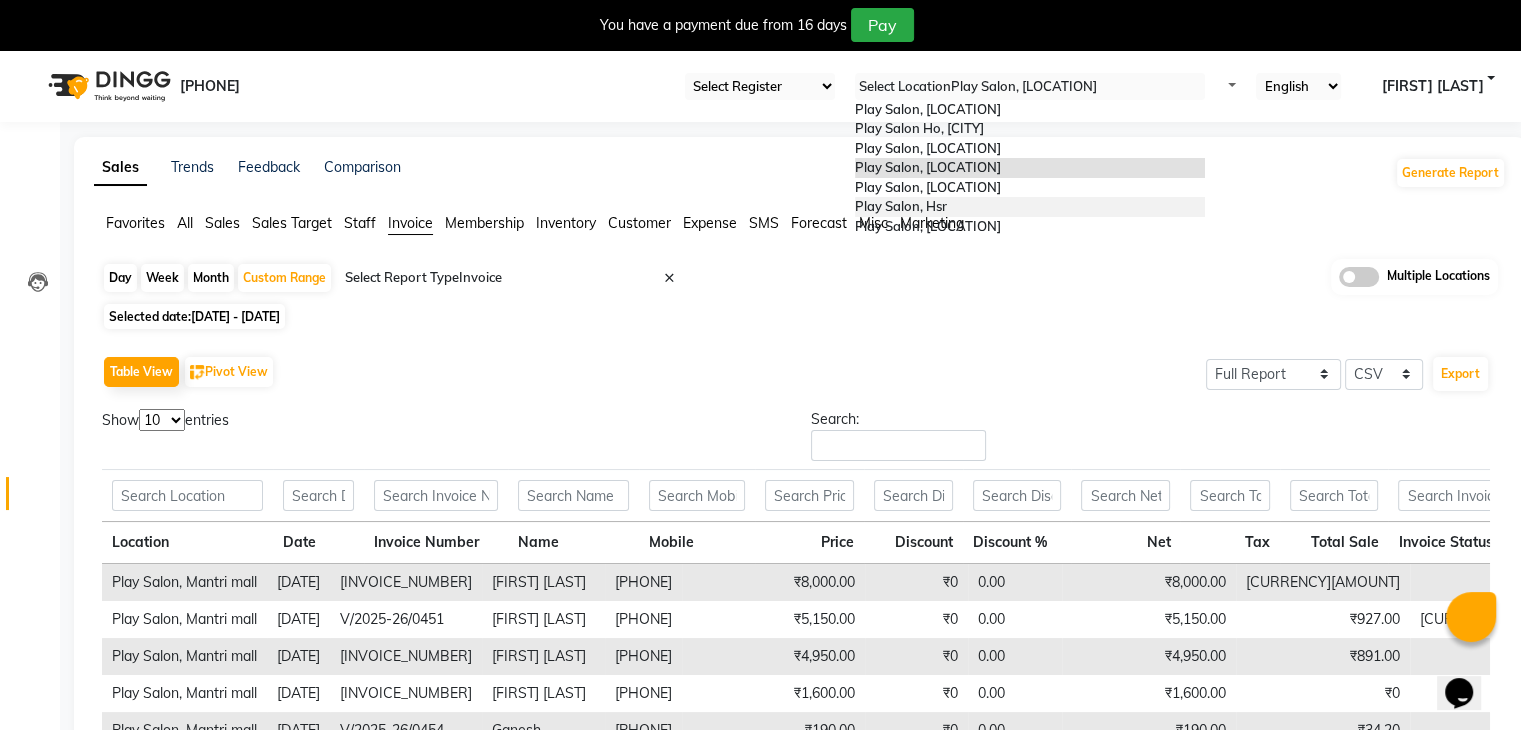 click on "Play Salon, Hsr" at bounding box center (901, 206) 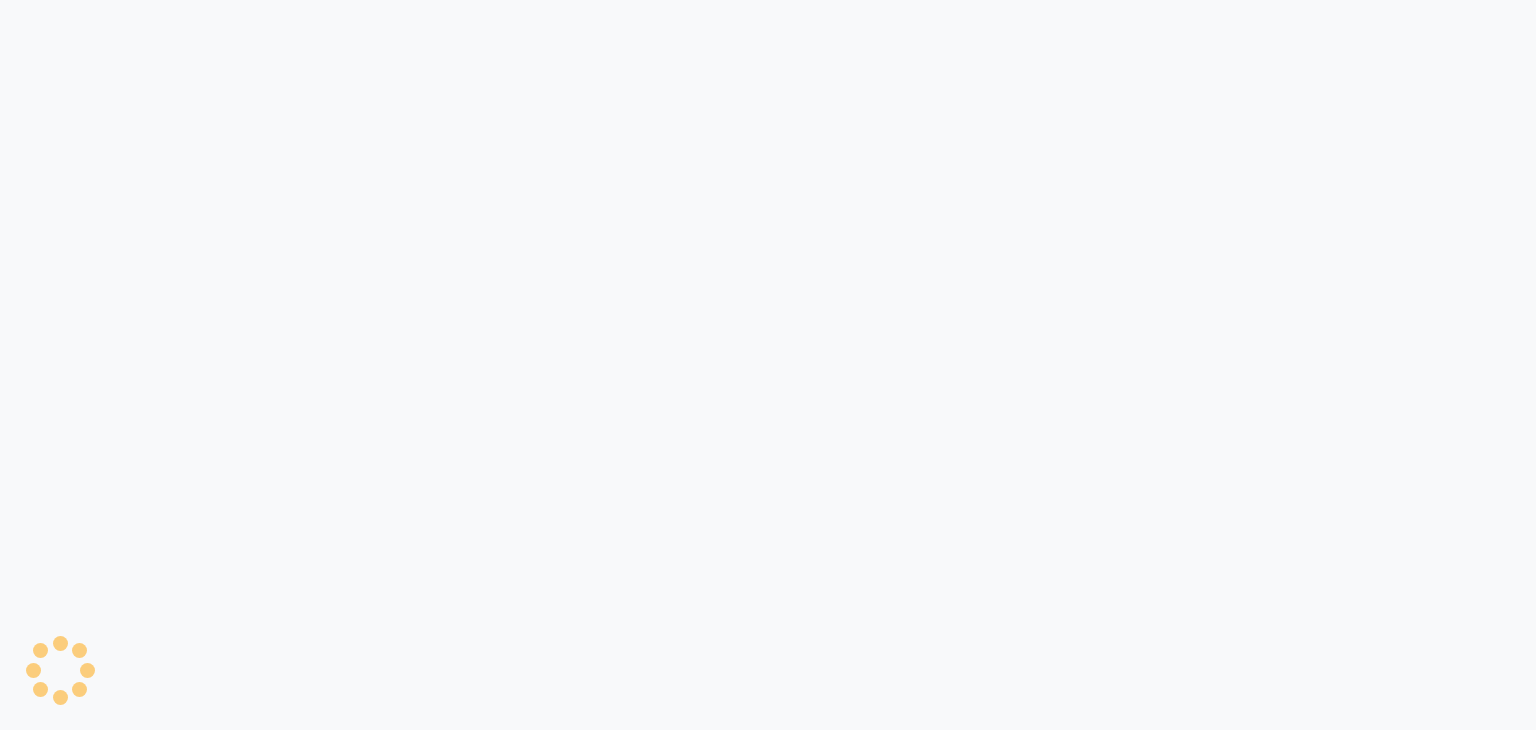 scroll, scrollTop: 0, scrollLeft: 0, axis: both 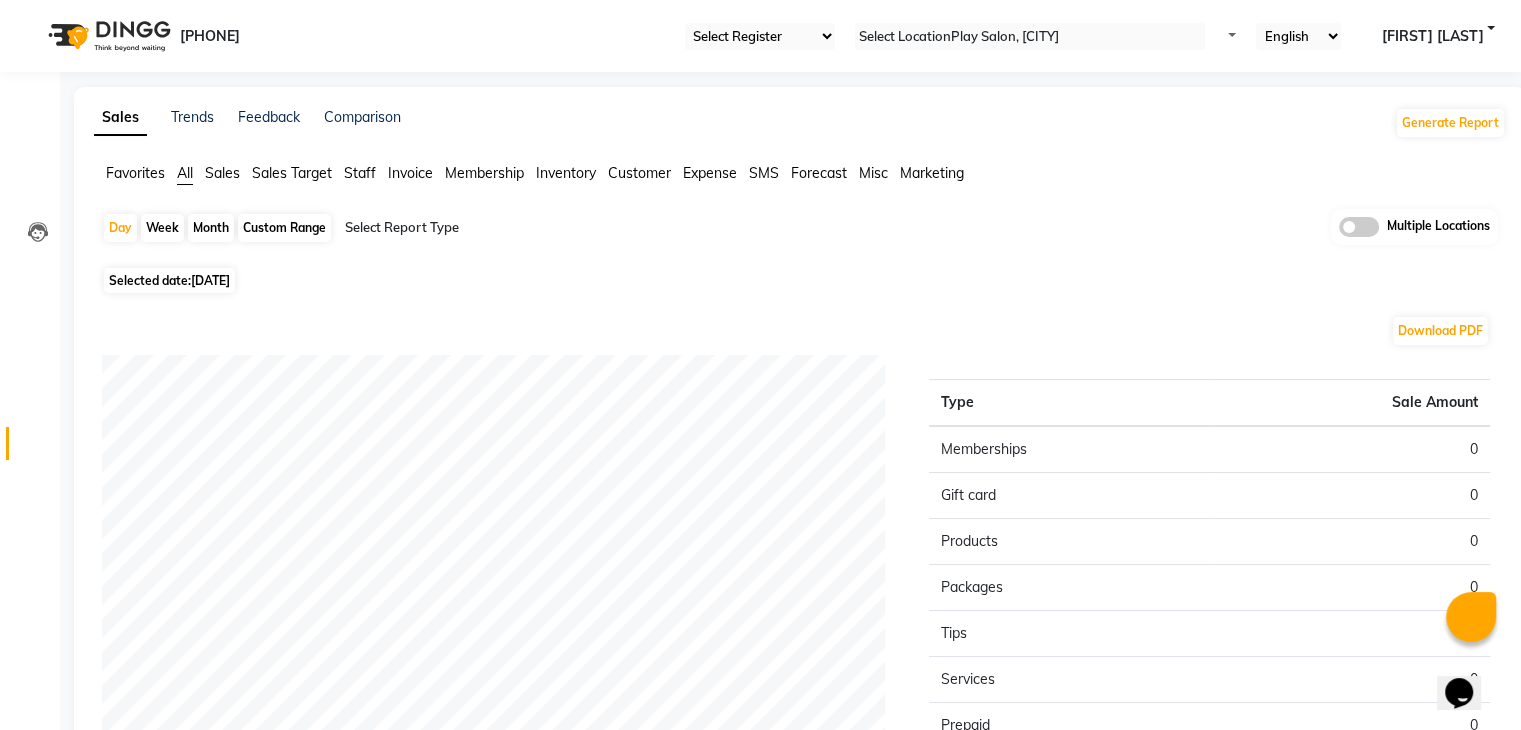 click on "[INVOICE]" at bounding box center (135, 173) 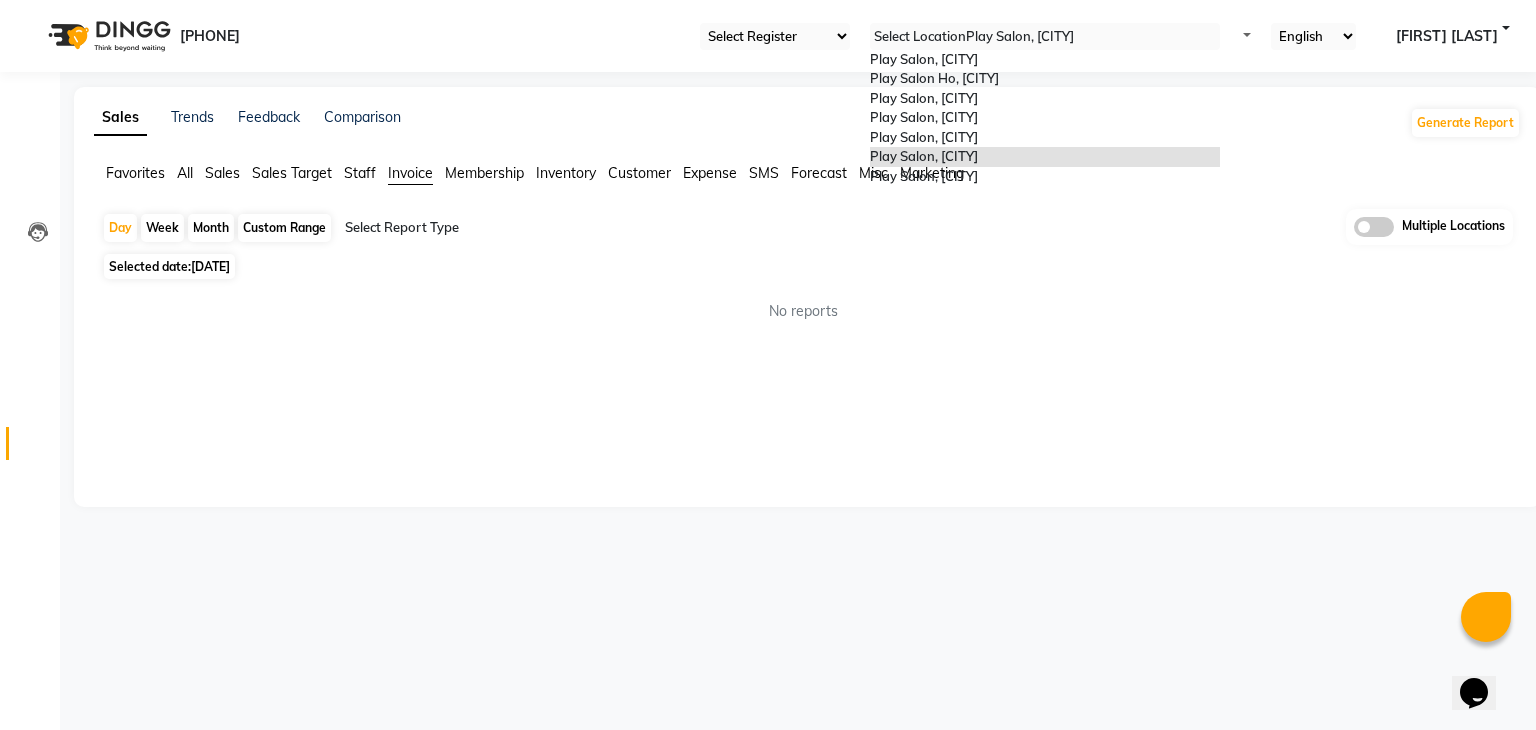 click at bounding box center (1045, 37) 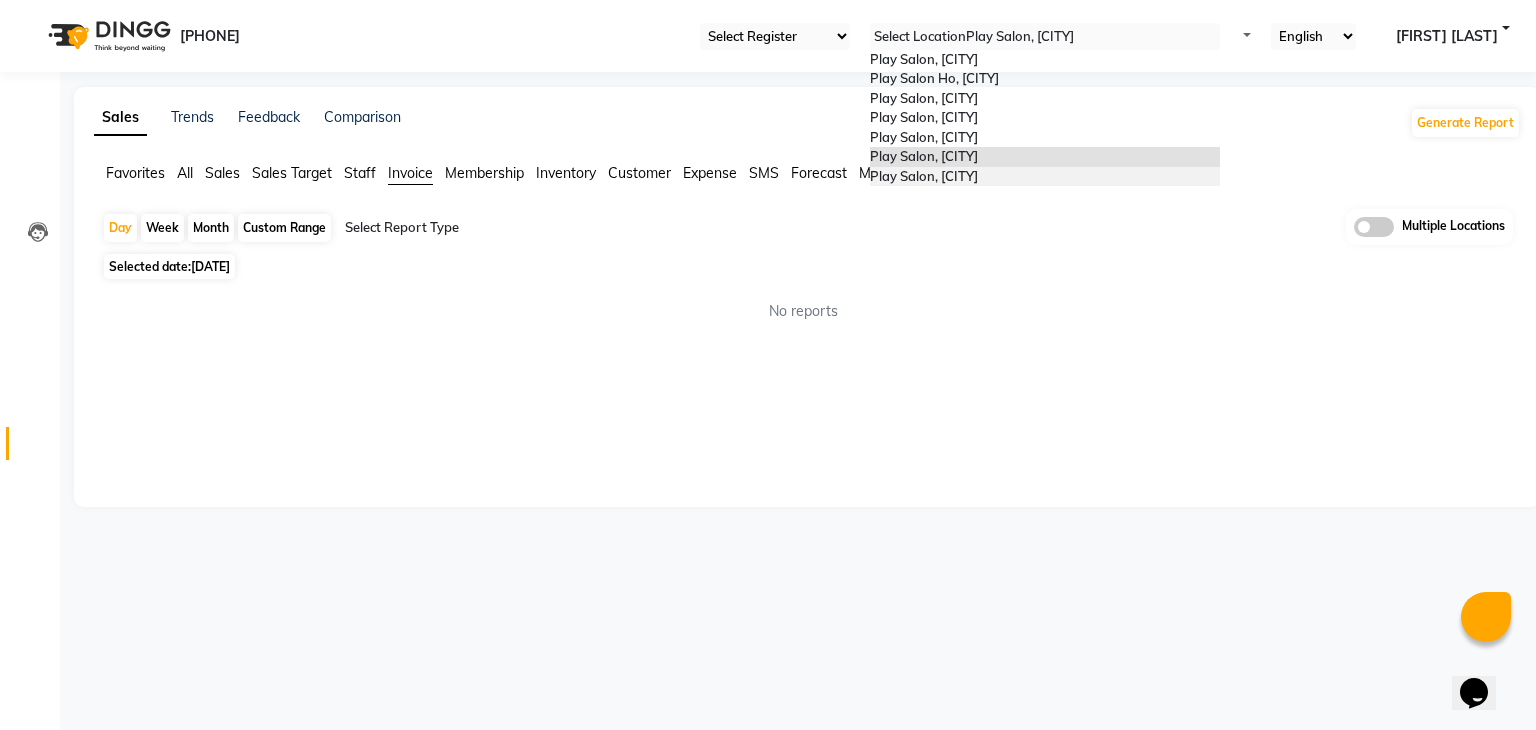 click on "[BUSINESS_NAME], [LOCATION]" at bounding box center (924, 176) 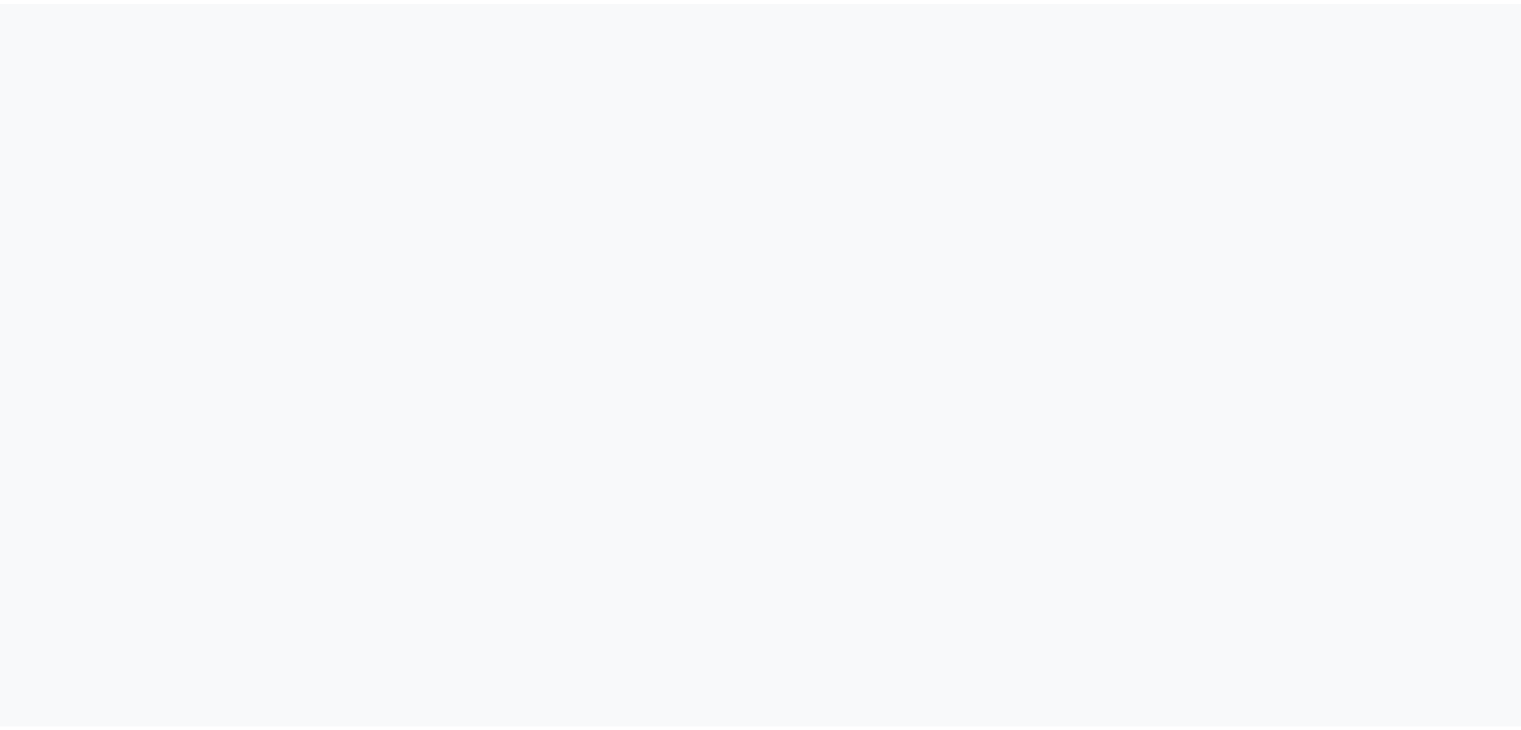 scroll, scrollTop: 0, scrollLeft: 0, axis: both 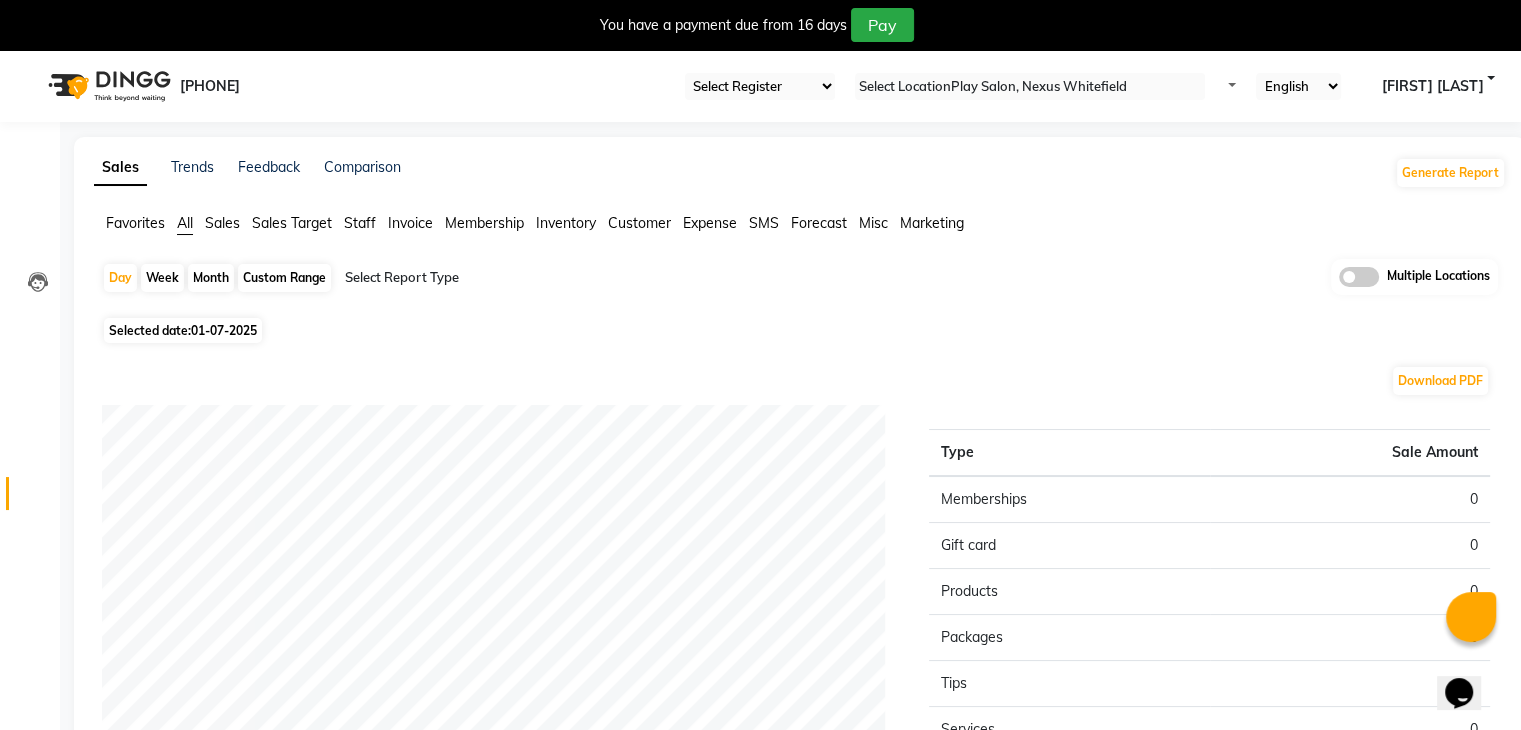 click on "[INVOICE]" at bounding box center (135, 223) 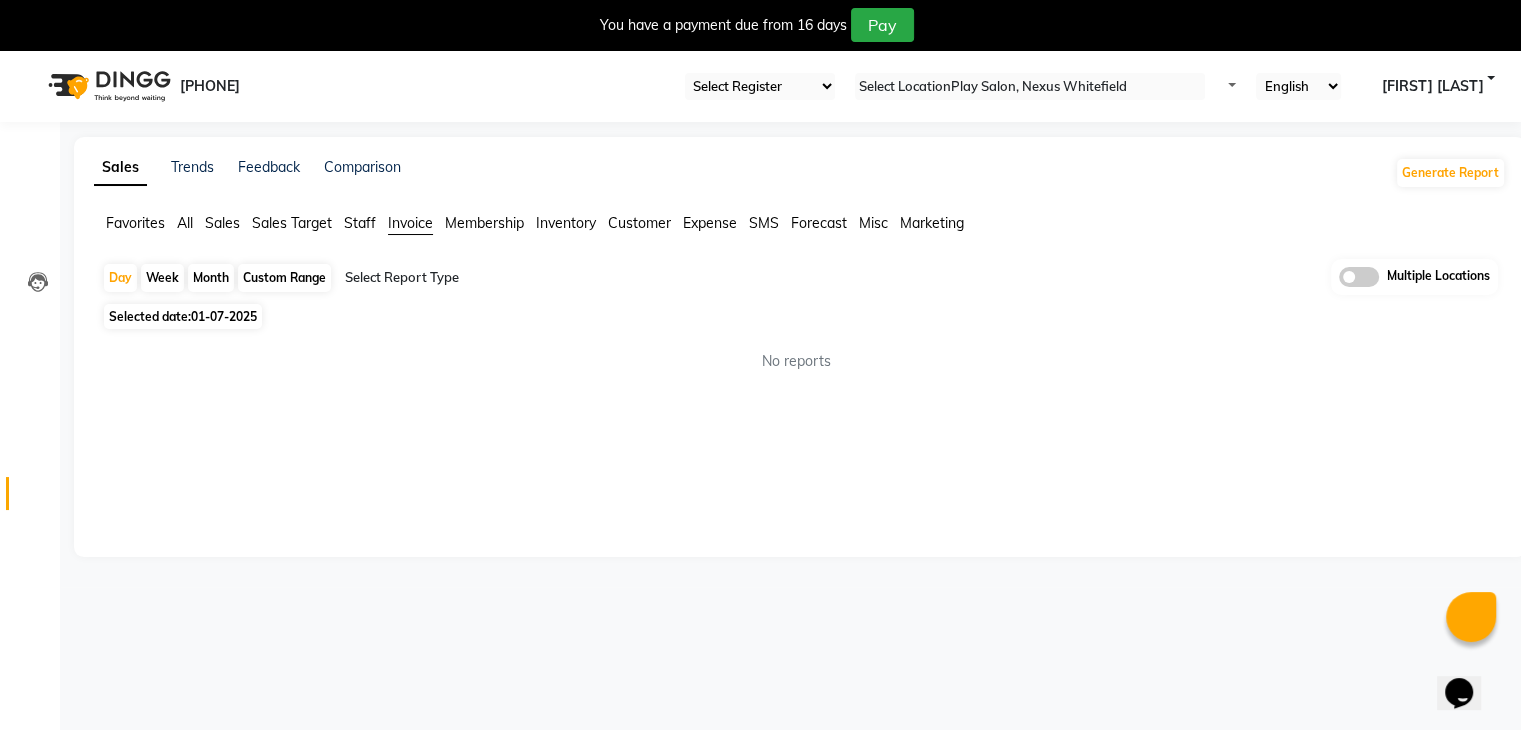 click on "Custom Range" at bounding box center (284, 278) 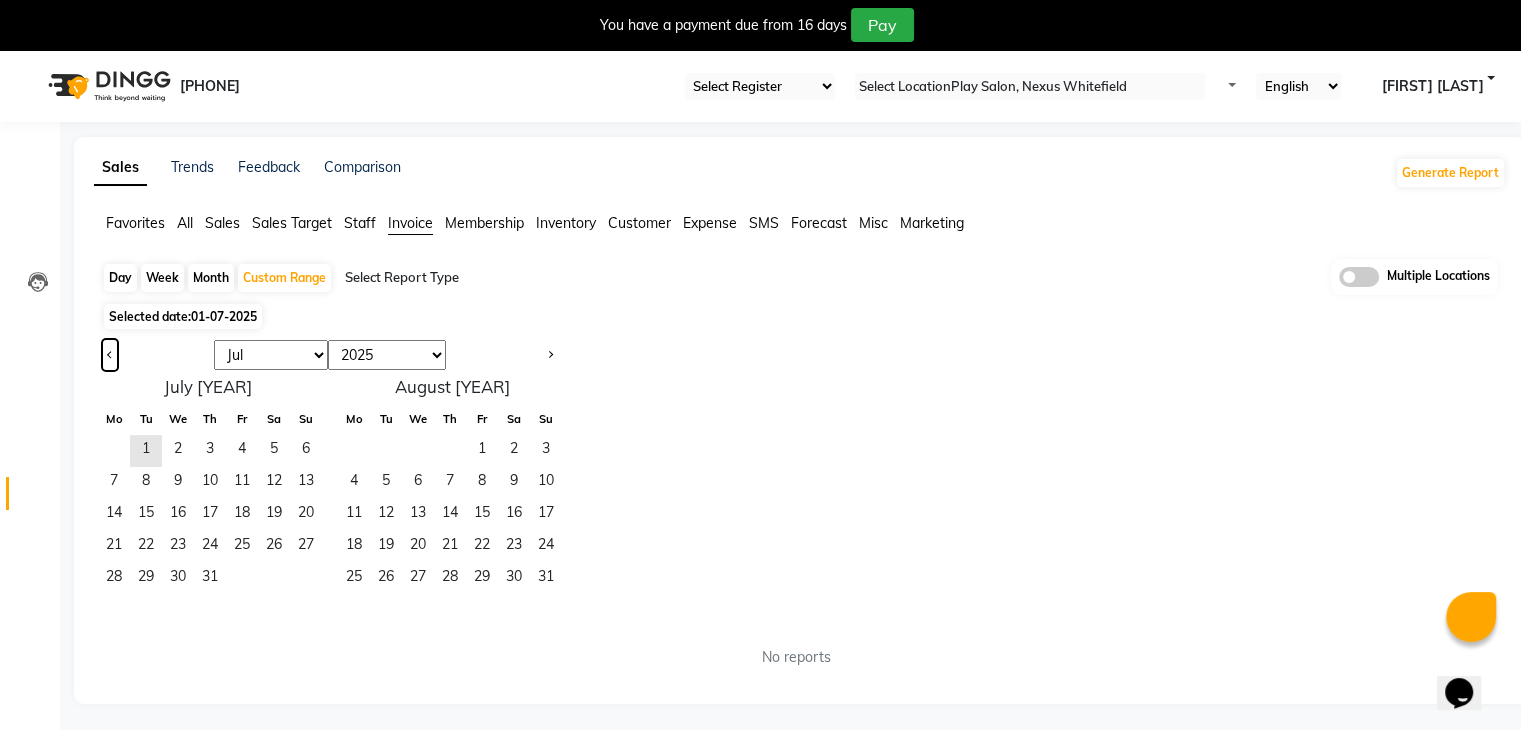 click at bounding box center (110, 353) 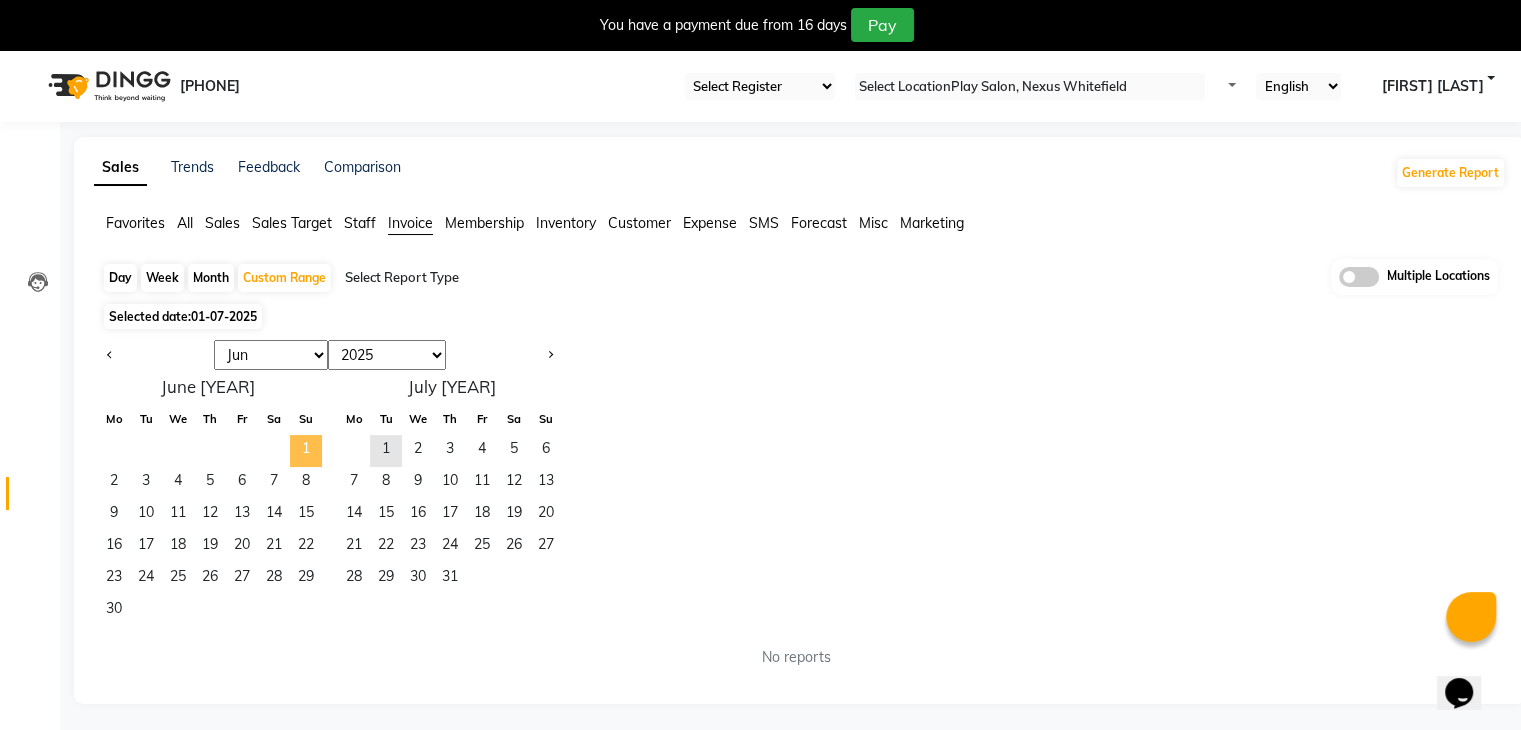 click on "1" at bounding box center [306, 451] 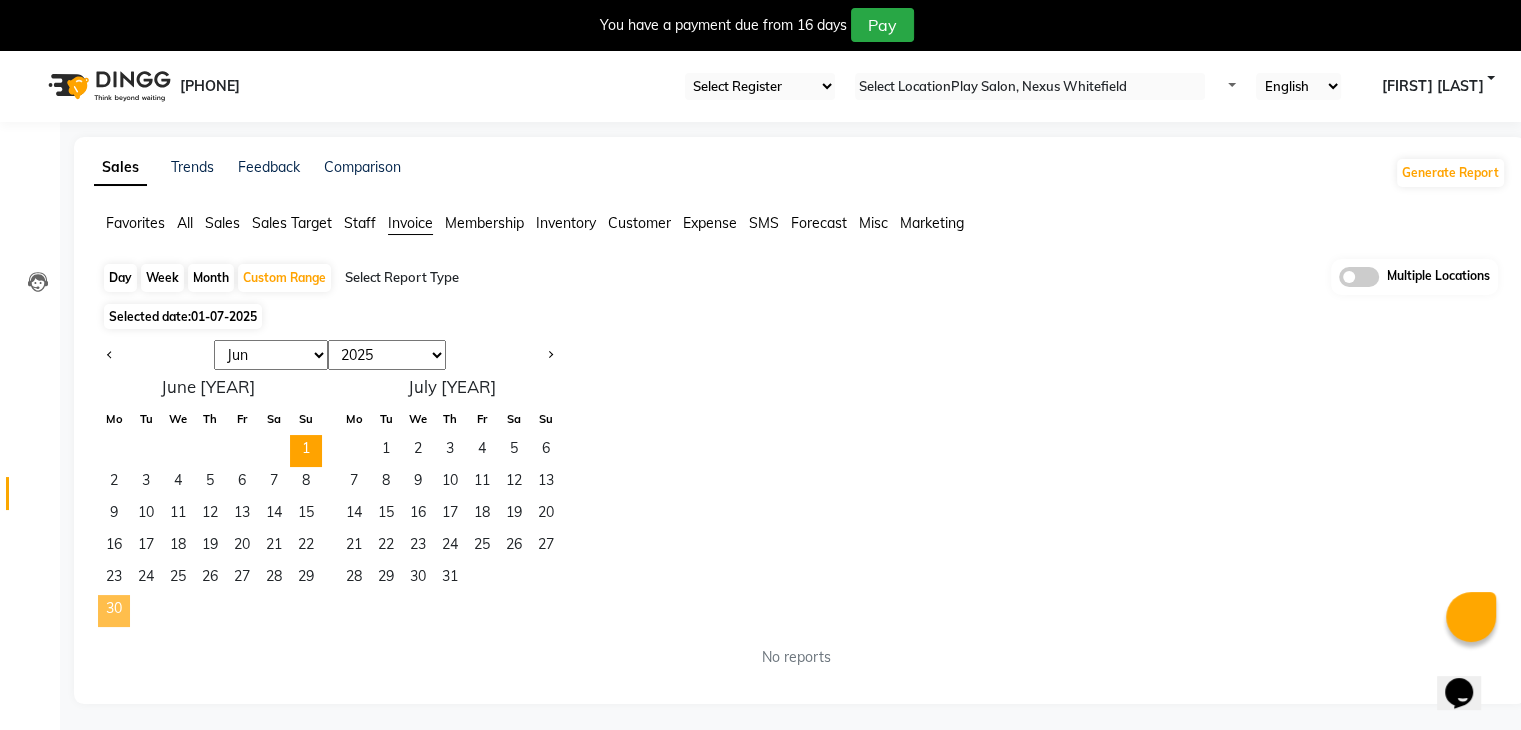 click on "30" at bounding box center (114, 611) 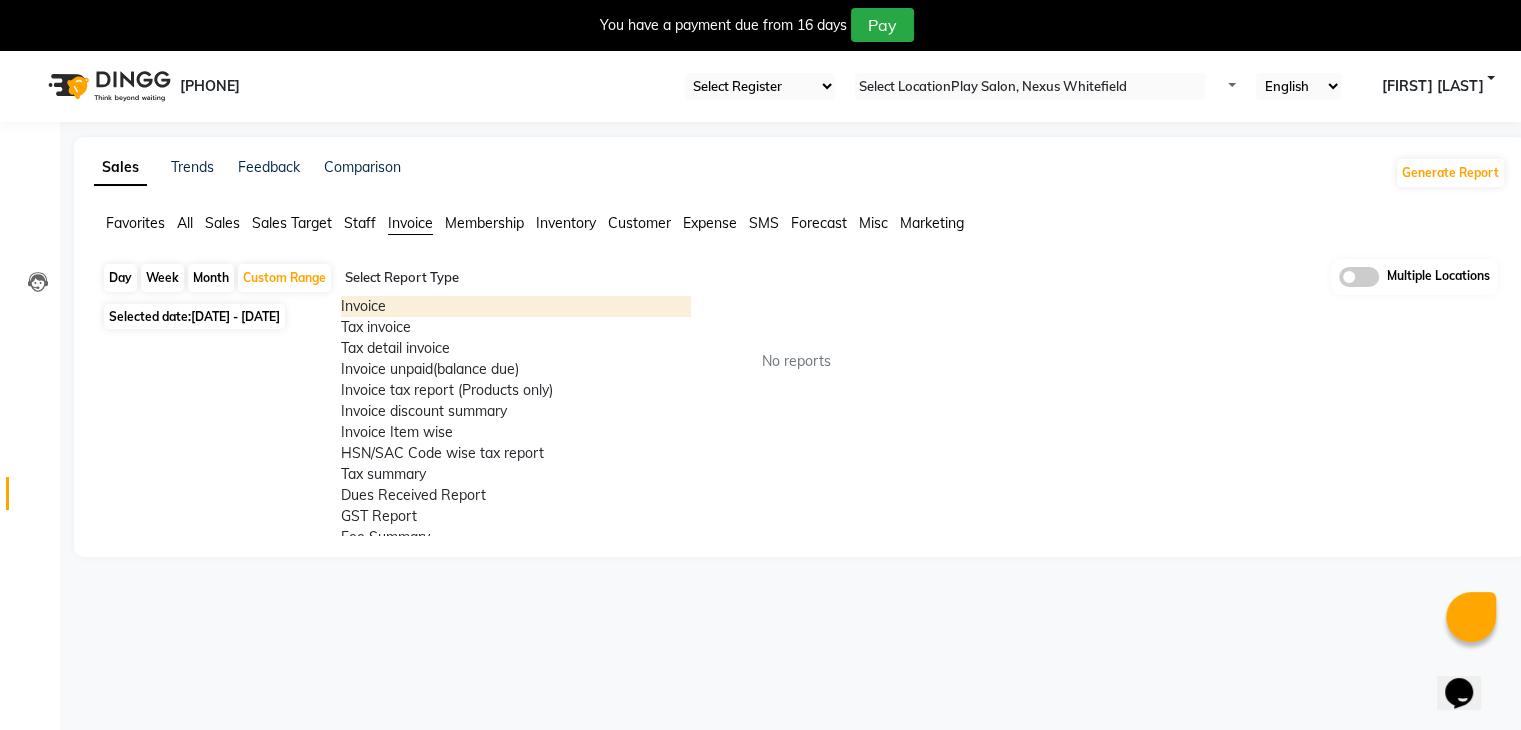 click at bounding box center [516, 278] 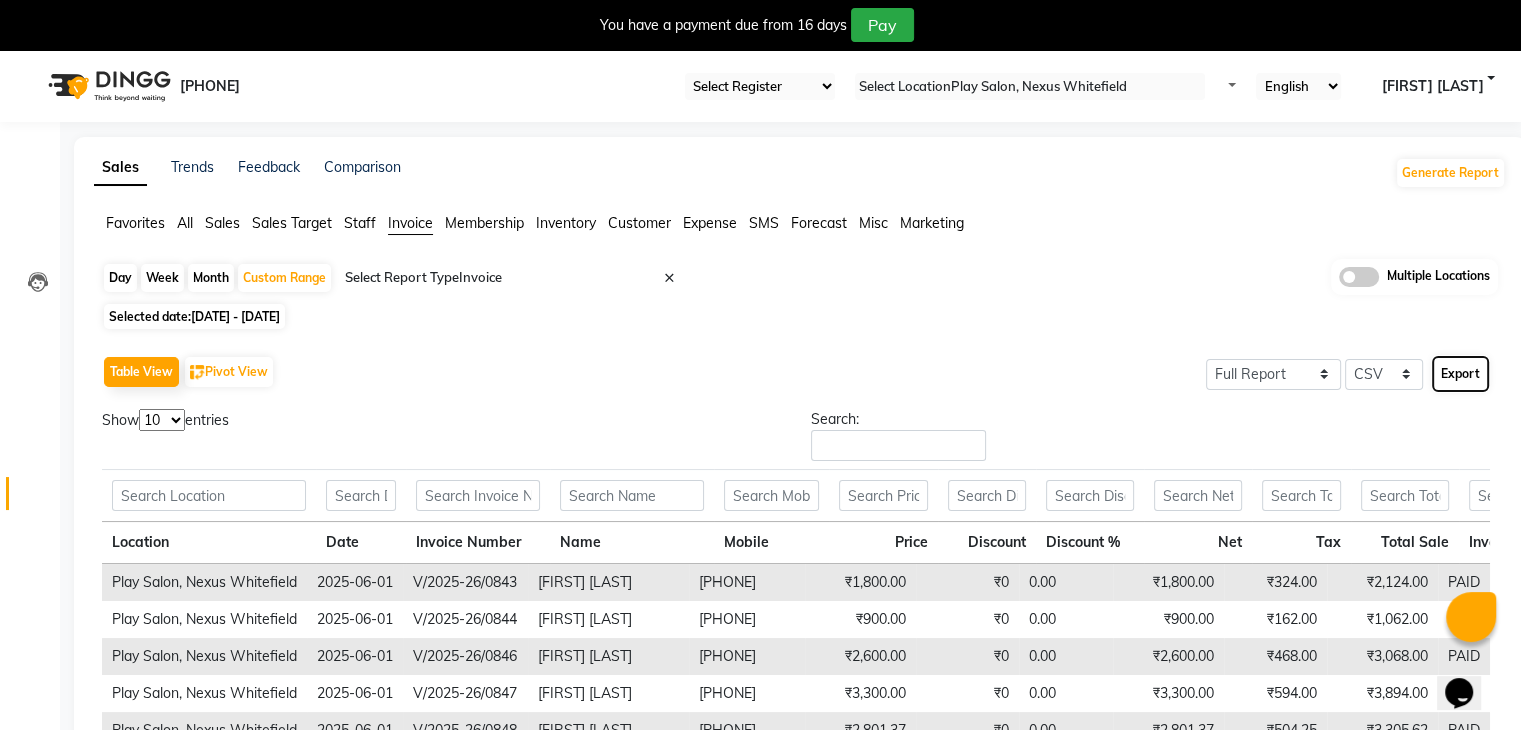 click on "Export" at bounding box center (1460, 374) 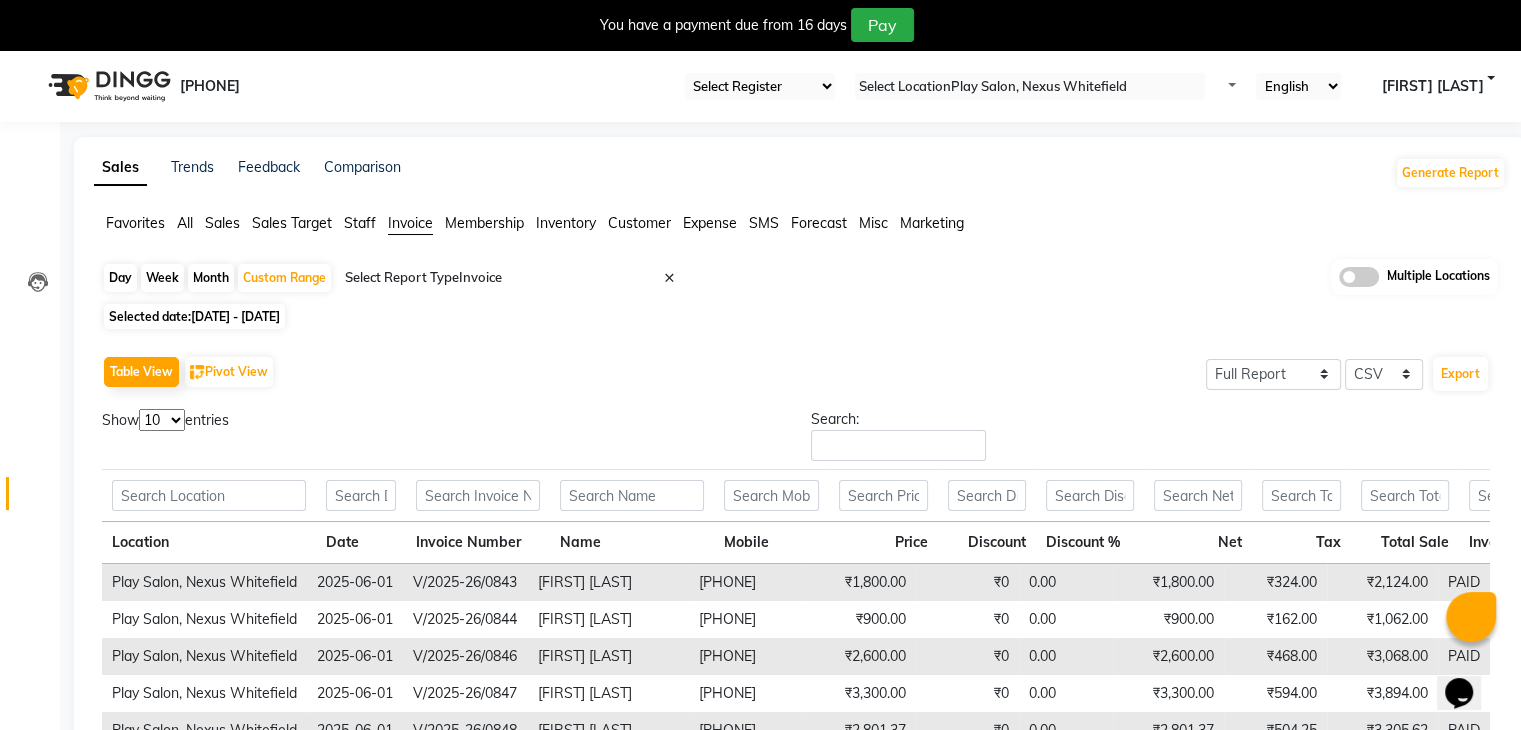 click on "Day   Week   Month   Custom Range  Select Report Type × Invoice × Multiple Locations" at bounding box center (800, 278) 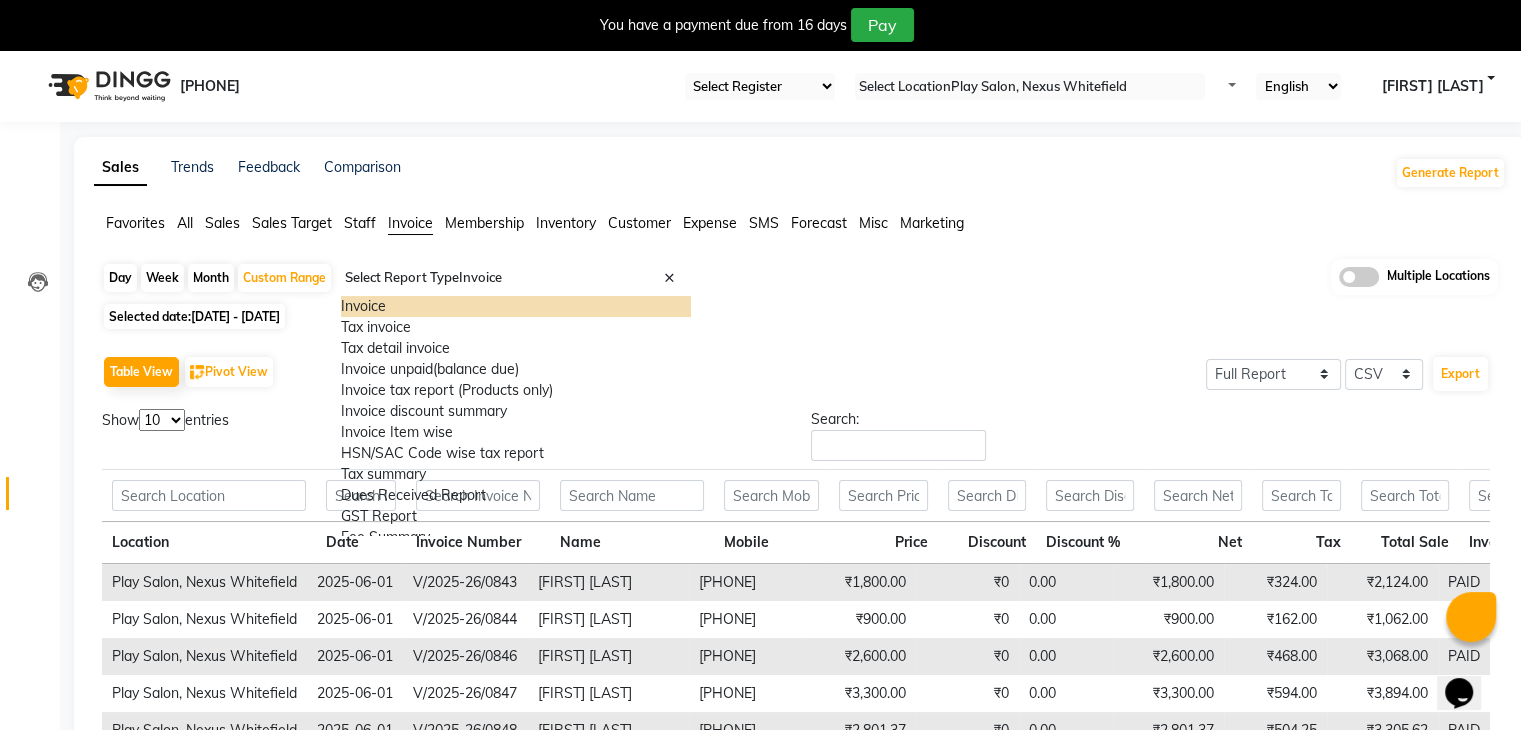 click at bounding box center (516, 278) 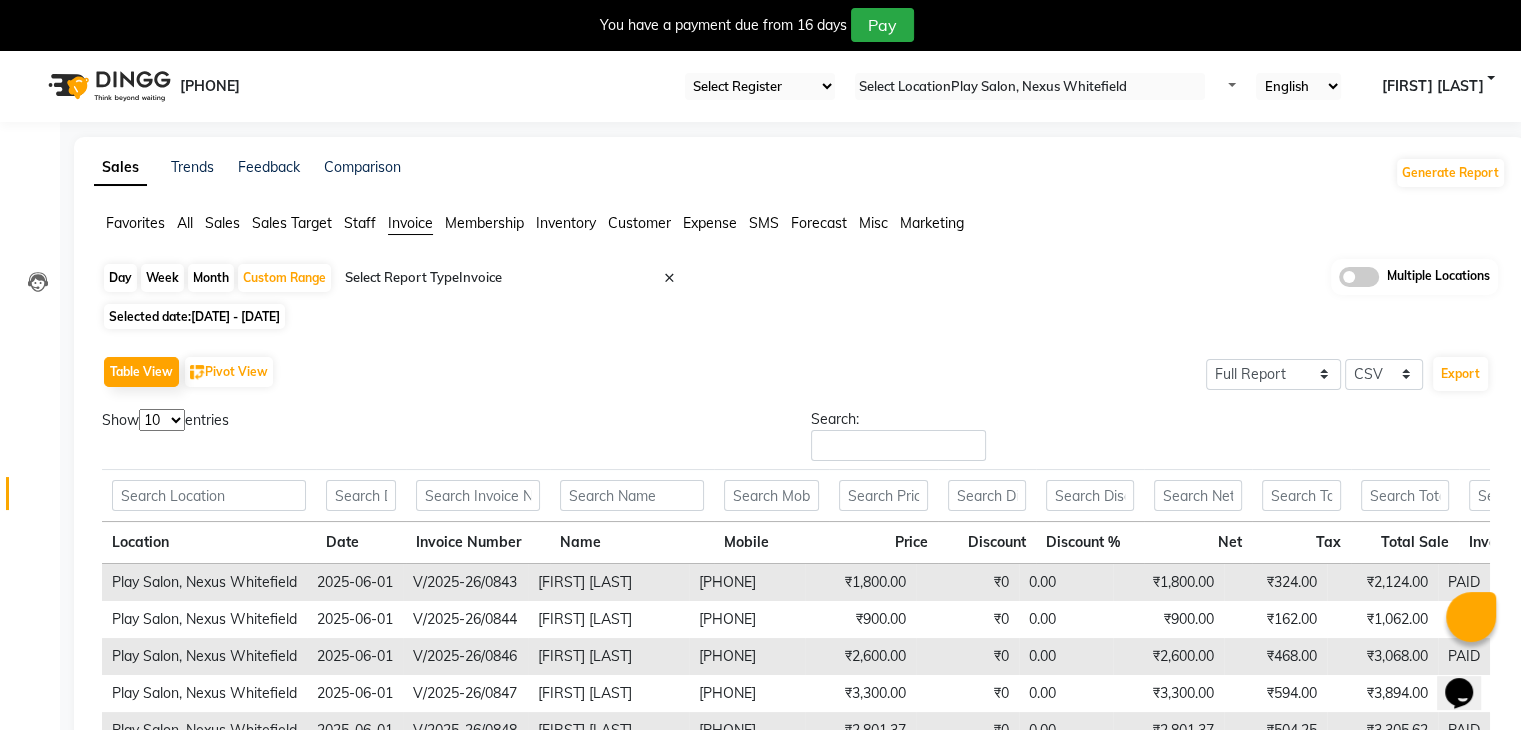 click on "Selected date:  01-06-2025 - 30-06-2025" at bounding box center (804, 316) 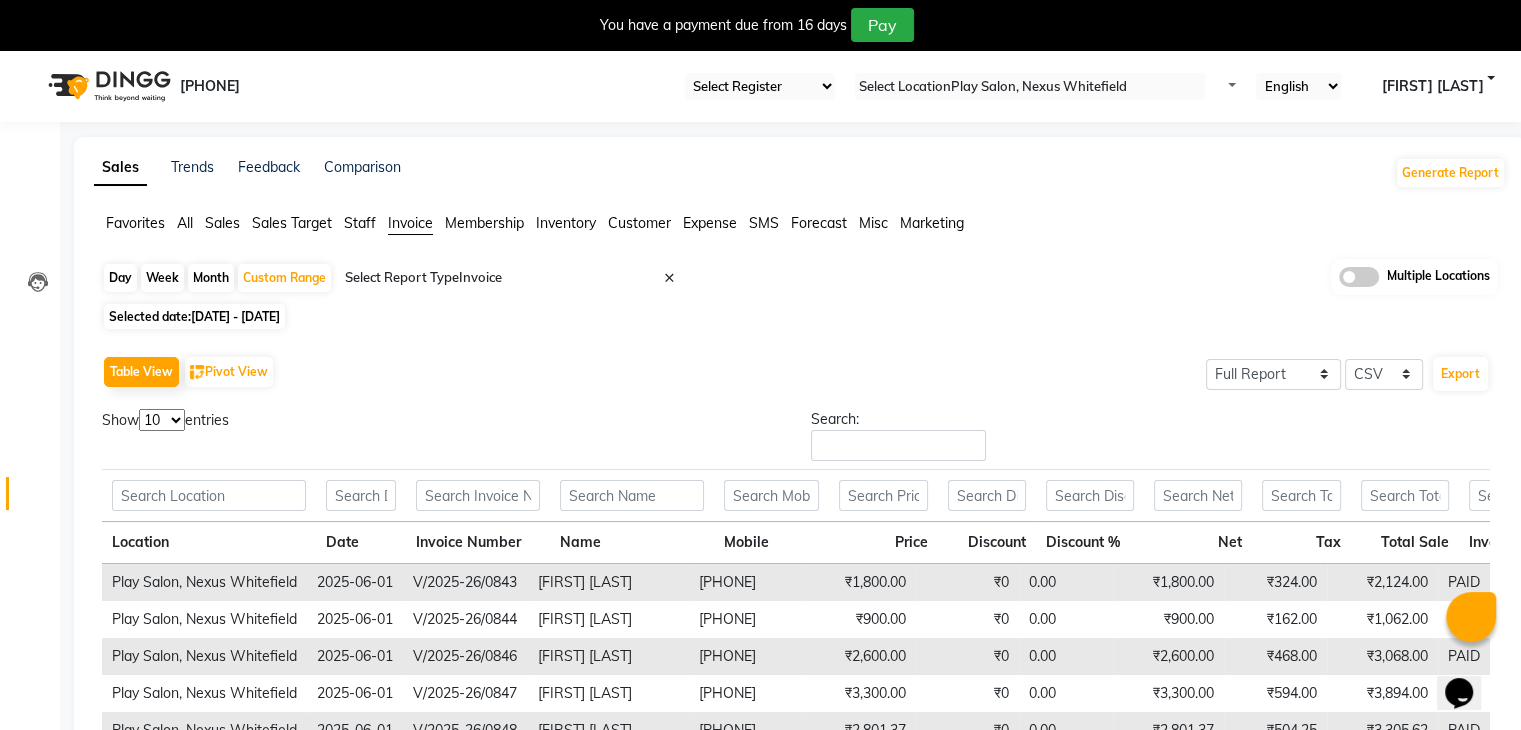 click on "08047224946 Select Register Play Salon Moa Select Location × Play Salon, Nexus Whitefield Default Panel My Panel English ENGLISH Español العربية मराठी हिंदी ગુજરાતી தமிழ் 中文 Notifications nothing to show Prashanth Shetty Manage Profile Change Password Sign out  Version:3.14.0" at bounding box center (760, 86) 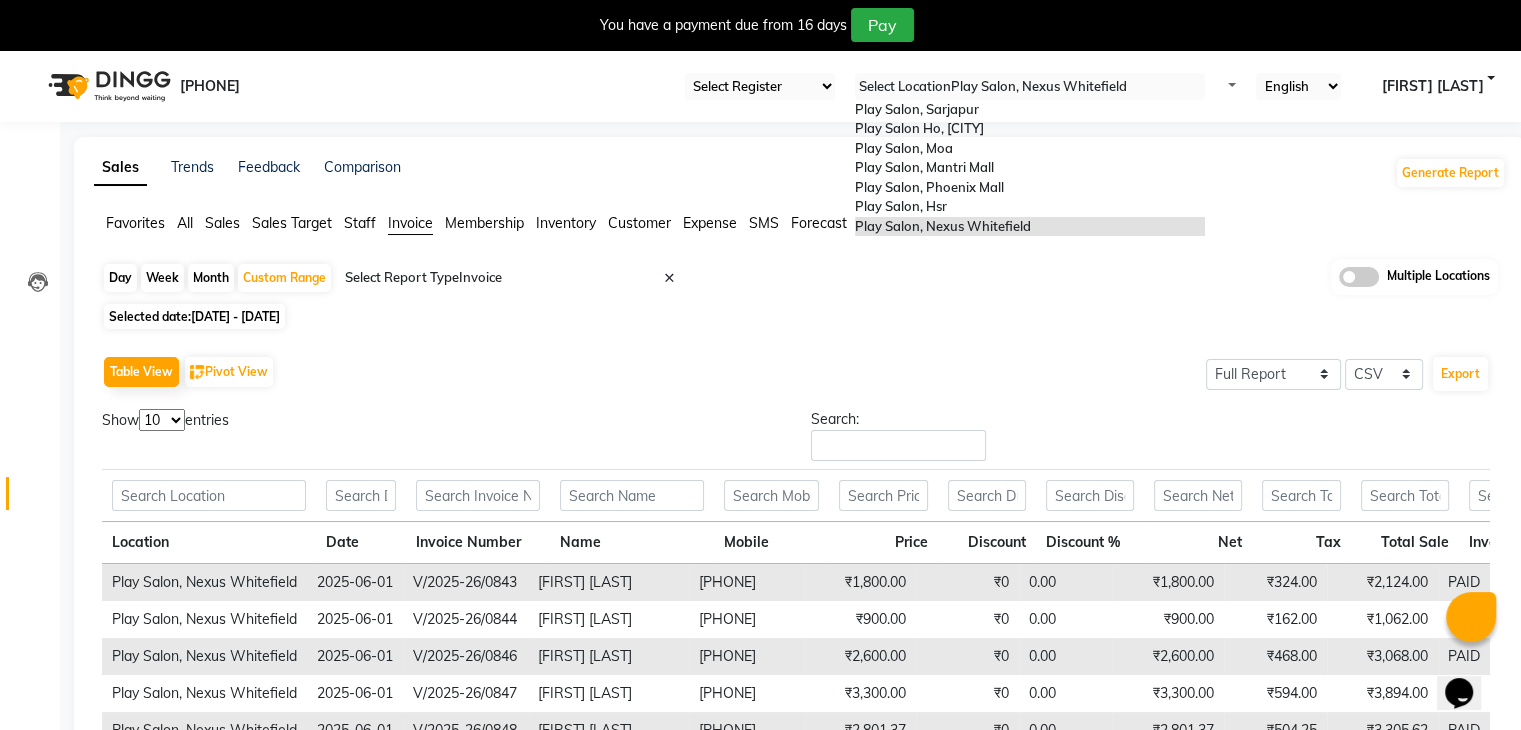 click at bounding box center [1030, 87] 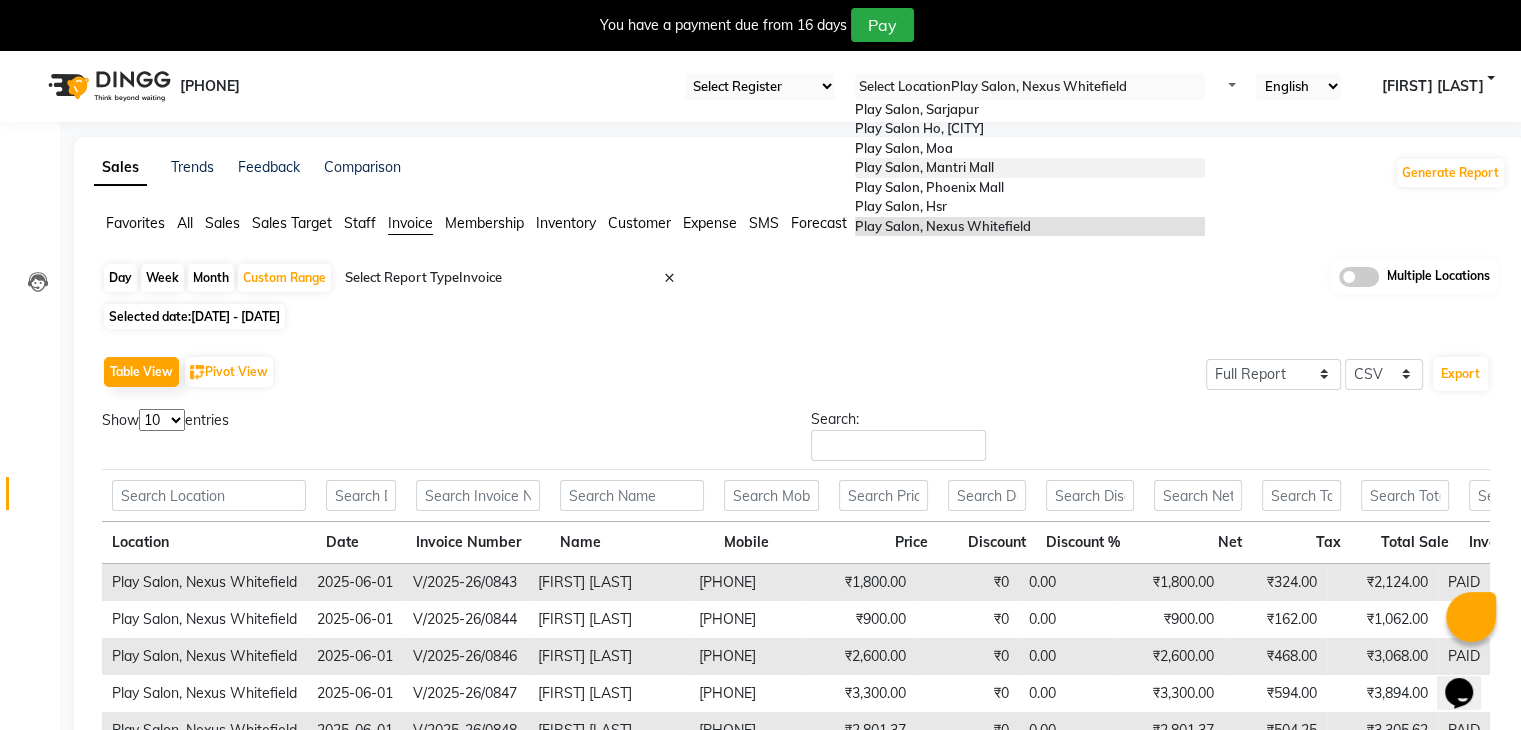 click on "Play Salon, [LOCATION]" at bounding box center [1030, 168] 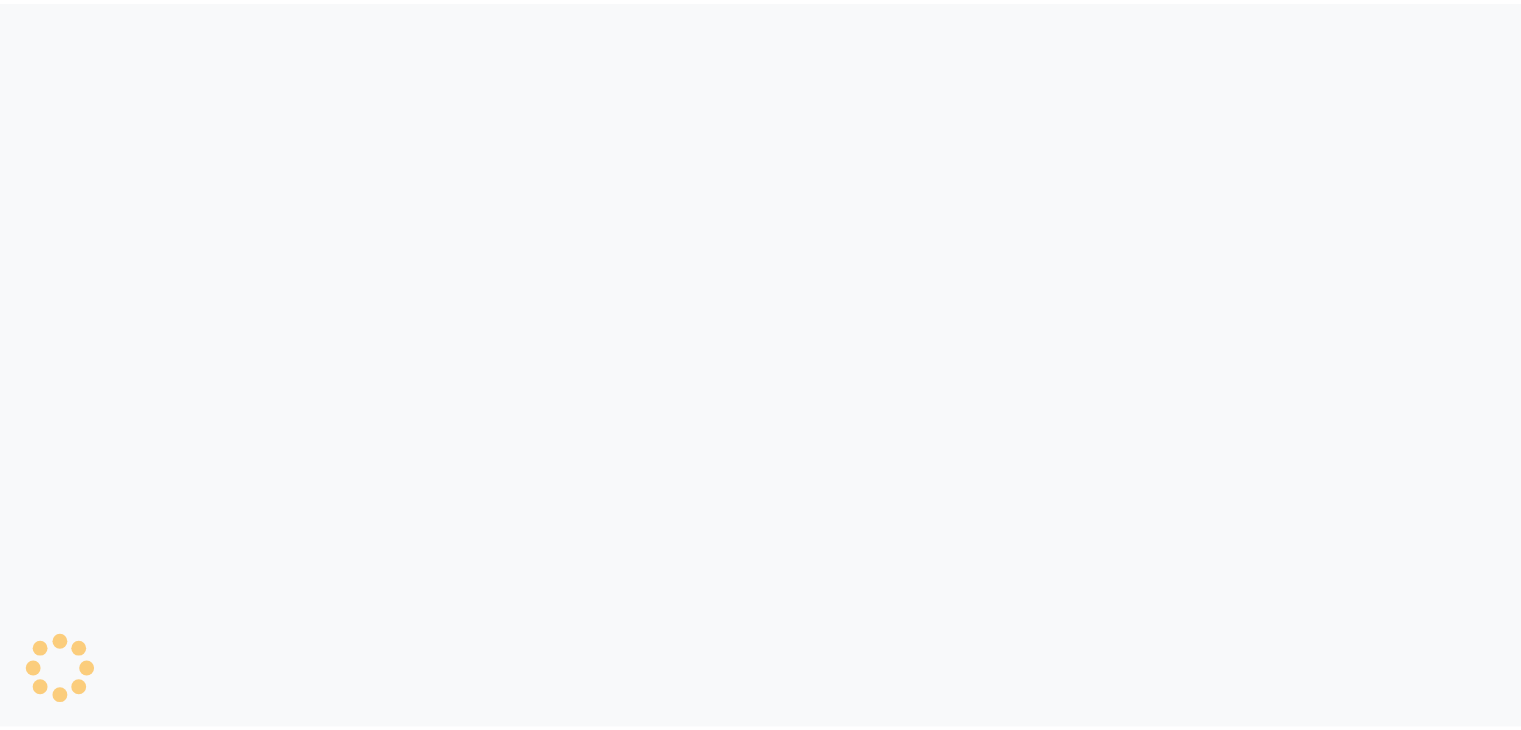 scroll, scrollTop: 0, scrollLeft: 0, axis: both 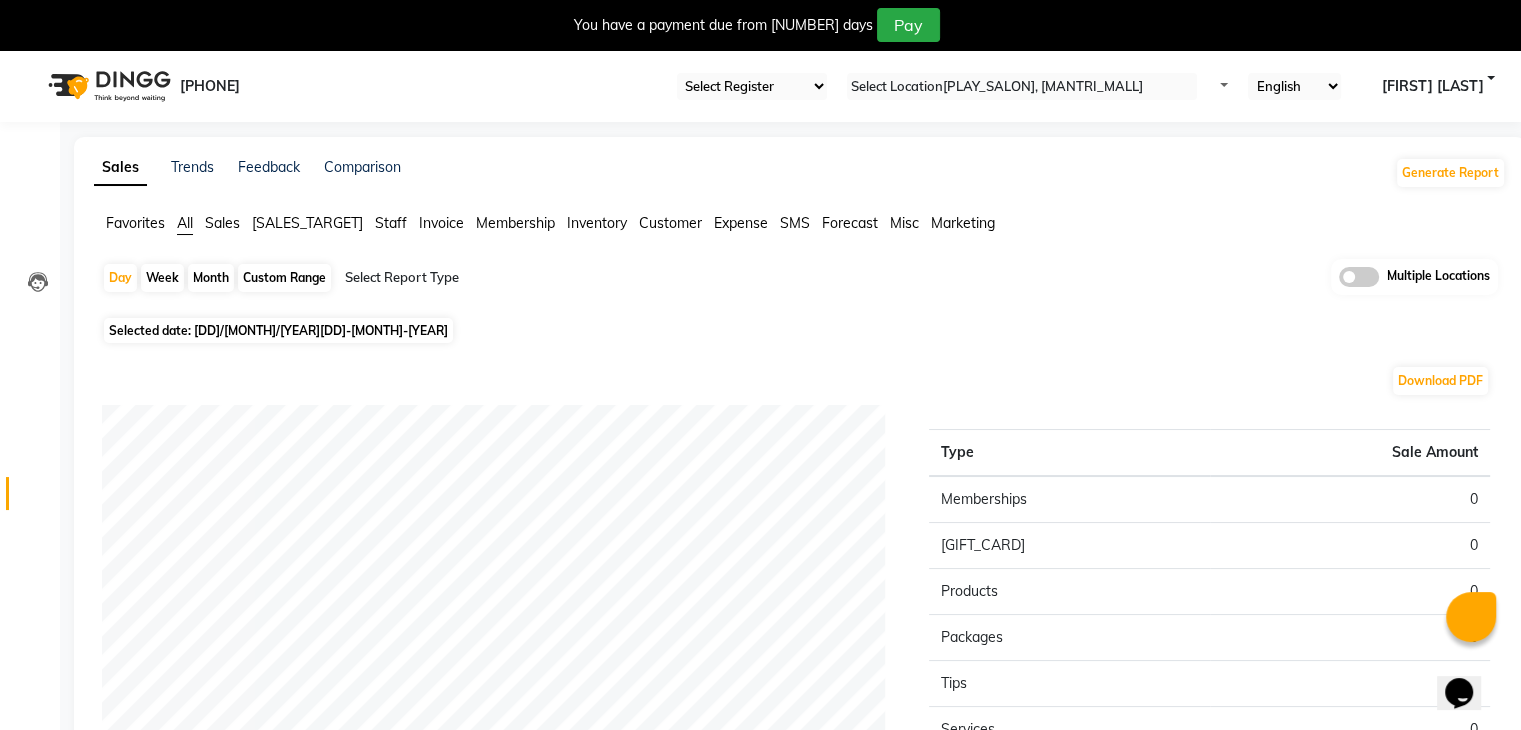click on "Sales Target" at bounding box center [135, 223] 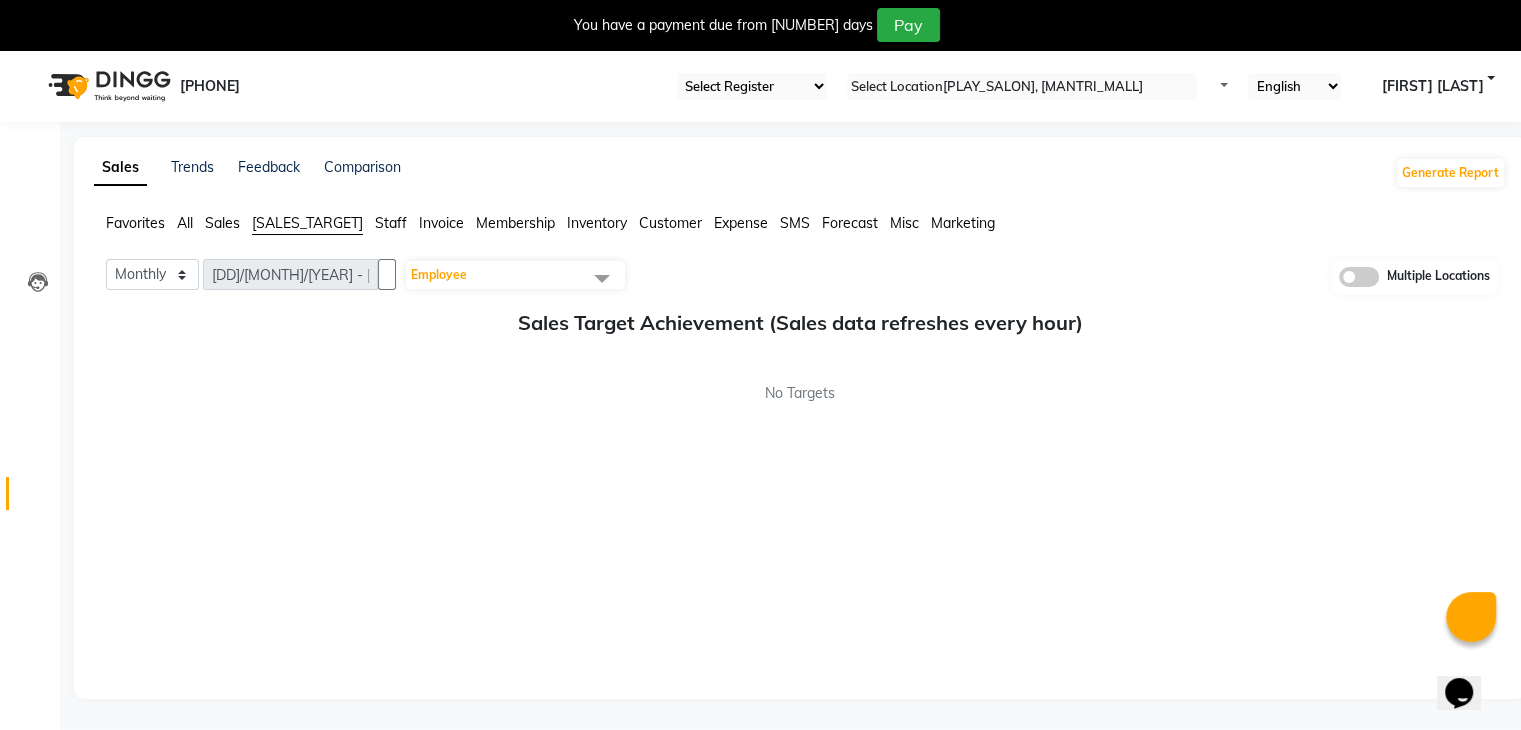 click on "Staff" at bounding box center [135, 223] 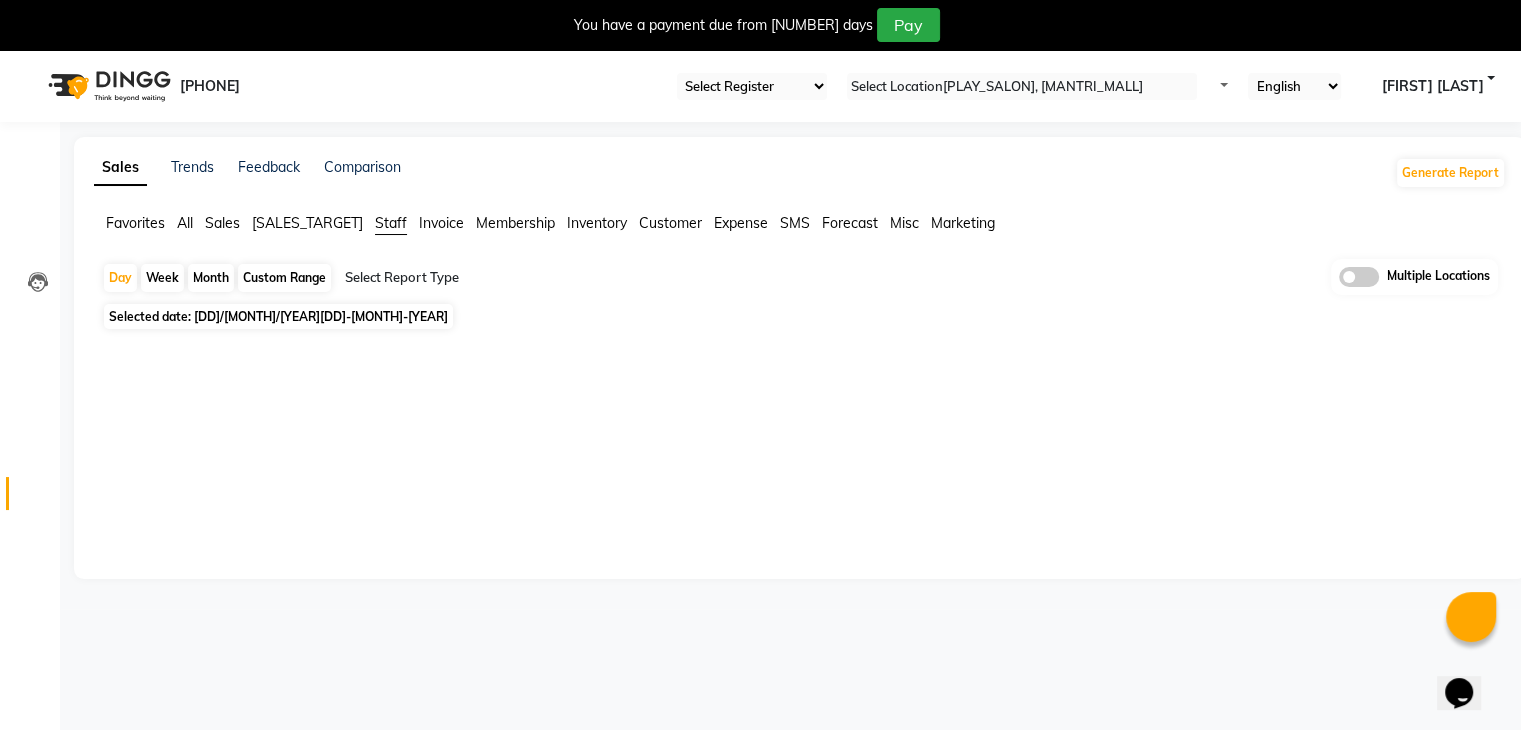 click on "[INVOICE]" at bounding box center (135, 223) 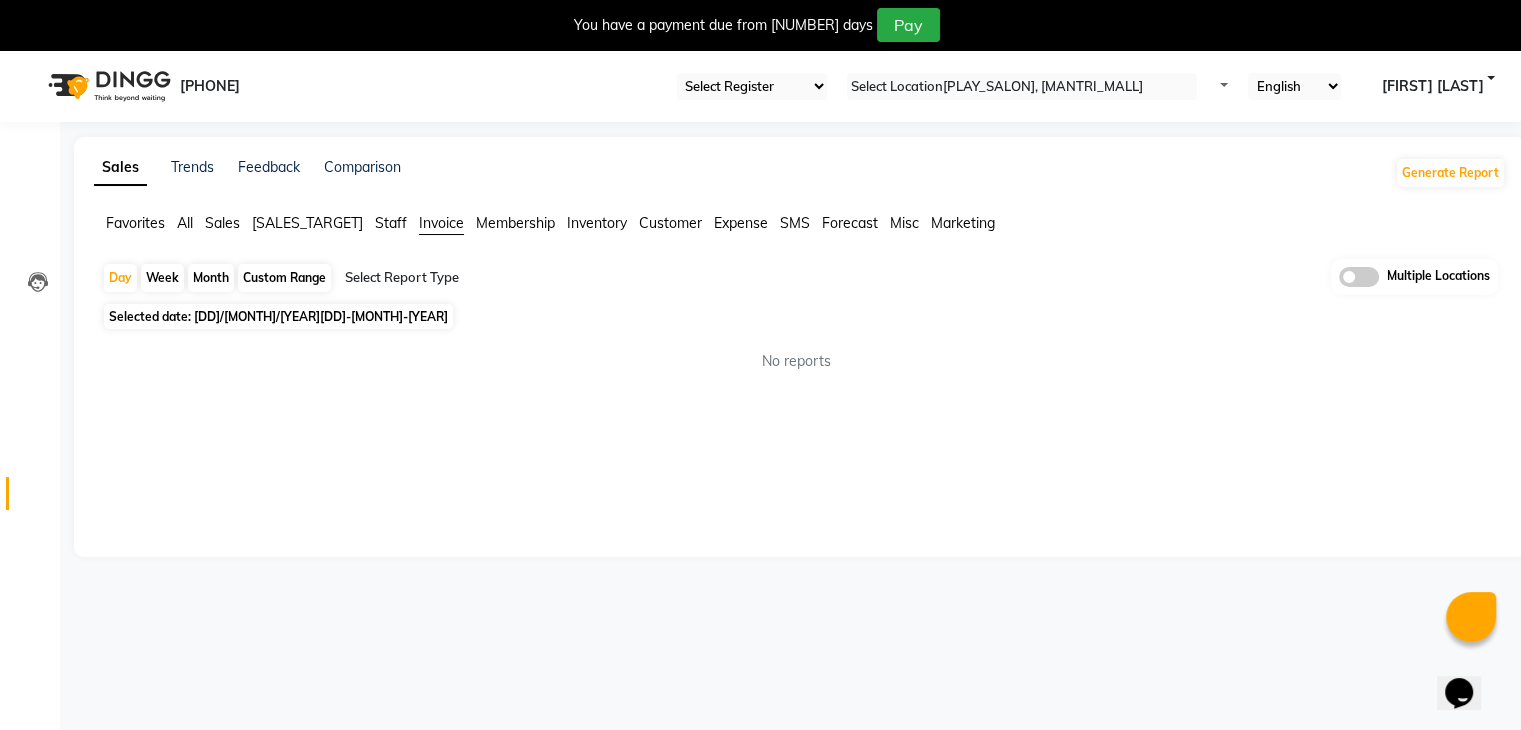 click on "[MEMBERSHIP_TYPE]" at bounding box center (135, 223) 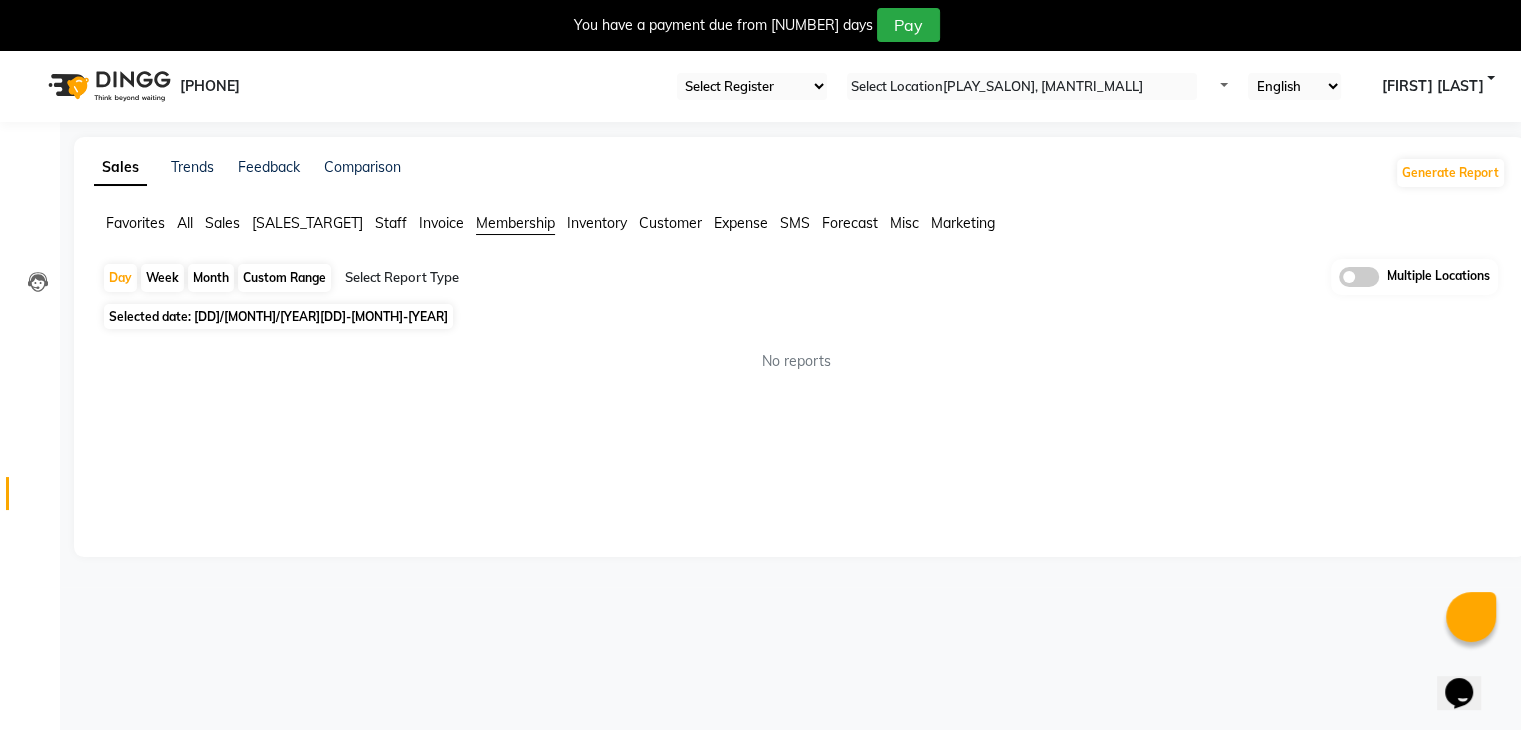click on "Inventory" at bounding box center (135, 223) 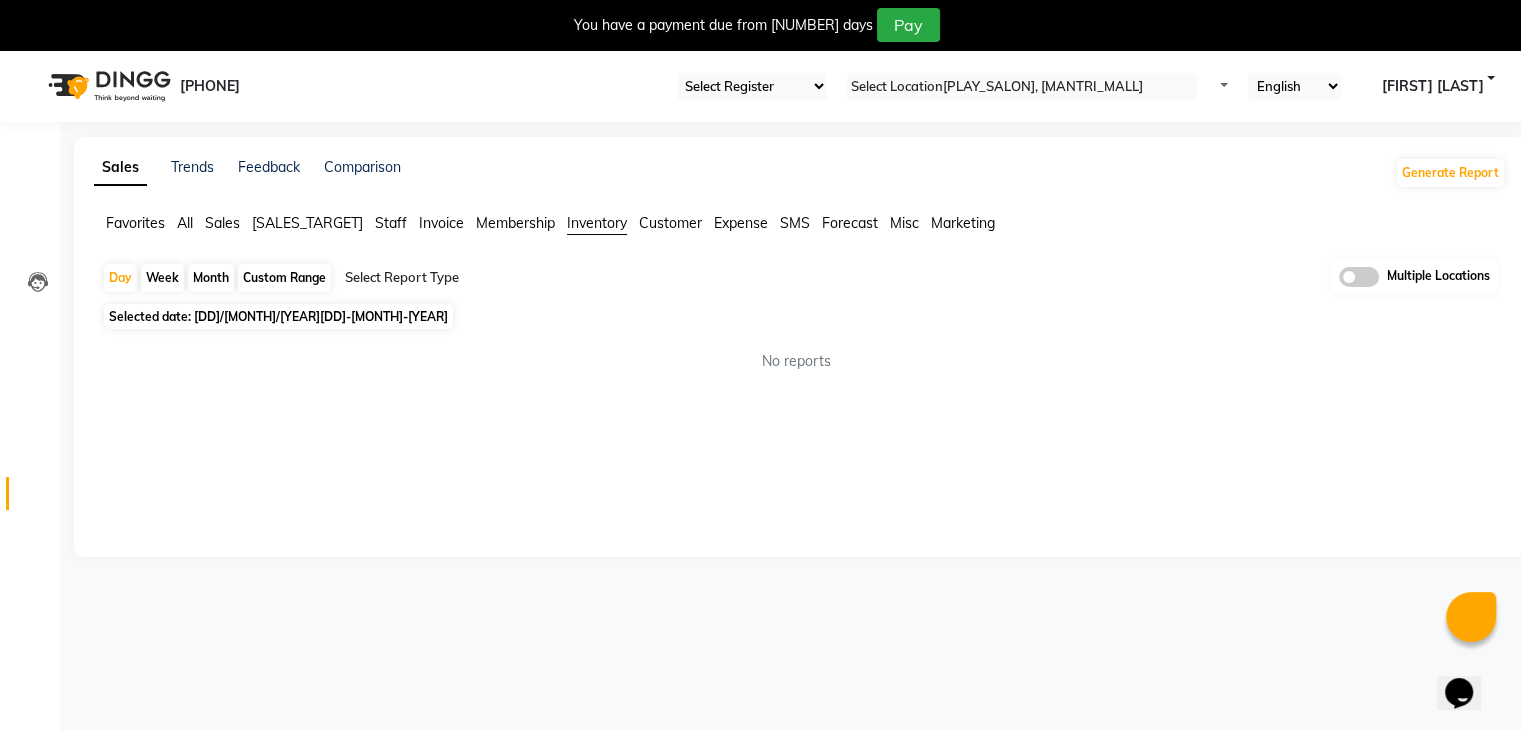 click on "Favorites All Sales Sales Target Staff Invoice Membership Inventory Customer Expense SMS Forecast Misc Marketing" at bounding box center [800, 232] 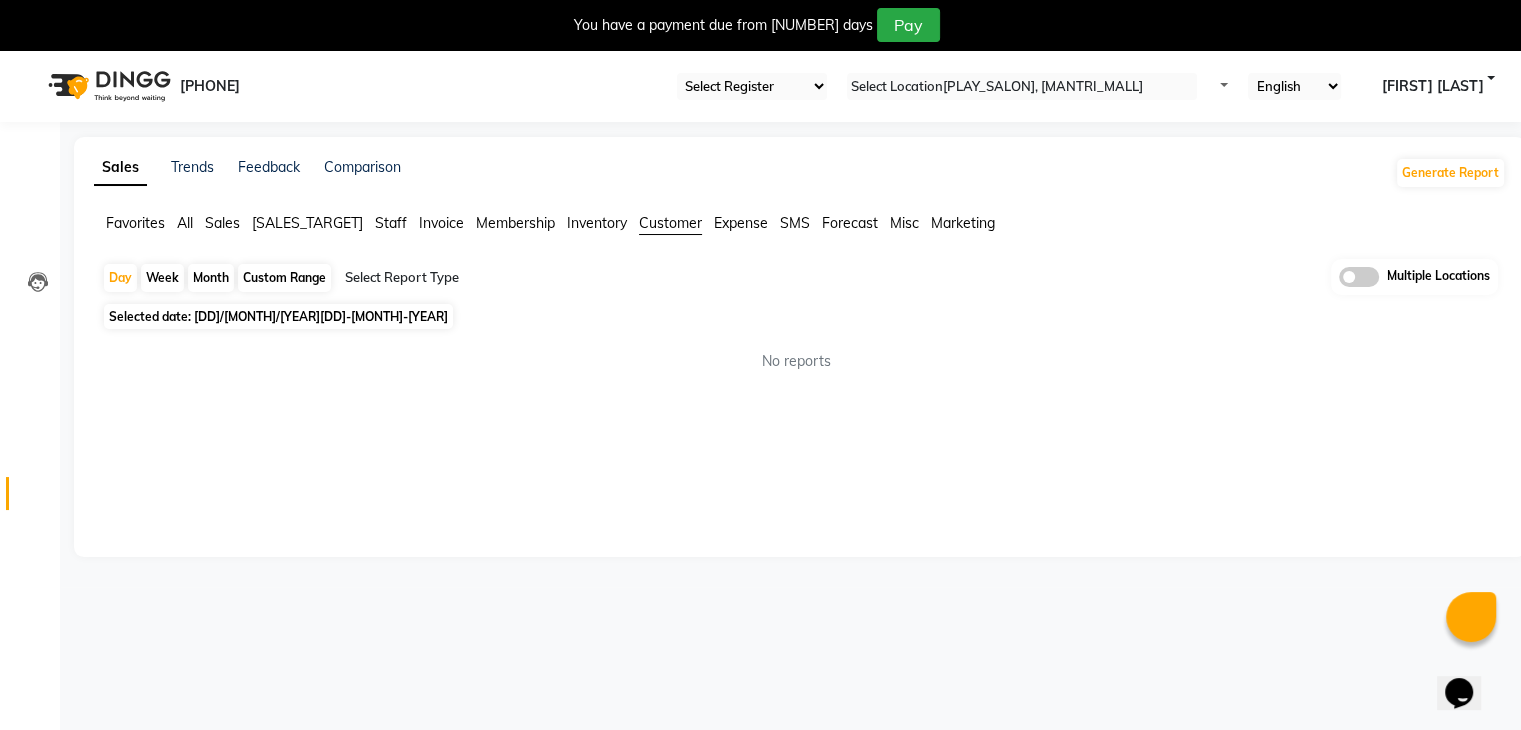 click on "Favorites All Sales Sales Target Staff Invoice Membership Inventory Customer Expense SMS Forecast Misc Marketing" at bounding box center (800, 224) 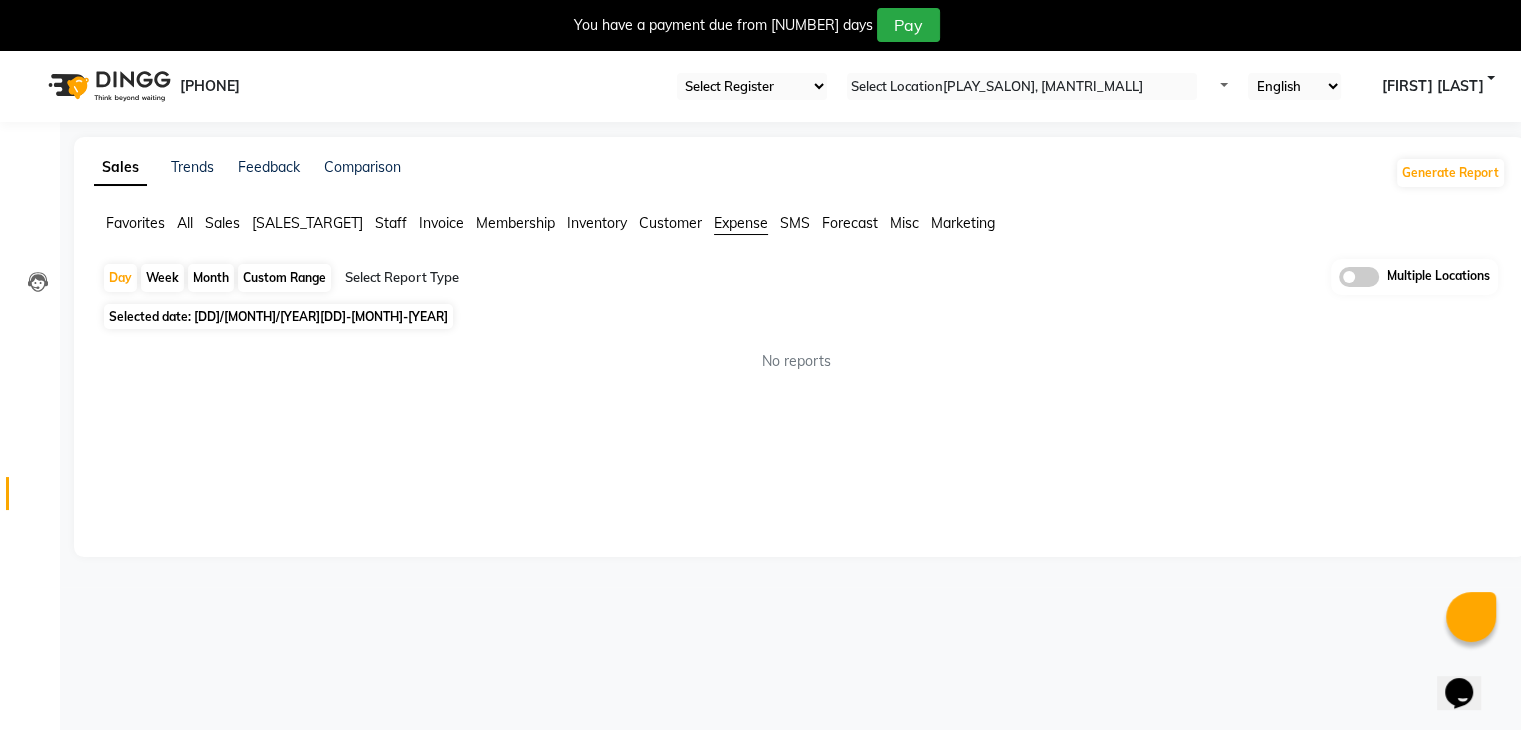 click on "Invoice" at bounding box center (135, 223) 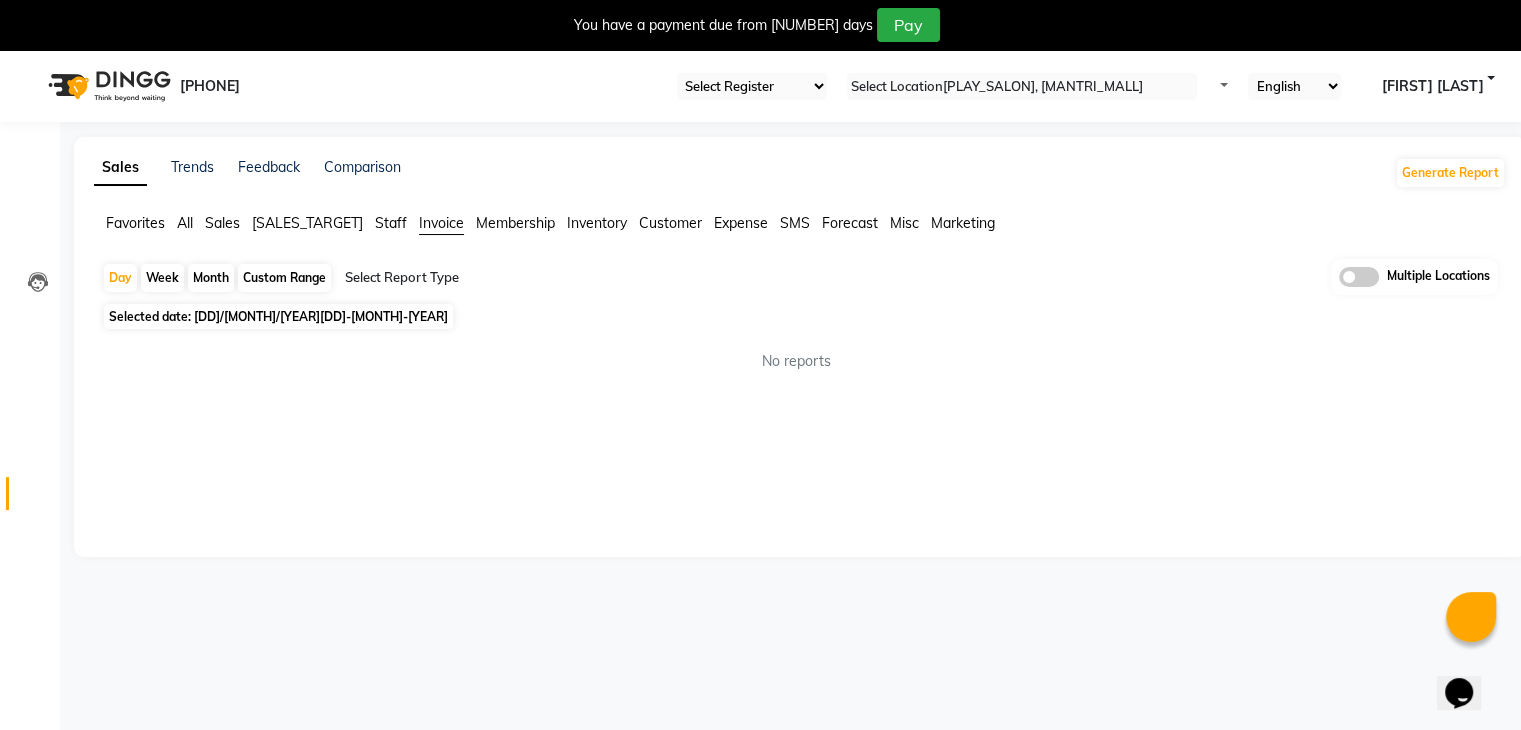 click on "Sales" at bounding box center (135, 223) 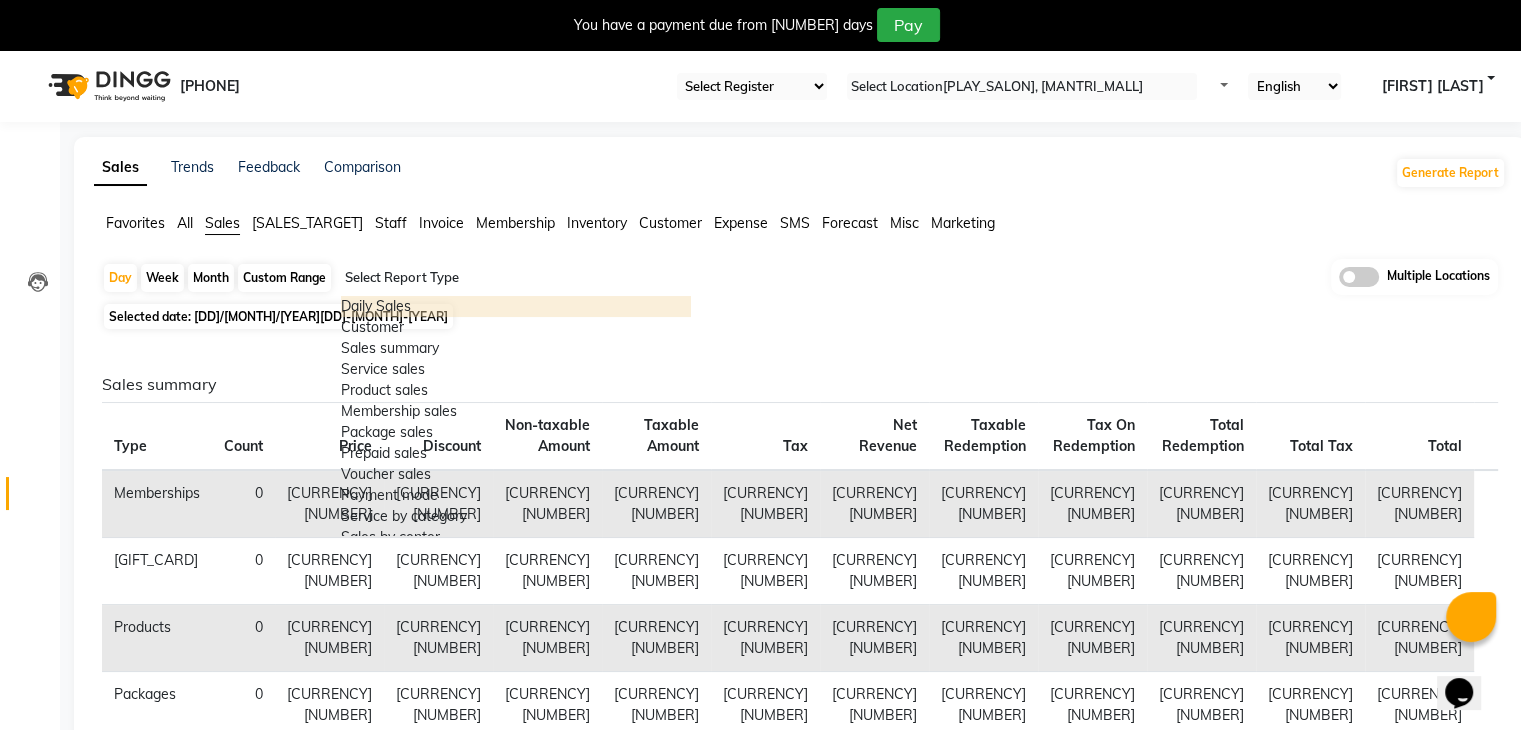 click on "Select Report Type" at bounding box center (516, 280) 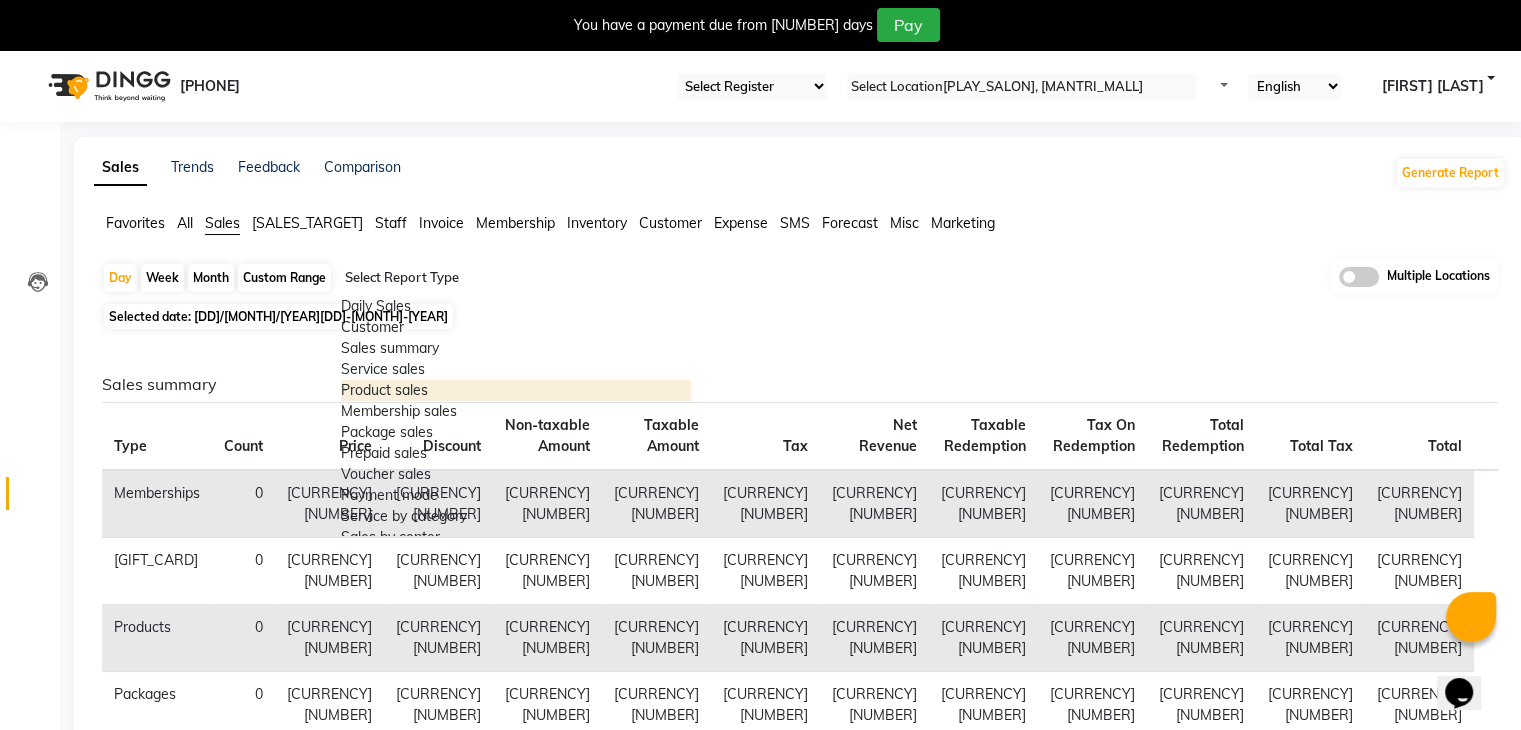 click at bounding box center [684, 380] 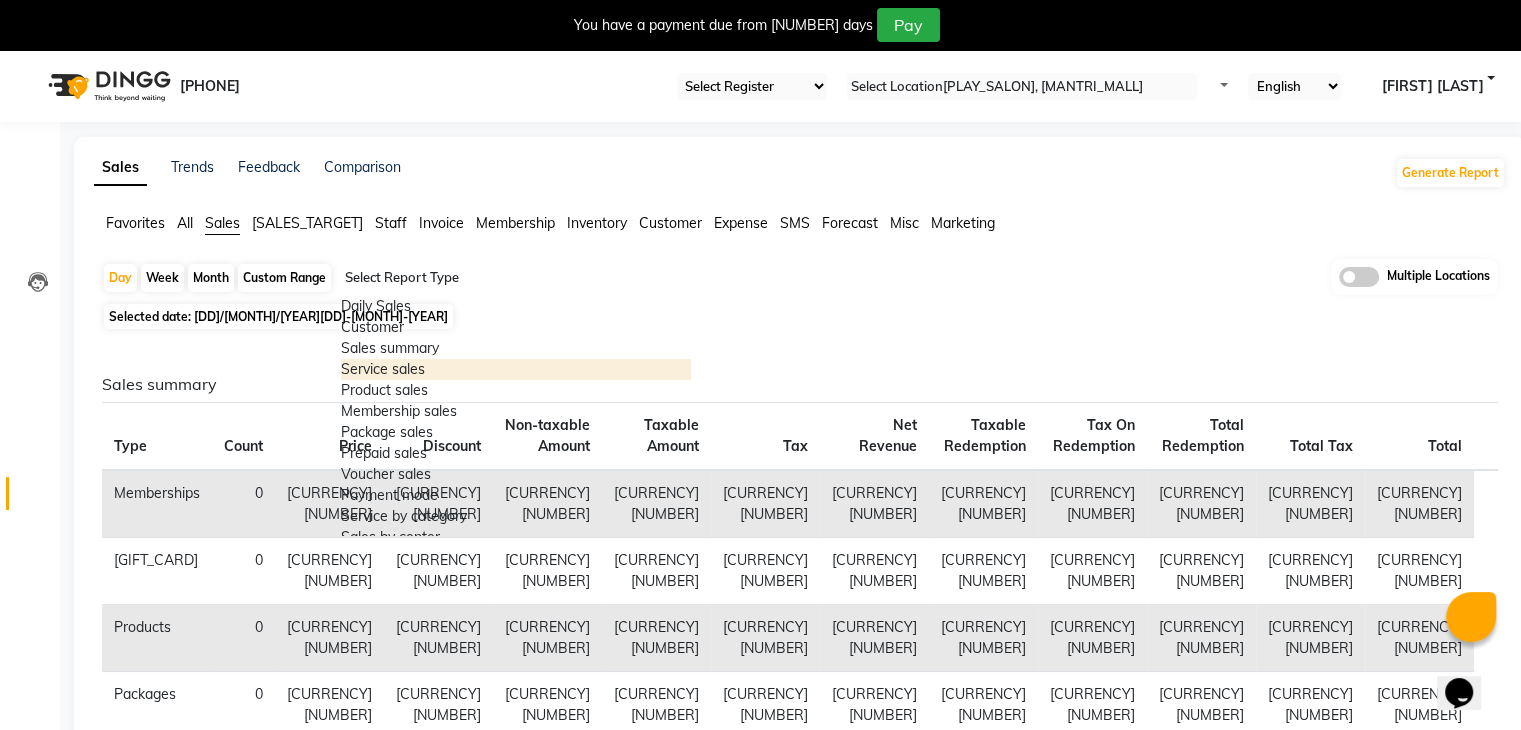 click at bounding box center [684, 359] 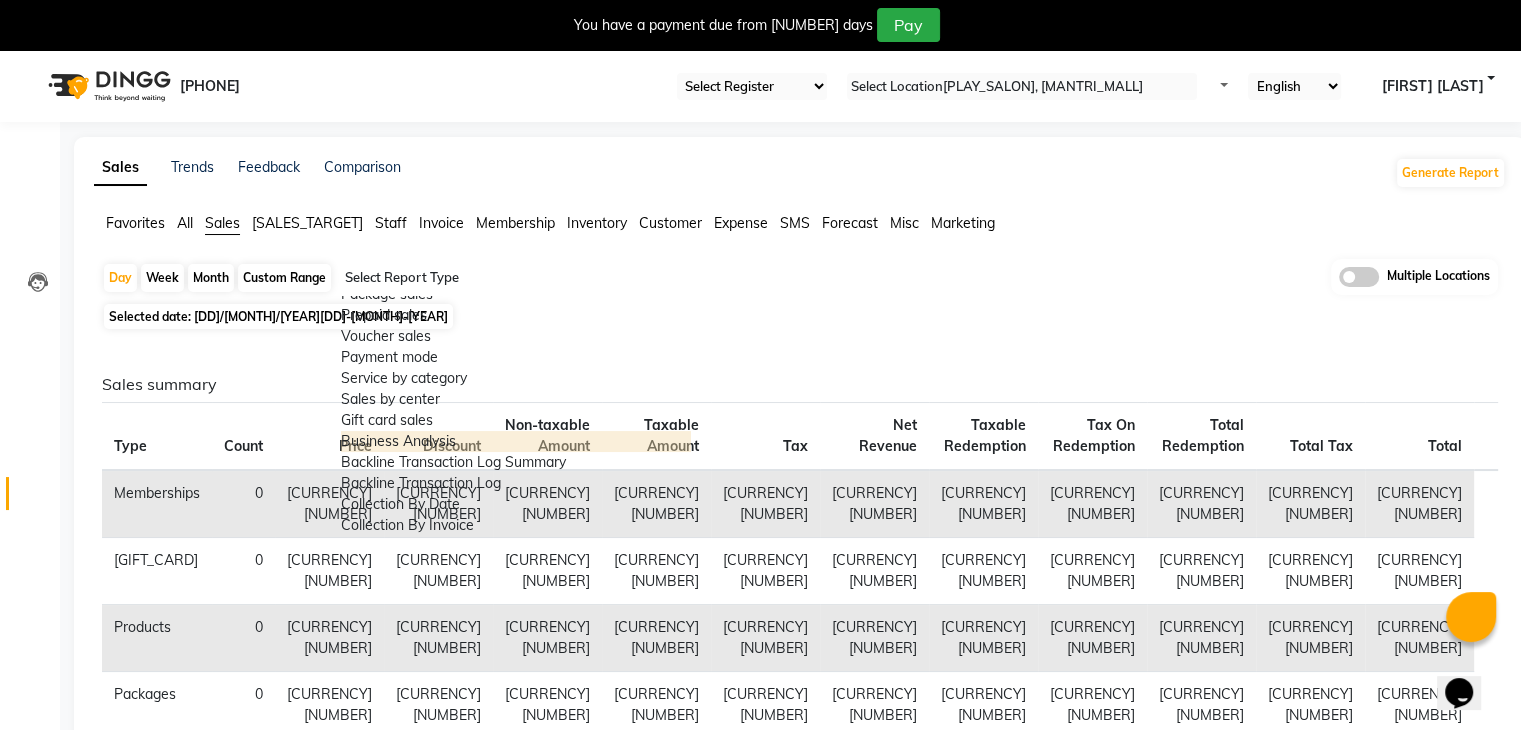 scroll, scrollTop: 480, scrollLeft: 0, axis: vertical 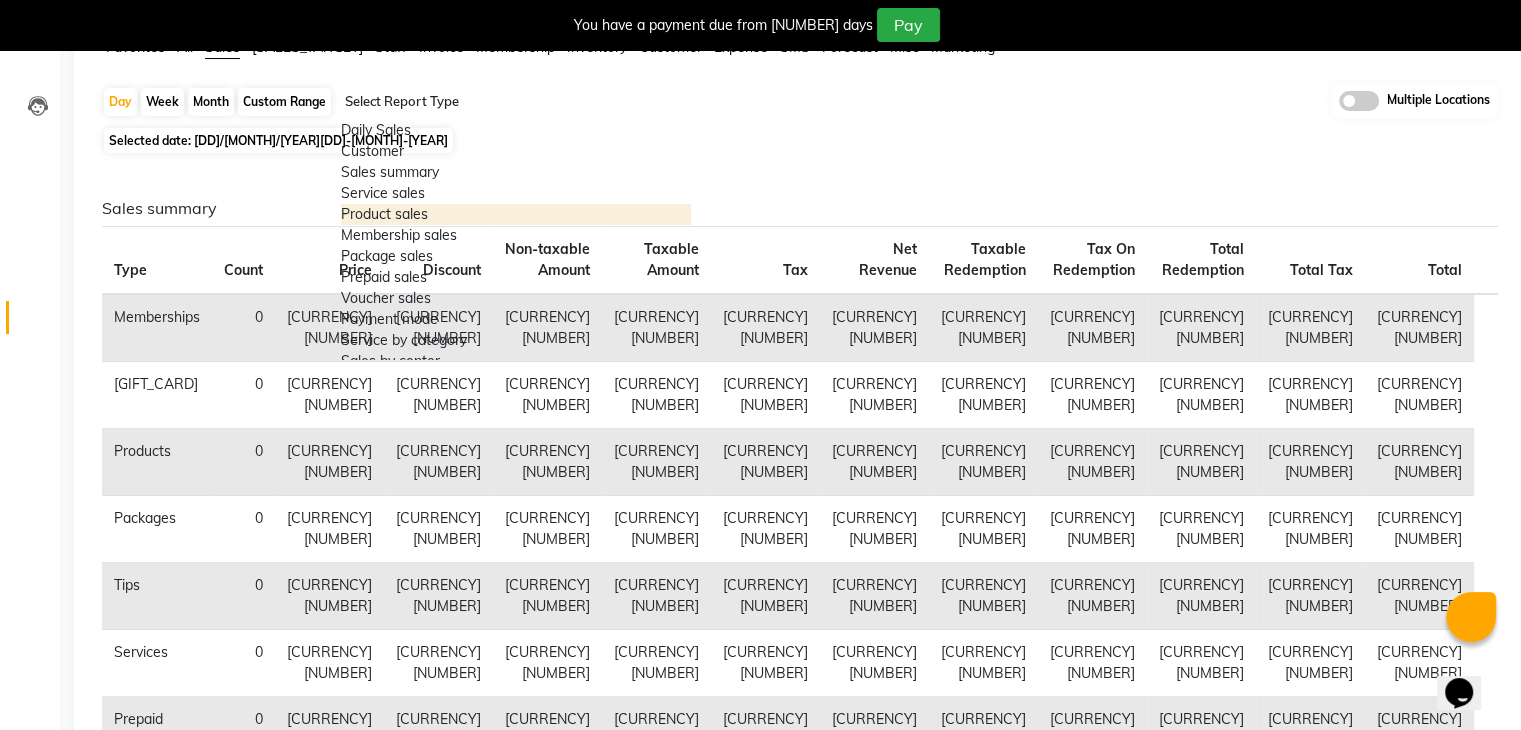 click on "Product sales" at bounding box center (516, 214) 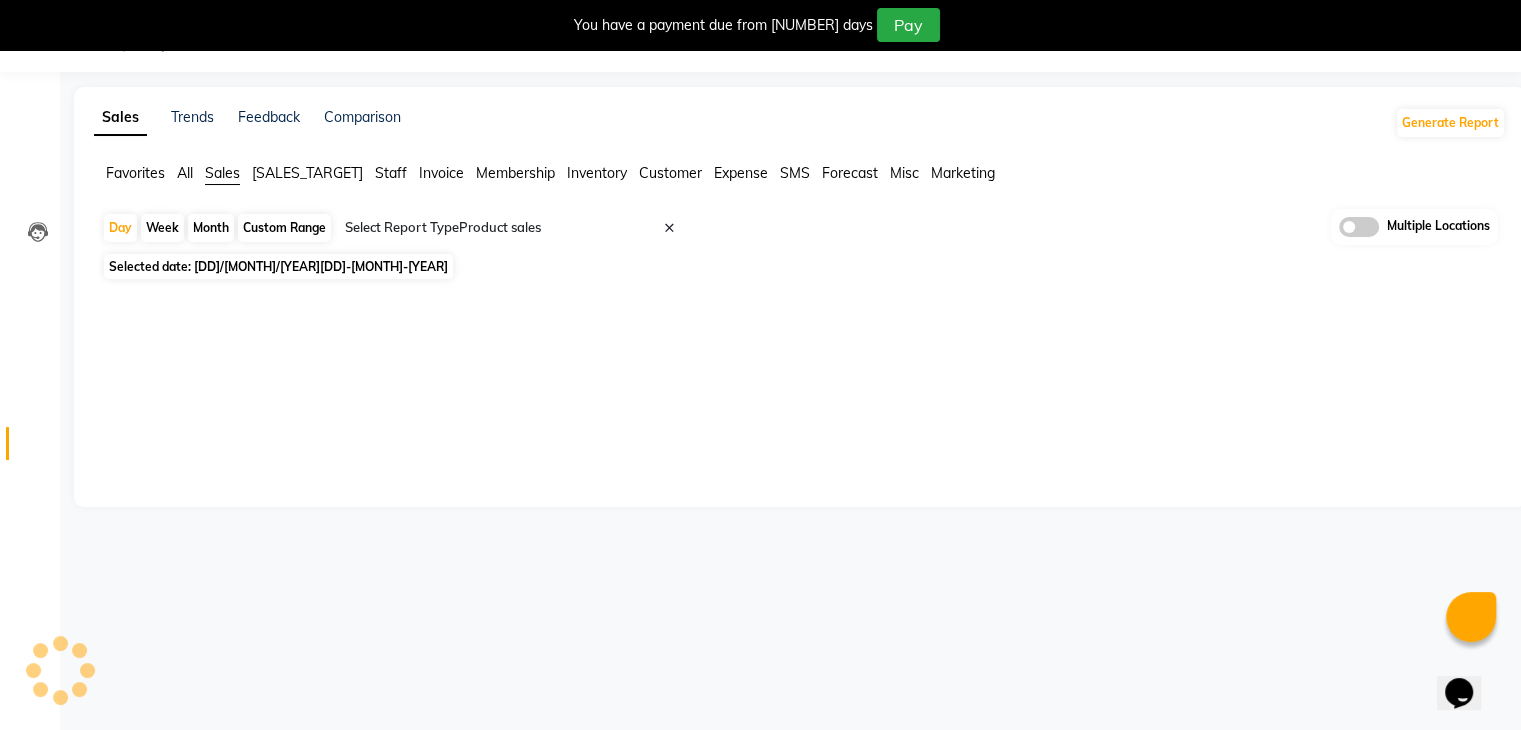 scroll, scrollTop: 50, scrollLeft: 0, axis: vertical 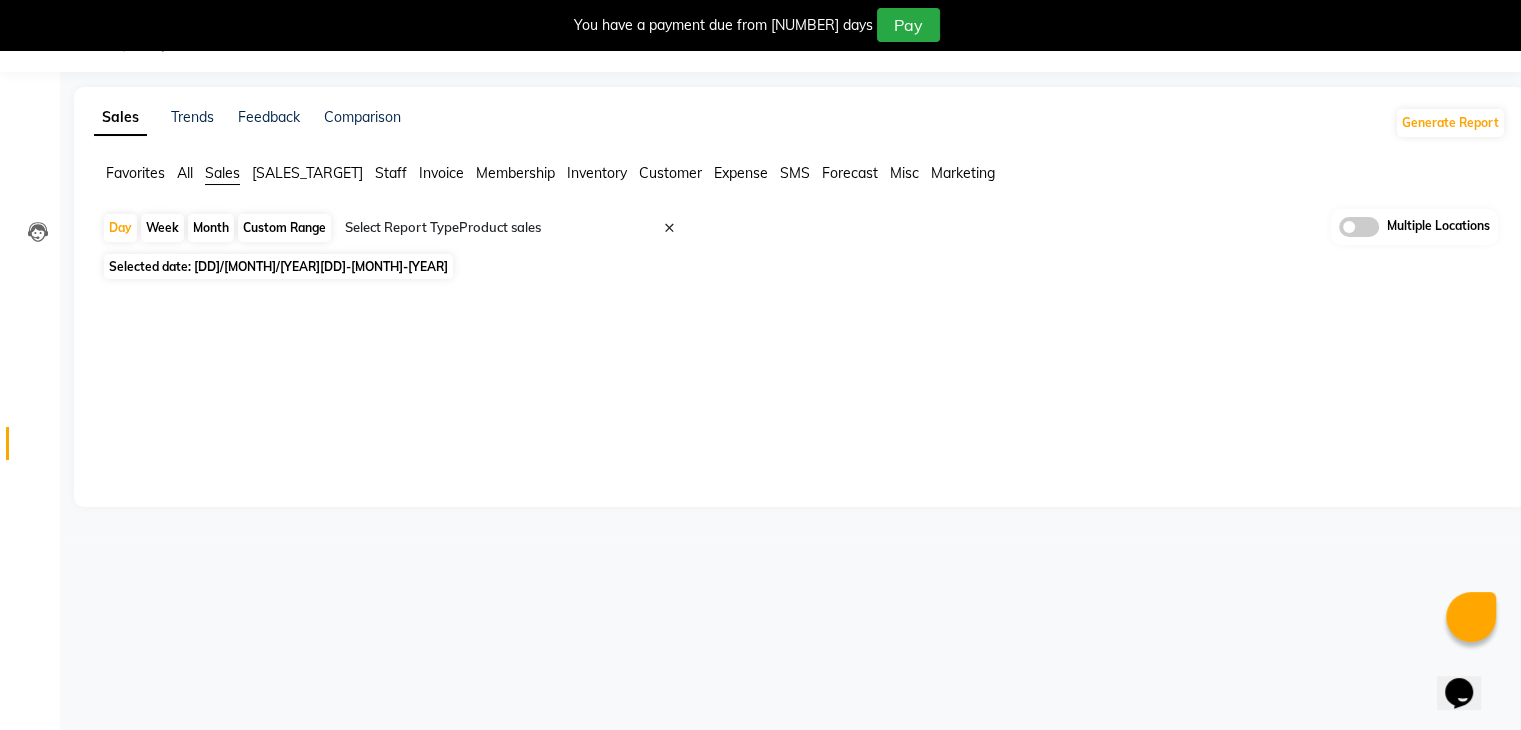 click on "Sales" at bounding box center (222, 173) 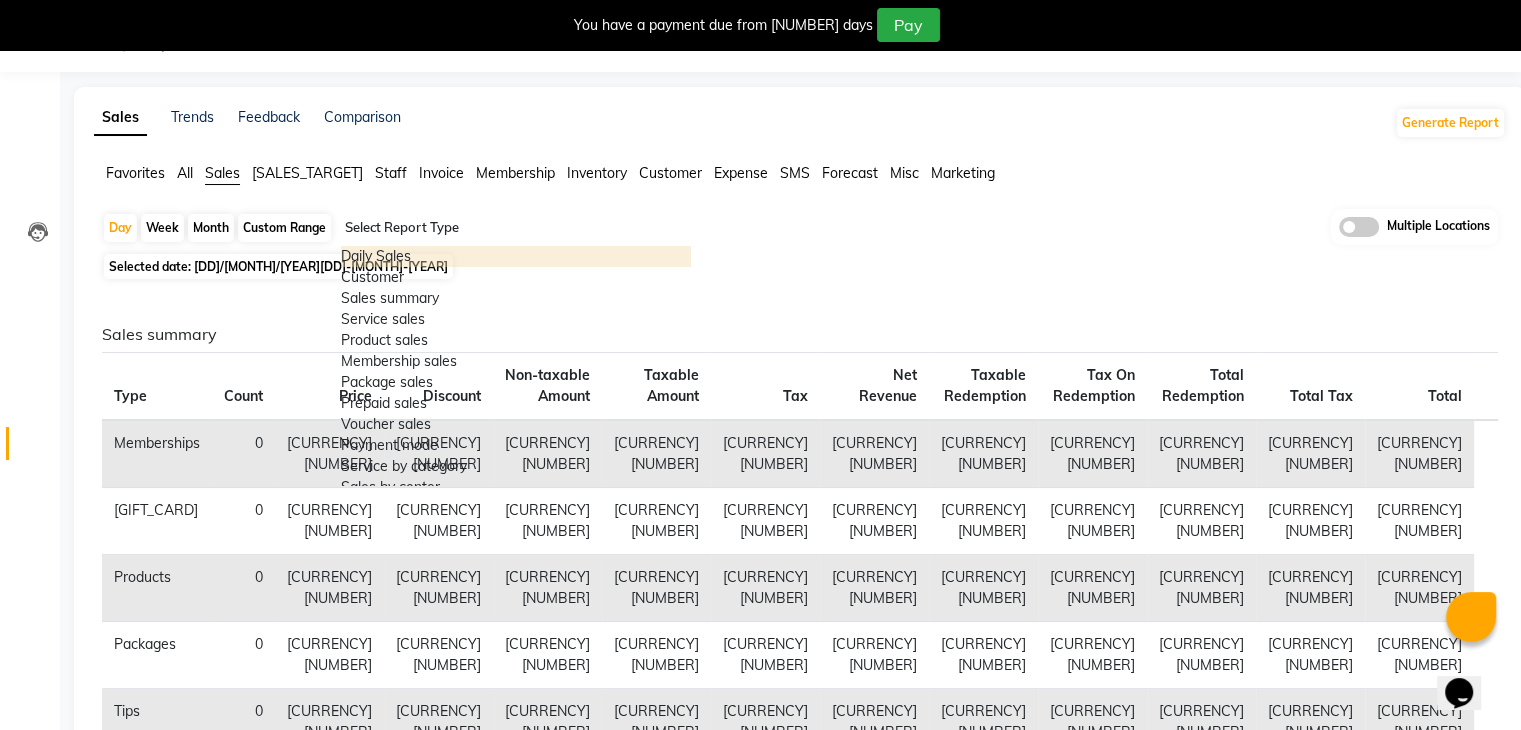 click at bounding box center [516, 228] 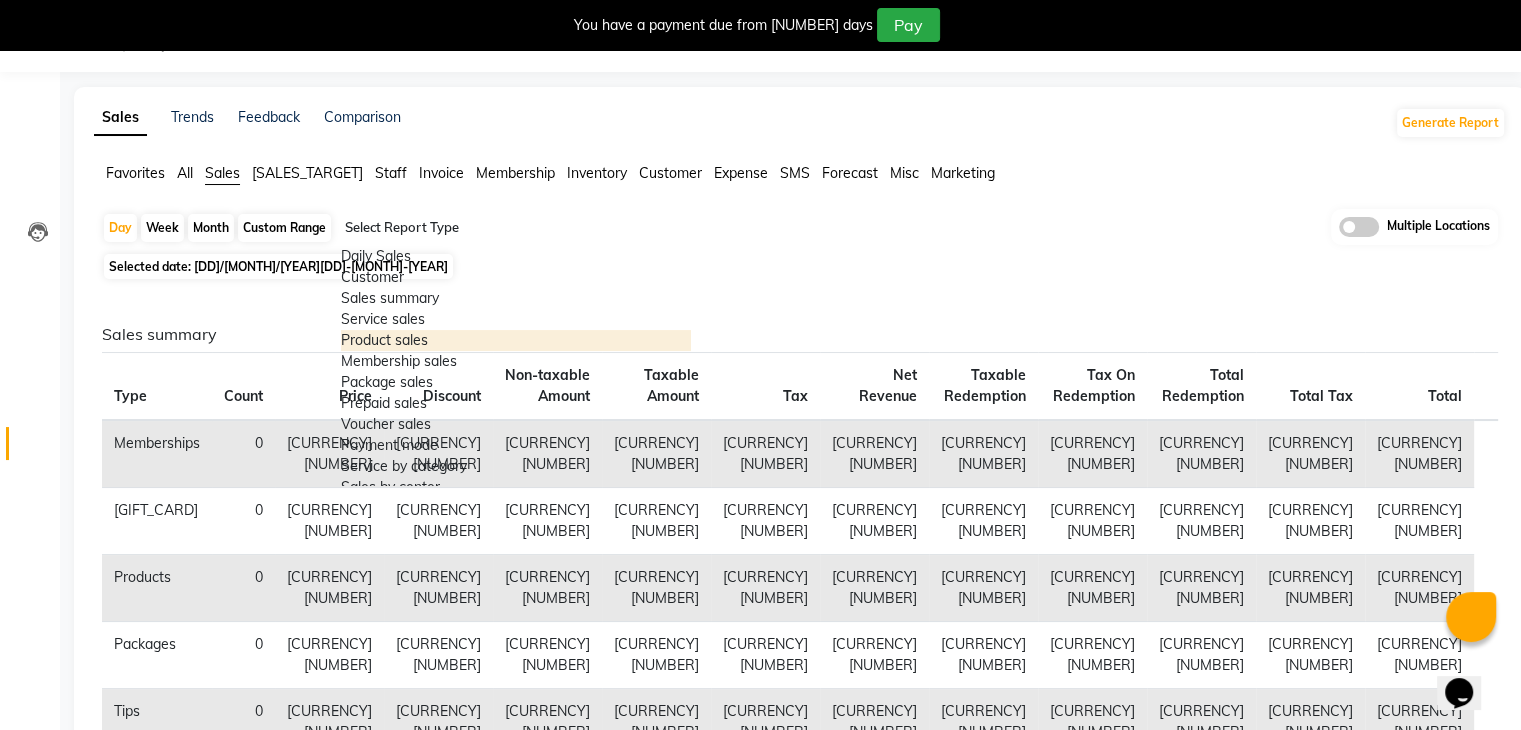 click on "Product sales" at bounding box center (516, 340) 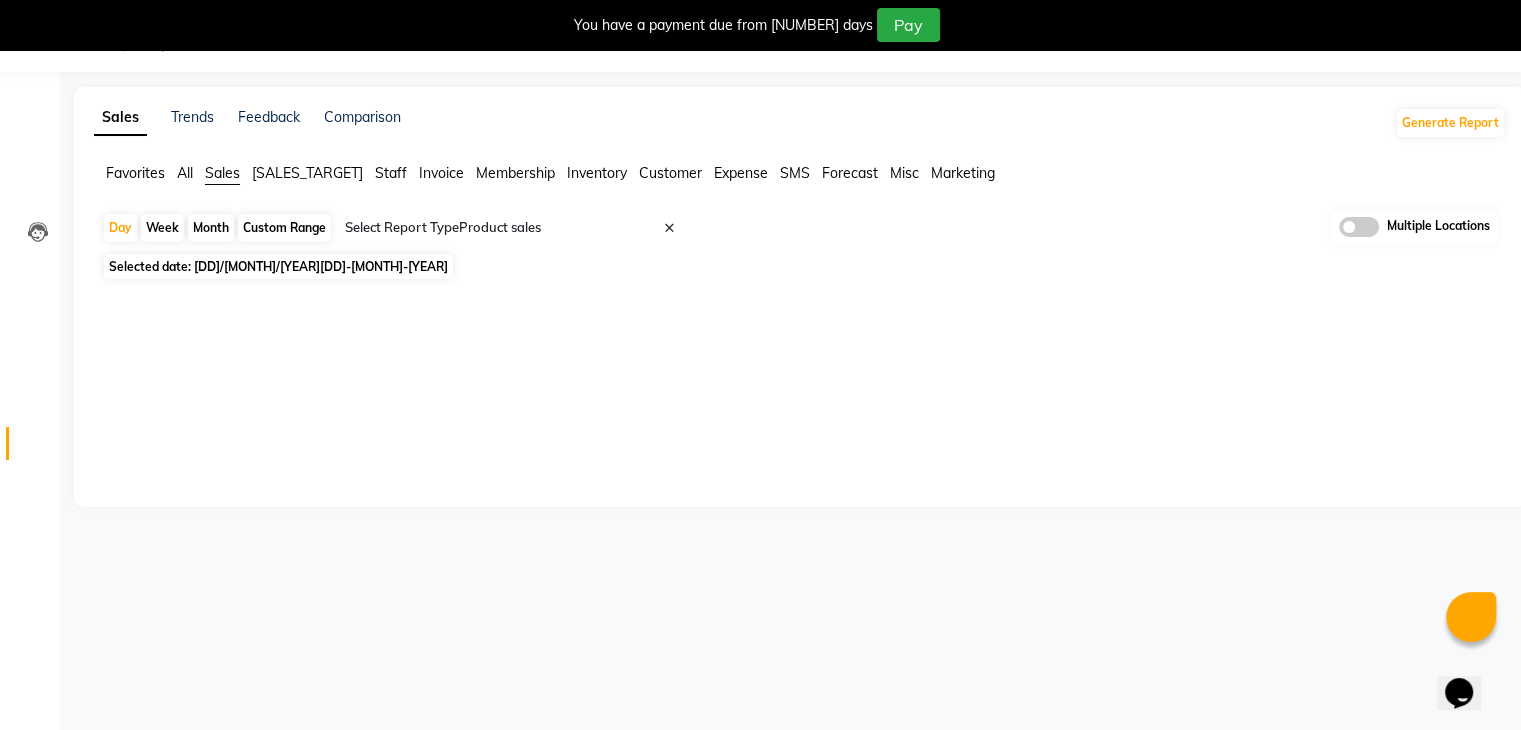click on "Custom Range" at bounding box center [284, 228] 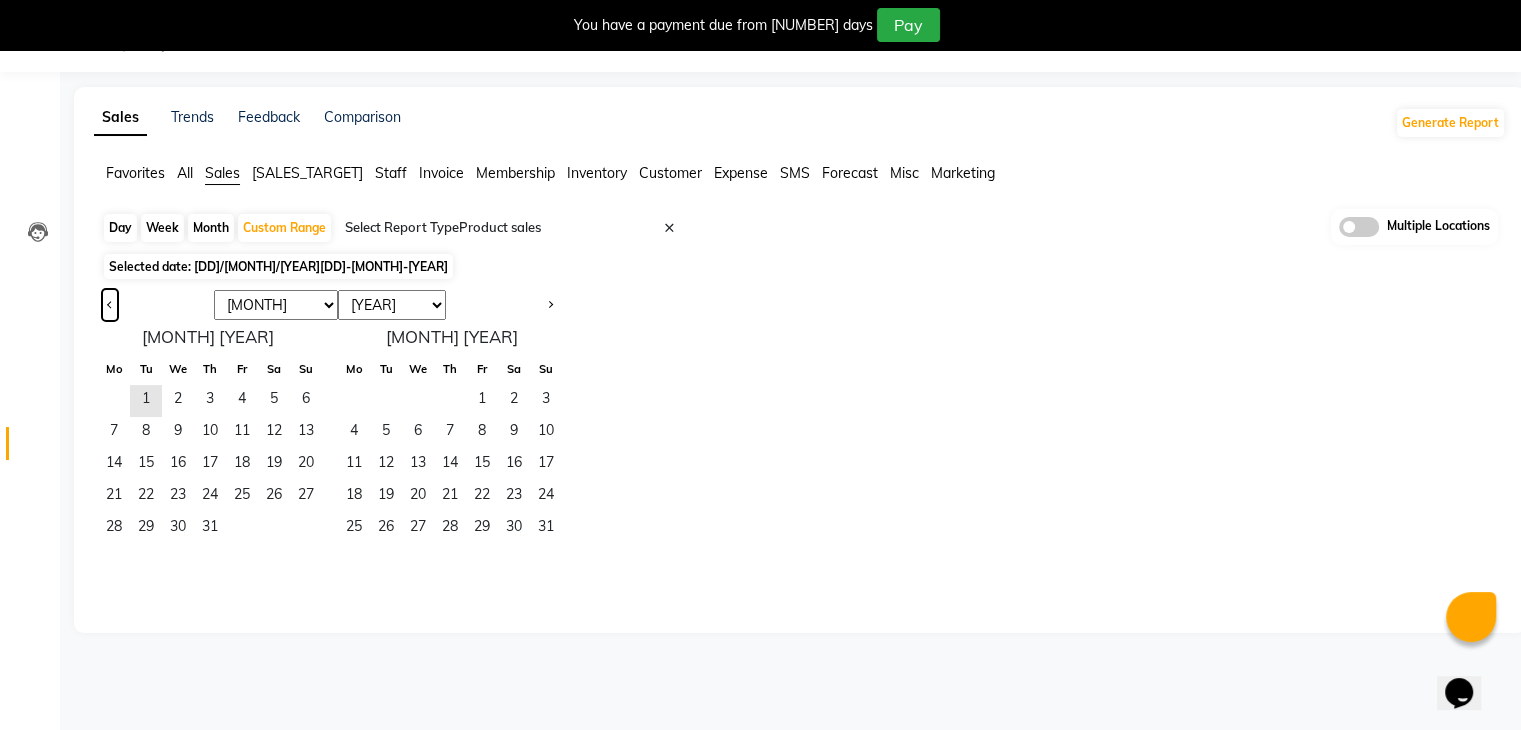 click at bounding box center [110, 305] 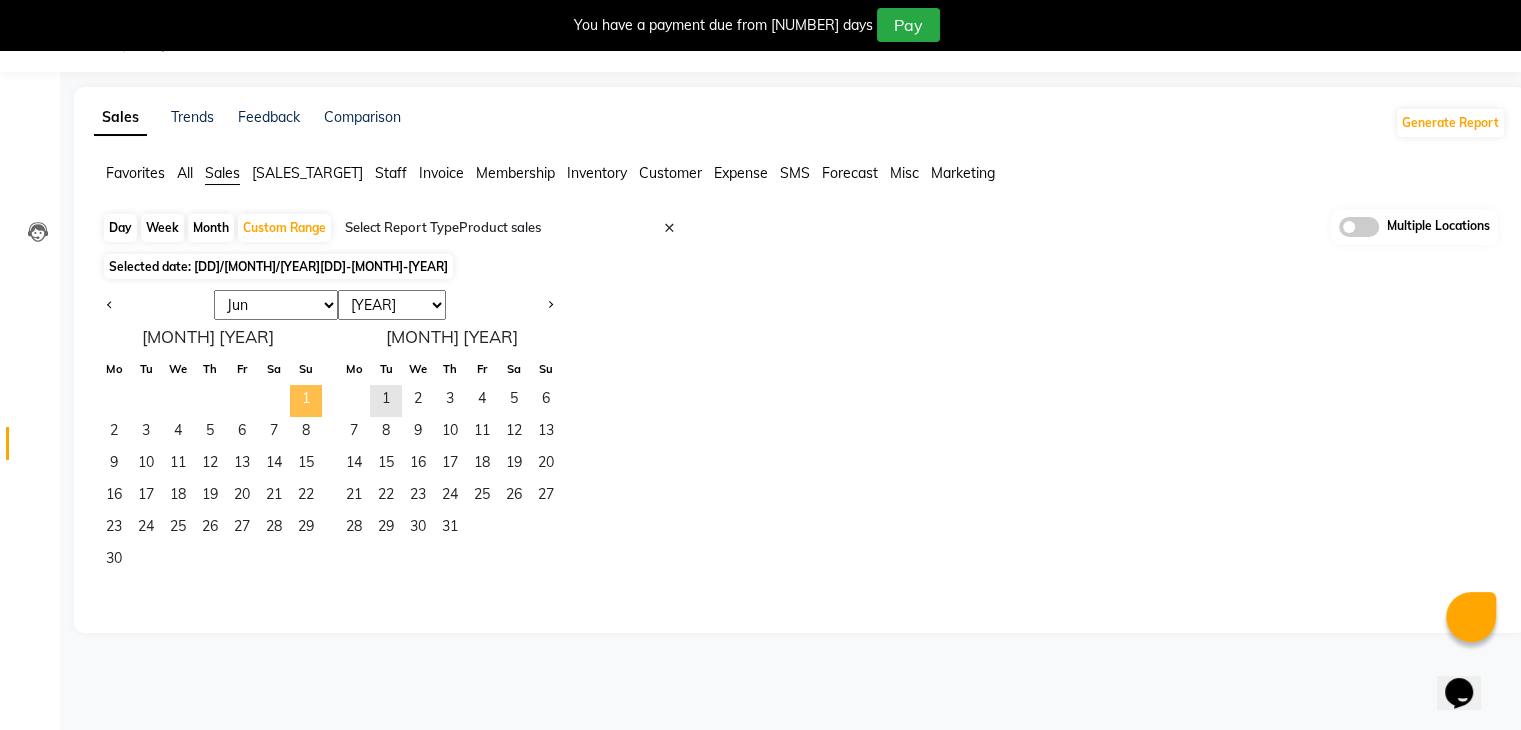 click on "1" at bounding box center (306, 401) 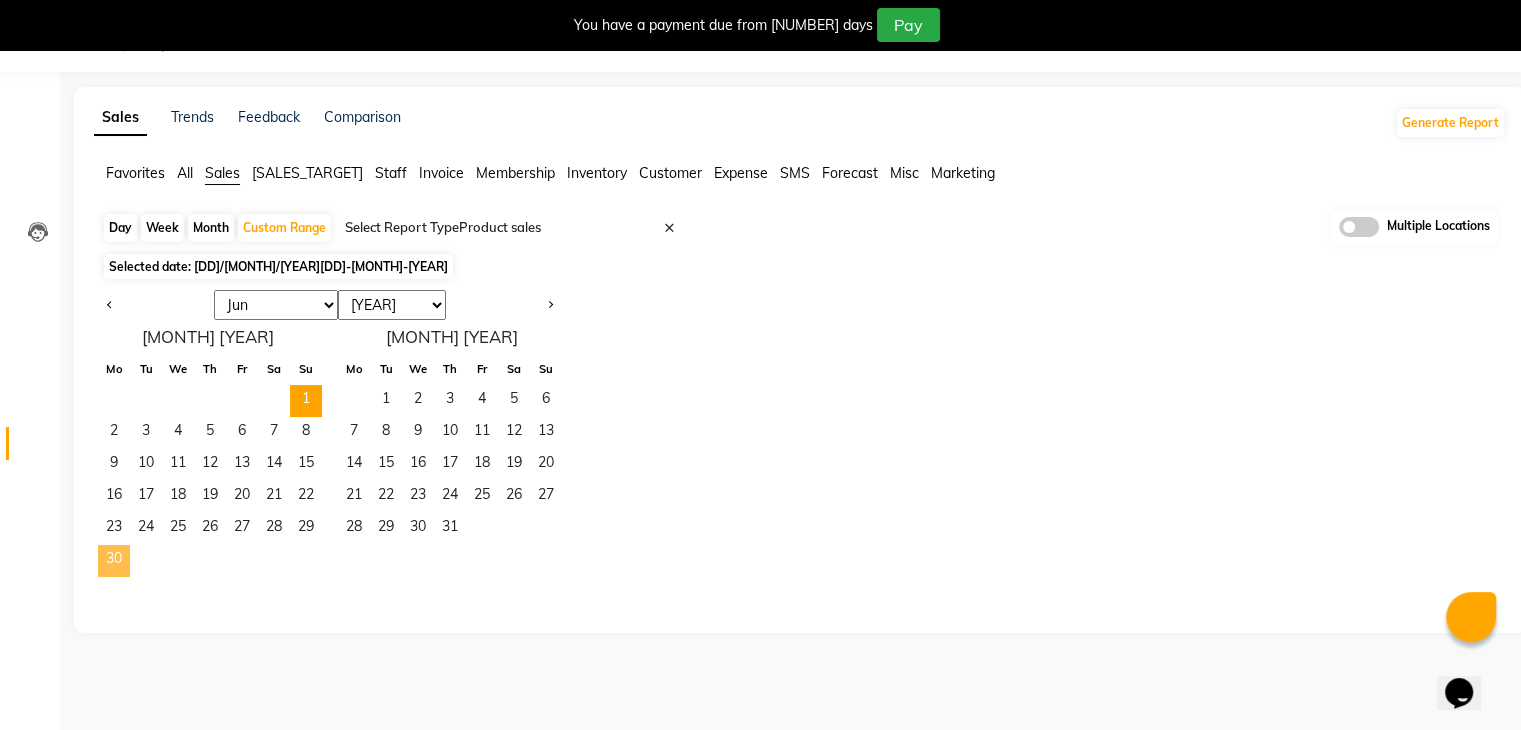 click on "30" at bounding box center (114, 561) 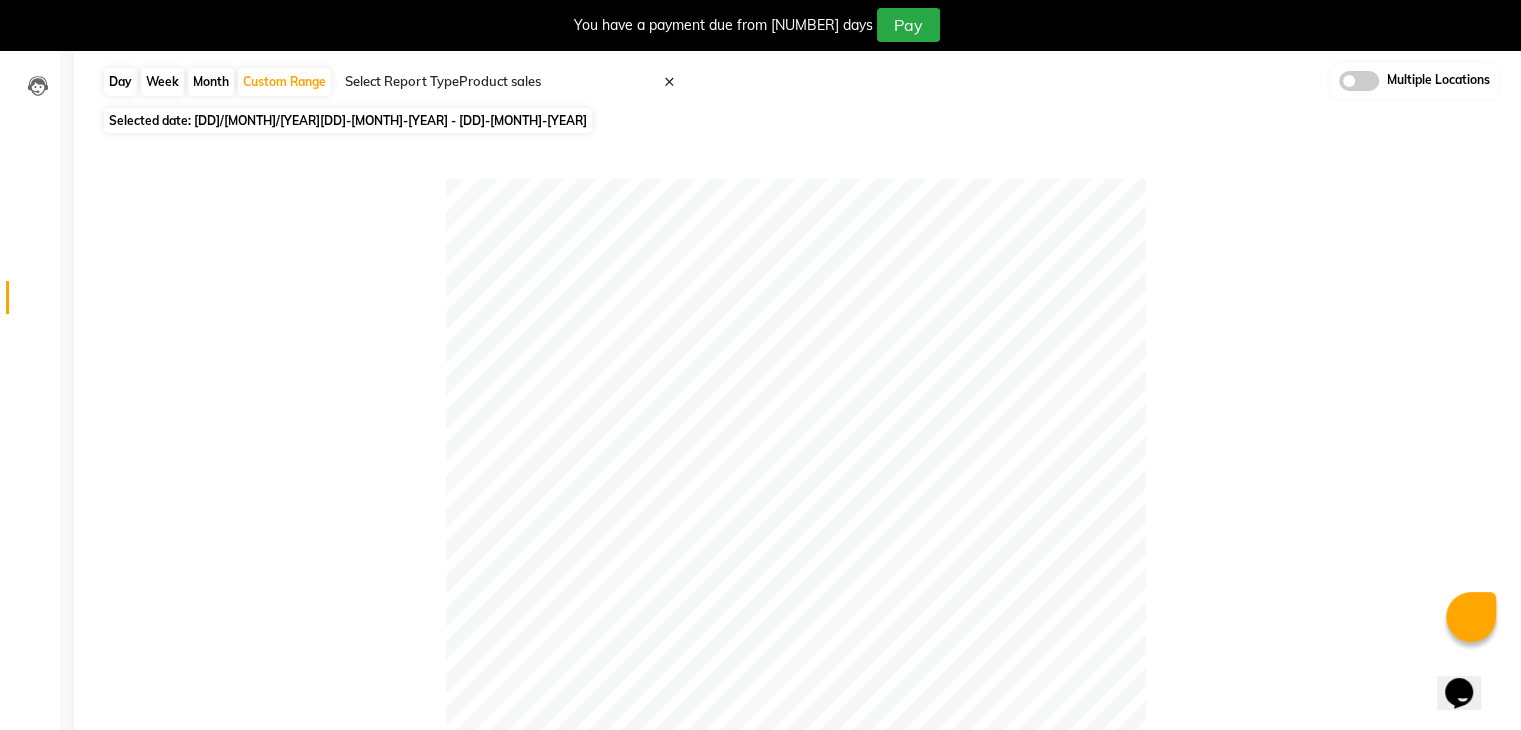 scroll, scrollTop: 47, scrollLeft: 0, axis: vertical 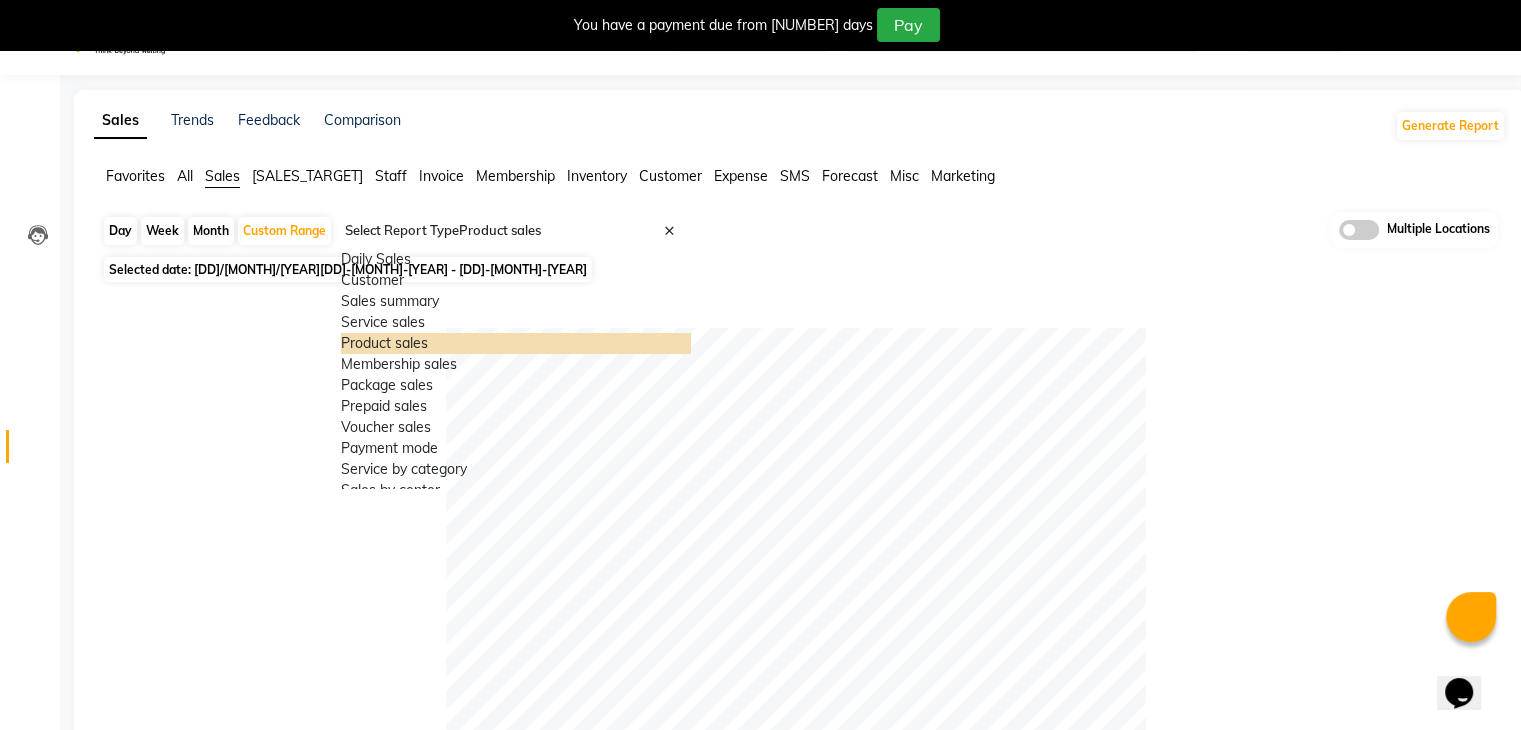 click at bounding box center [516, 231] 